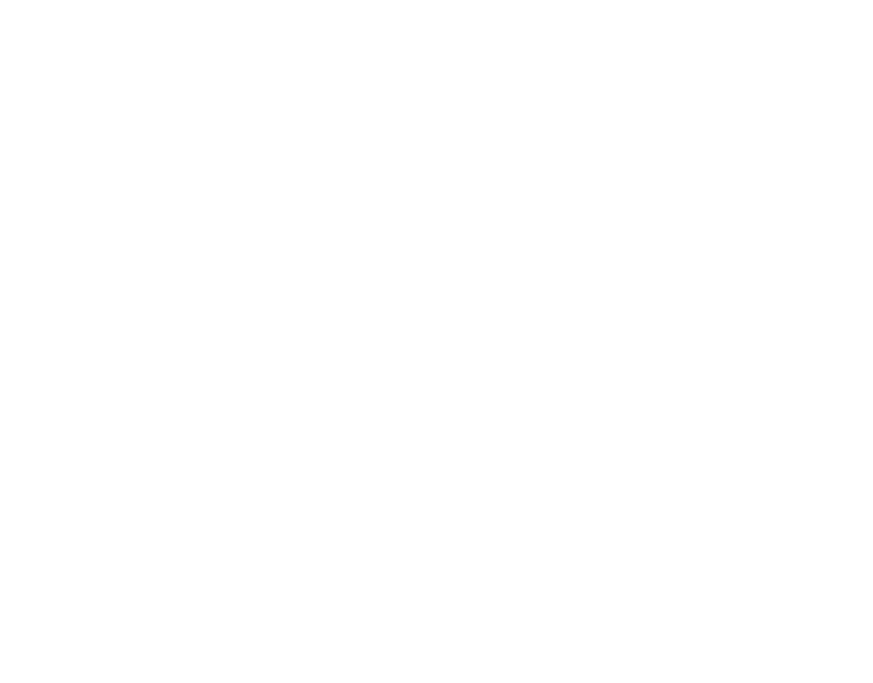 scroll, scrollTop: 0, scrollLeft: 0, axis: both 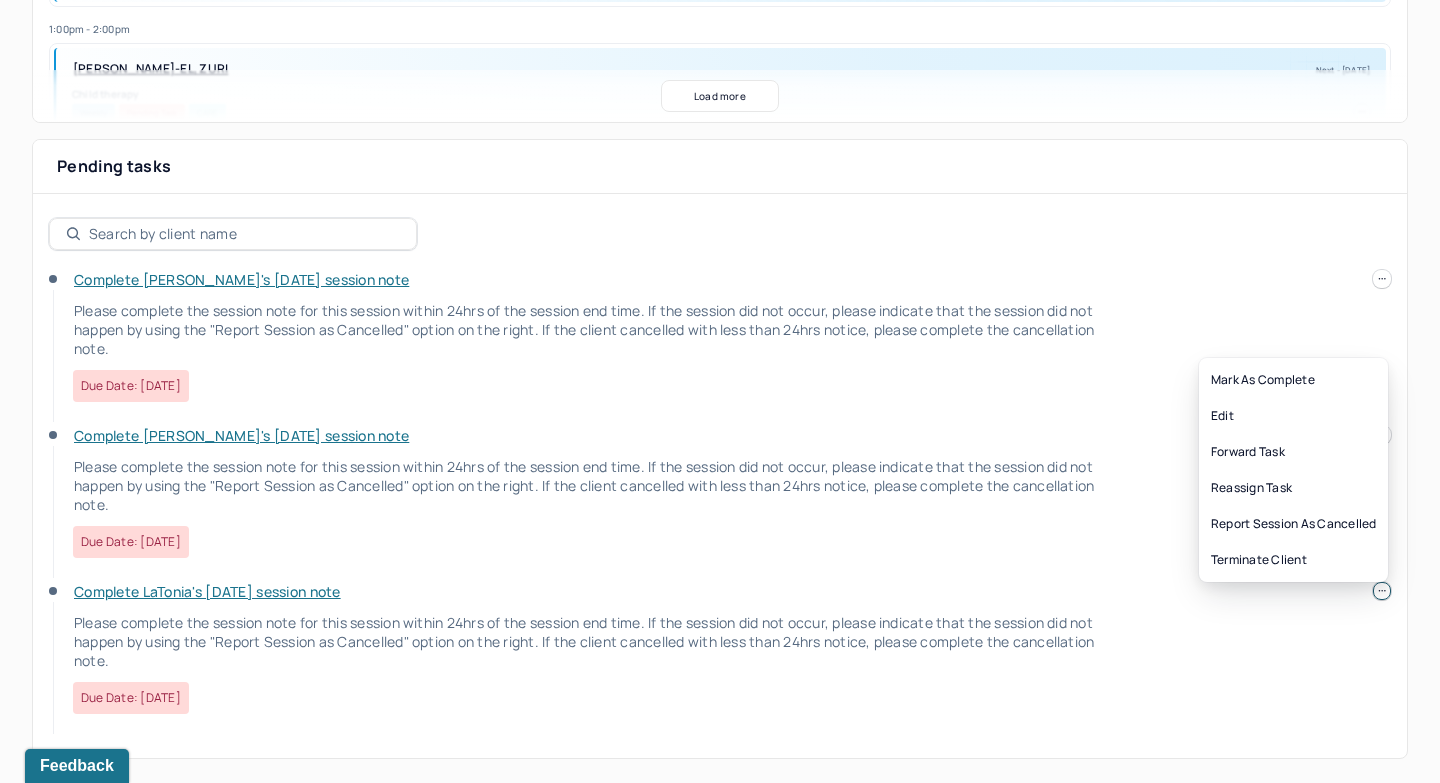 click 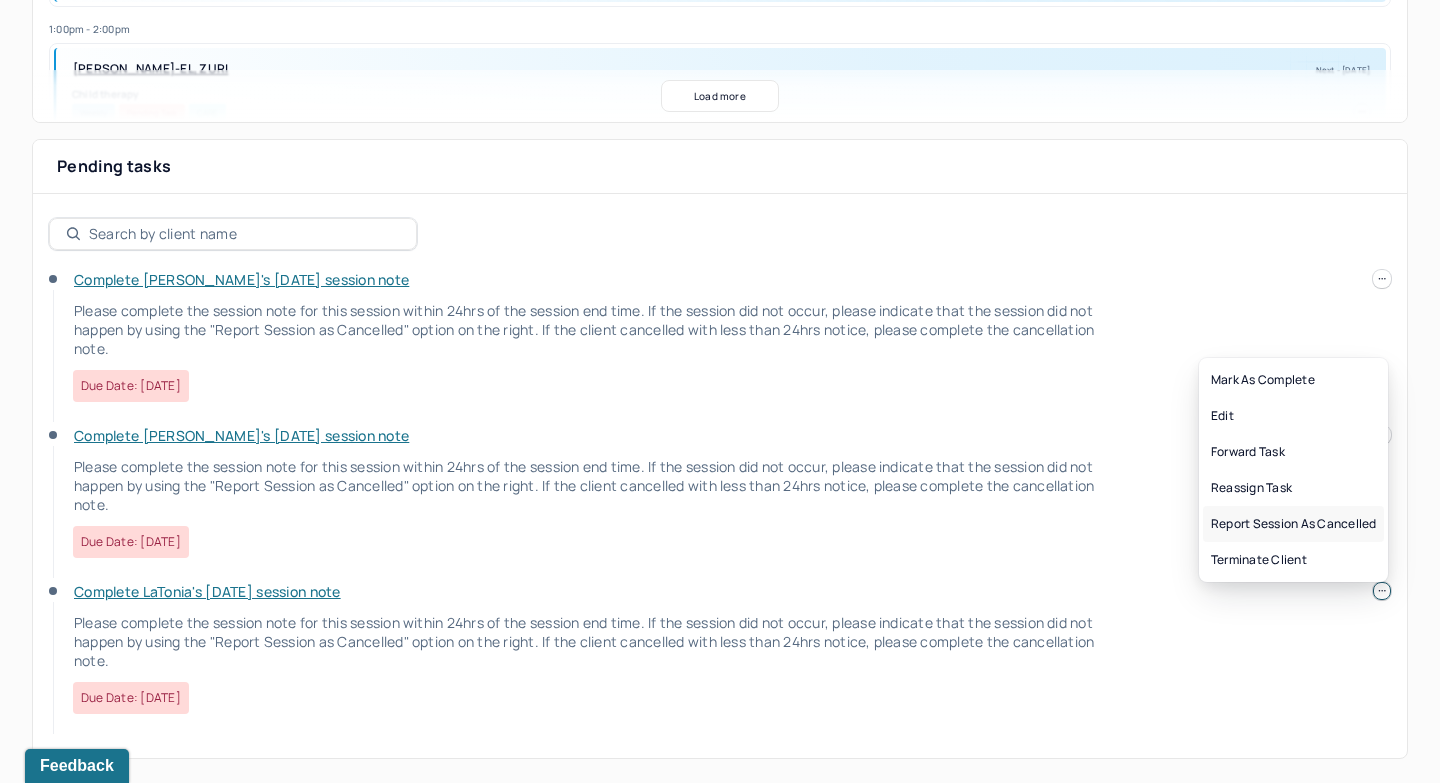 click on "Report session as cancelled" at bounding box center [1293, 524] 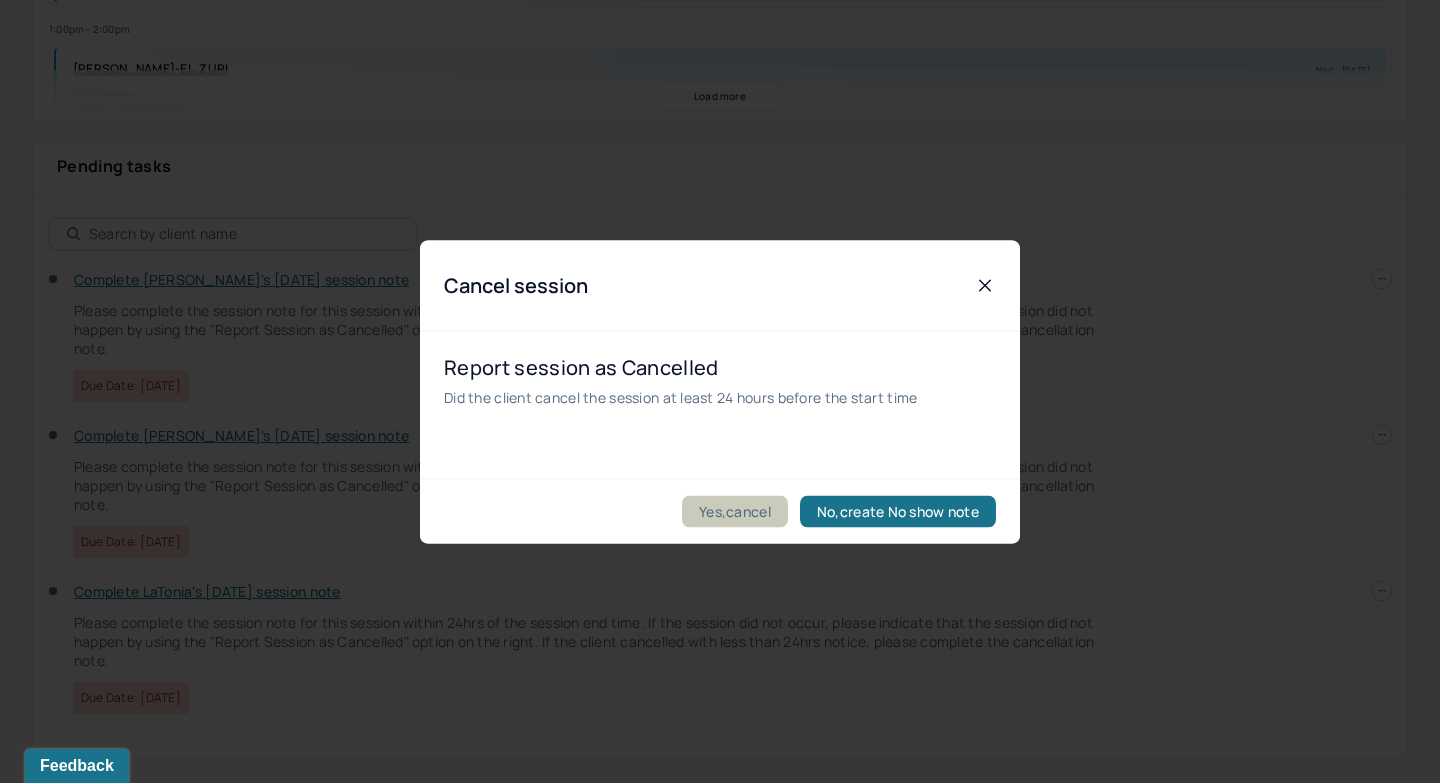 click on "Yes,cancel" at bounding box center [735, 511] 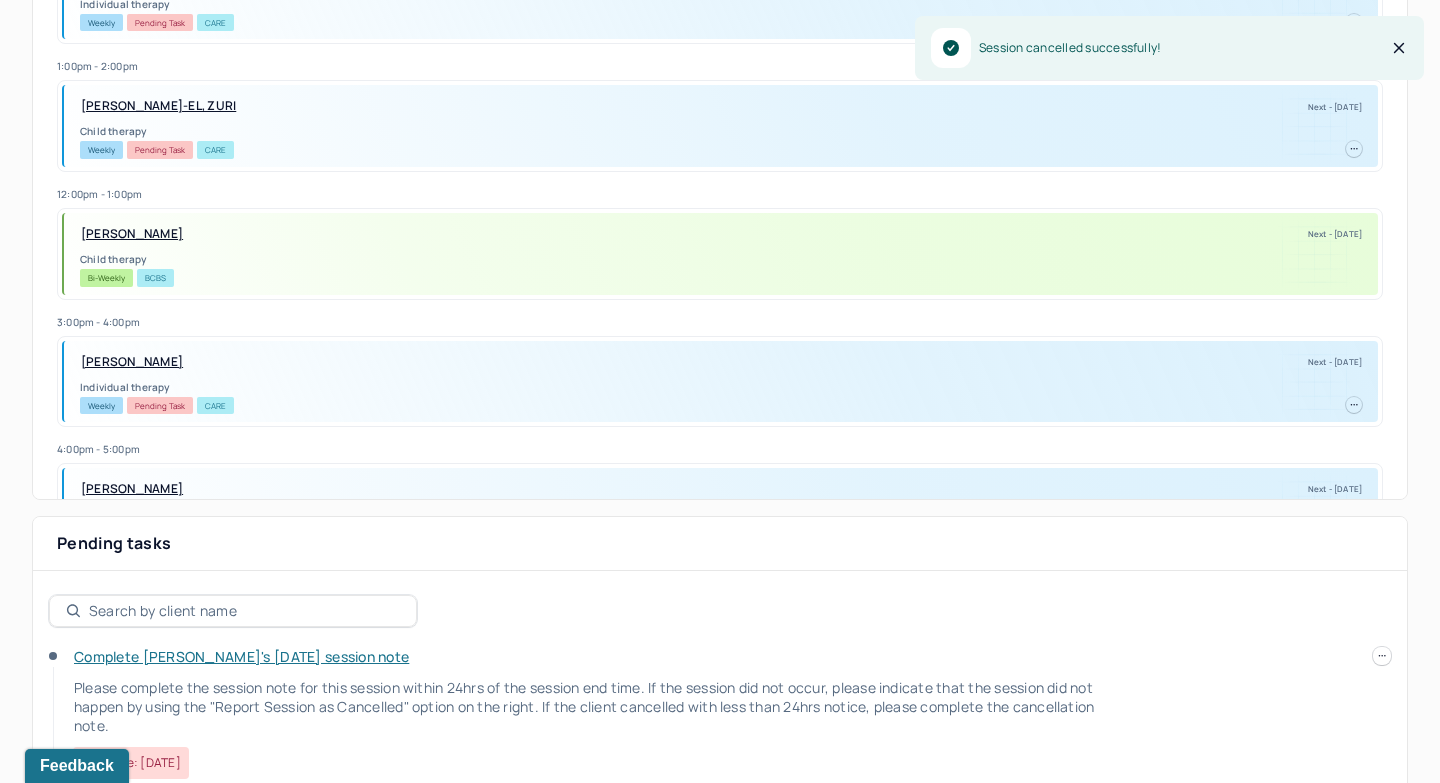 scroll, scrollTop: 821, scrollLeft: 0, axis: vertical 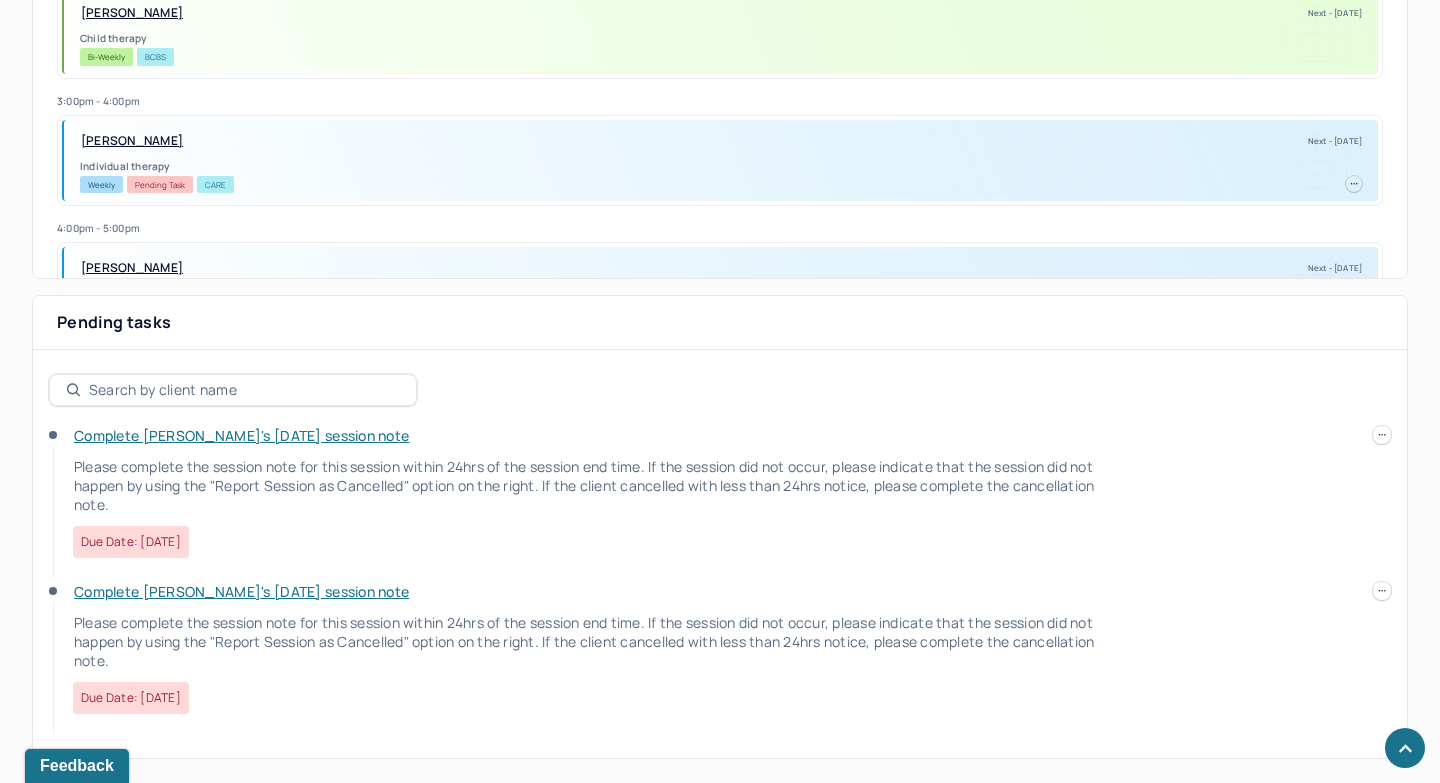 click on "Complete Ebonie's Sun, 07/06 session note" at bounding box center (241, 435) 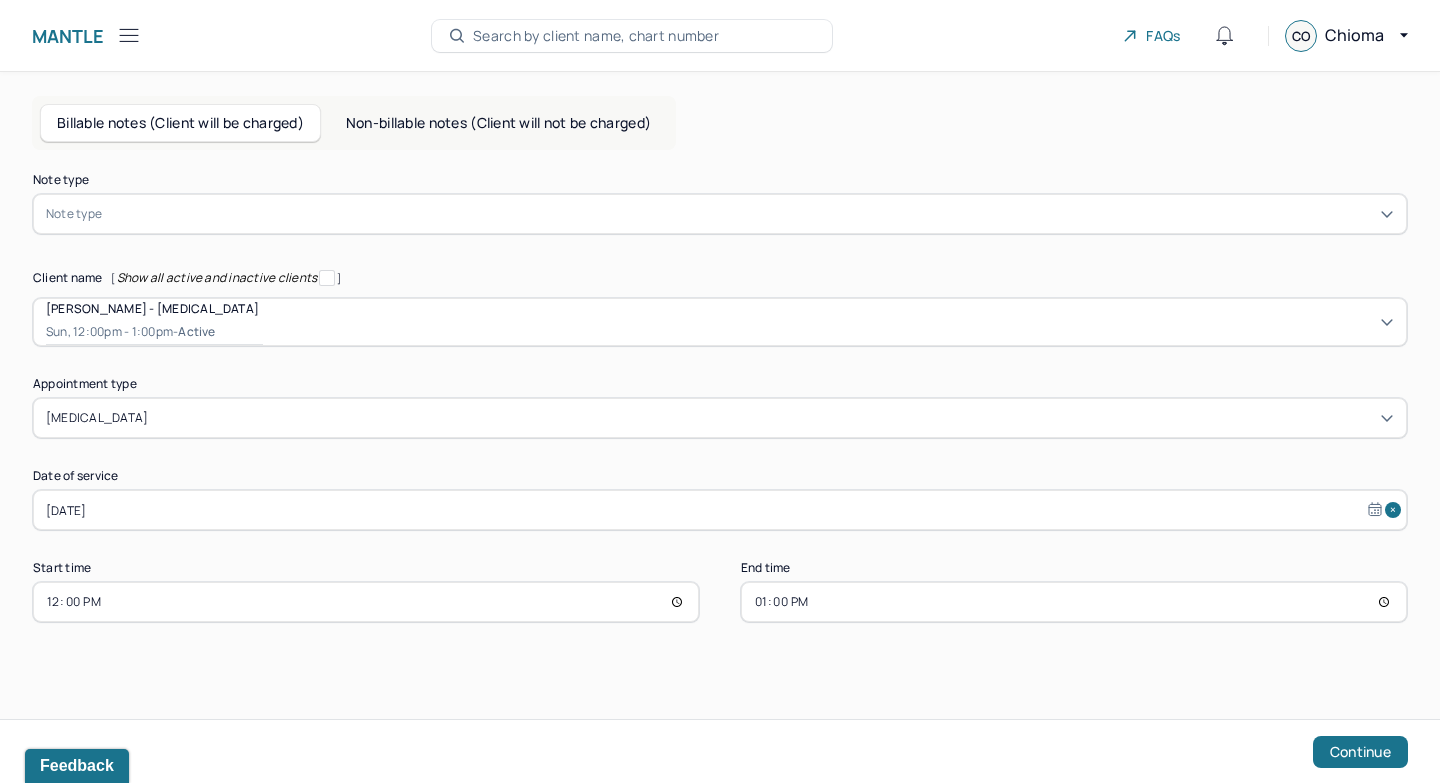 click at bounding box center (750, 214) 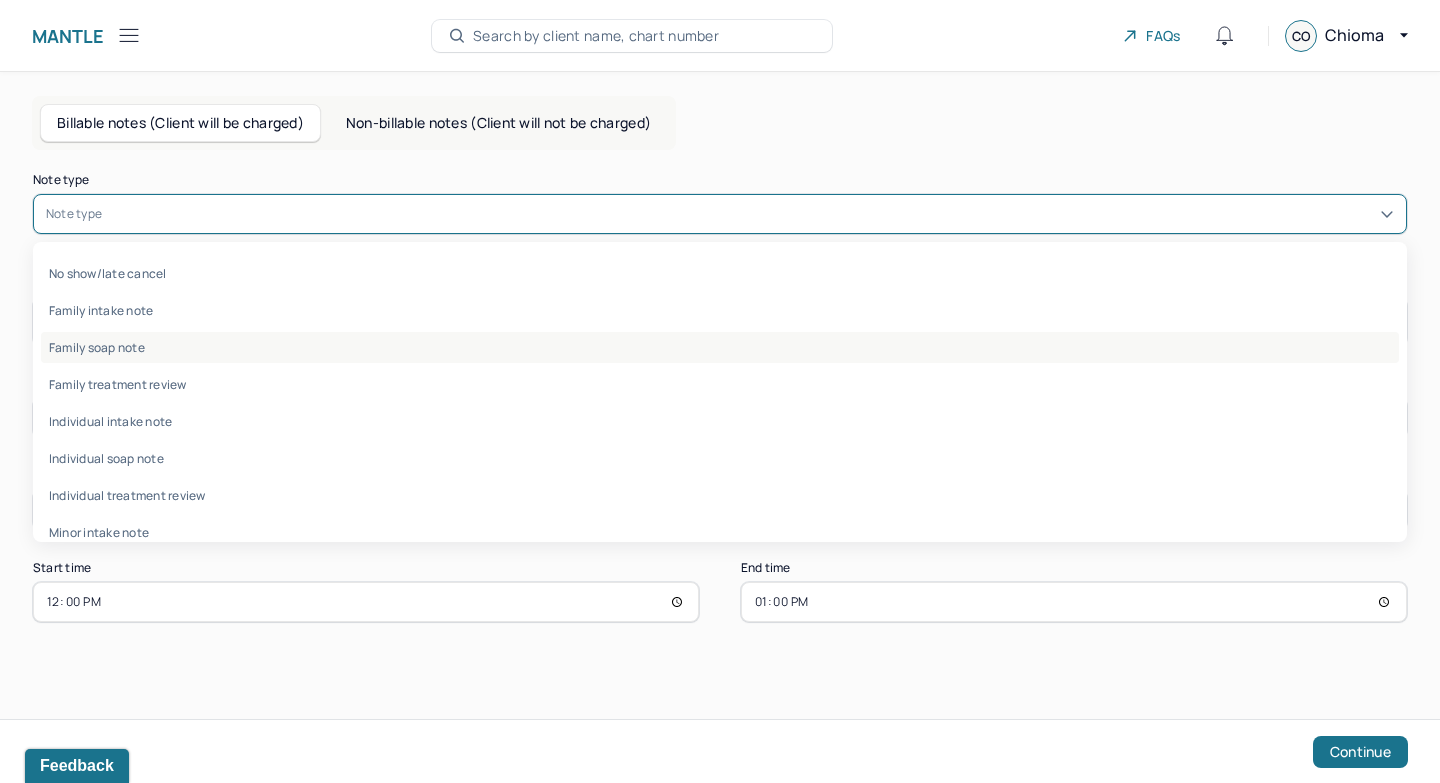 click on "Family soap note" at bounding box center [720, 347] 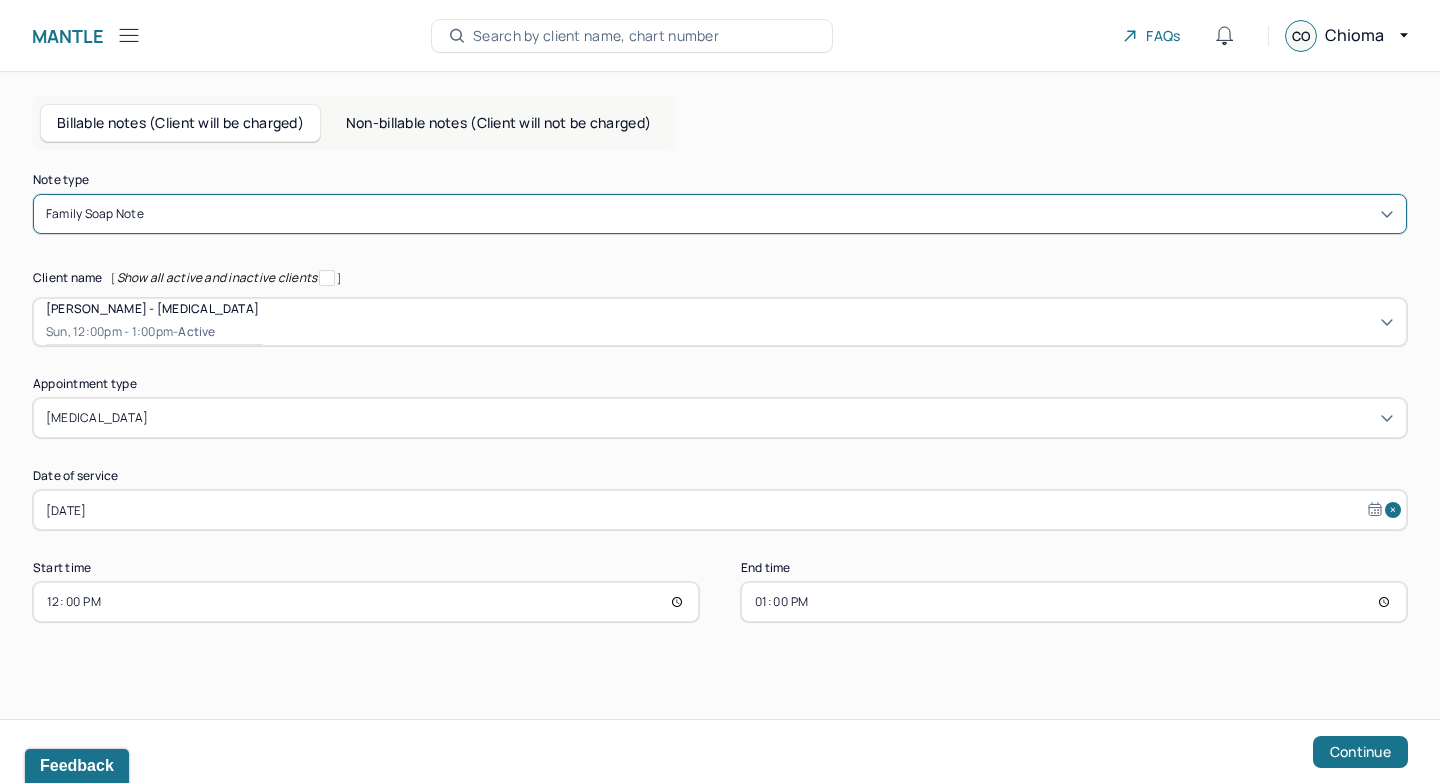 select on "6" 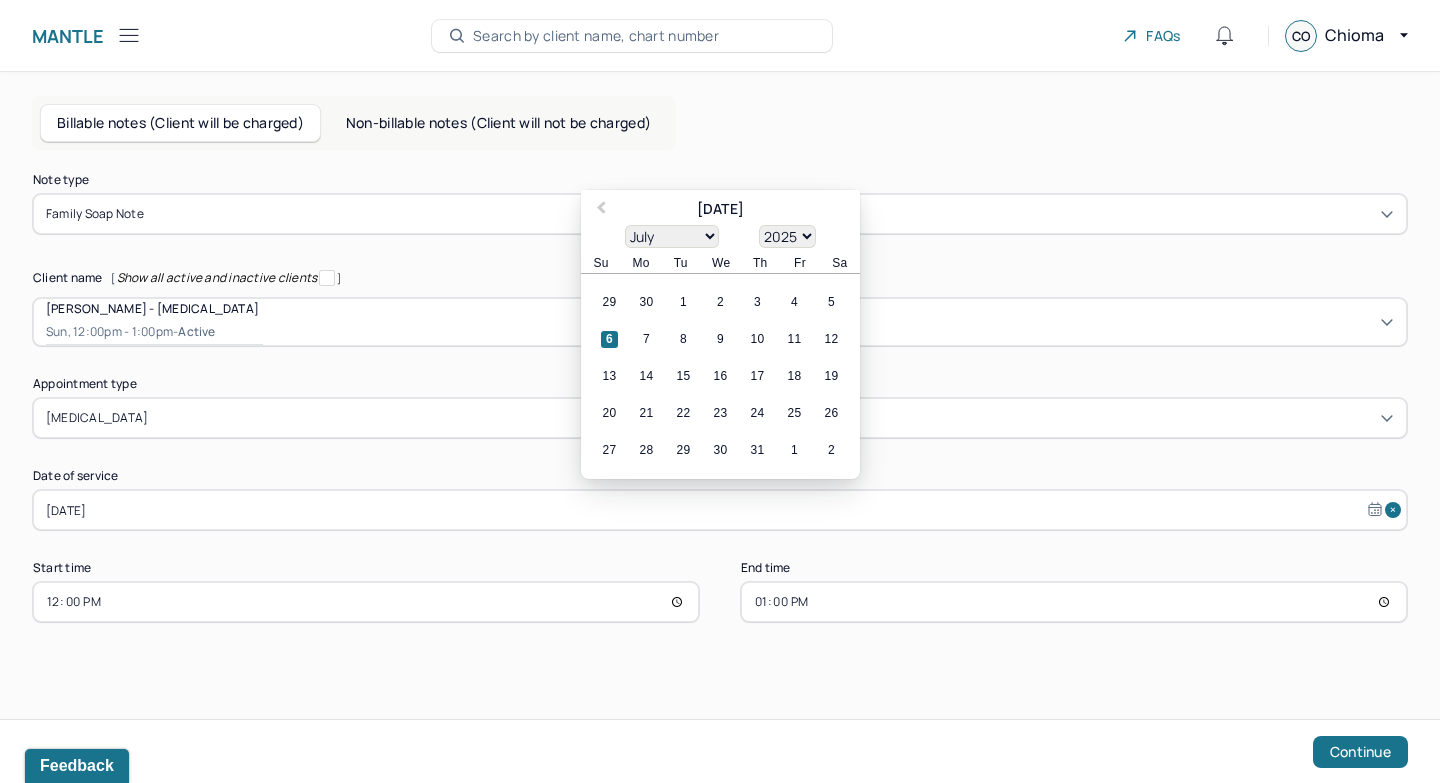 click on "Jul 6, 2025" at bounding box center [720, 510] 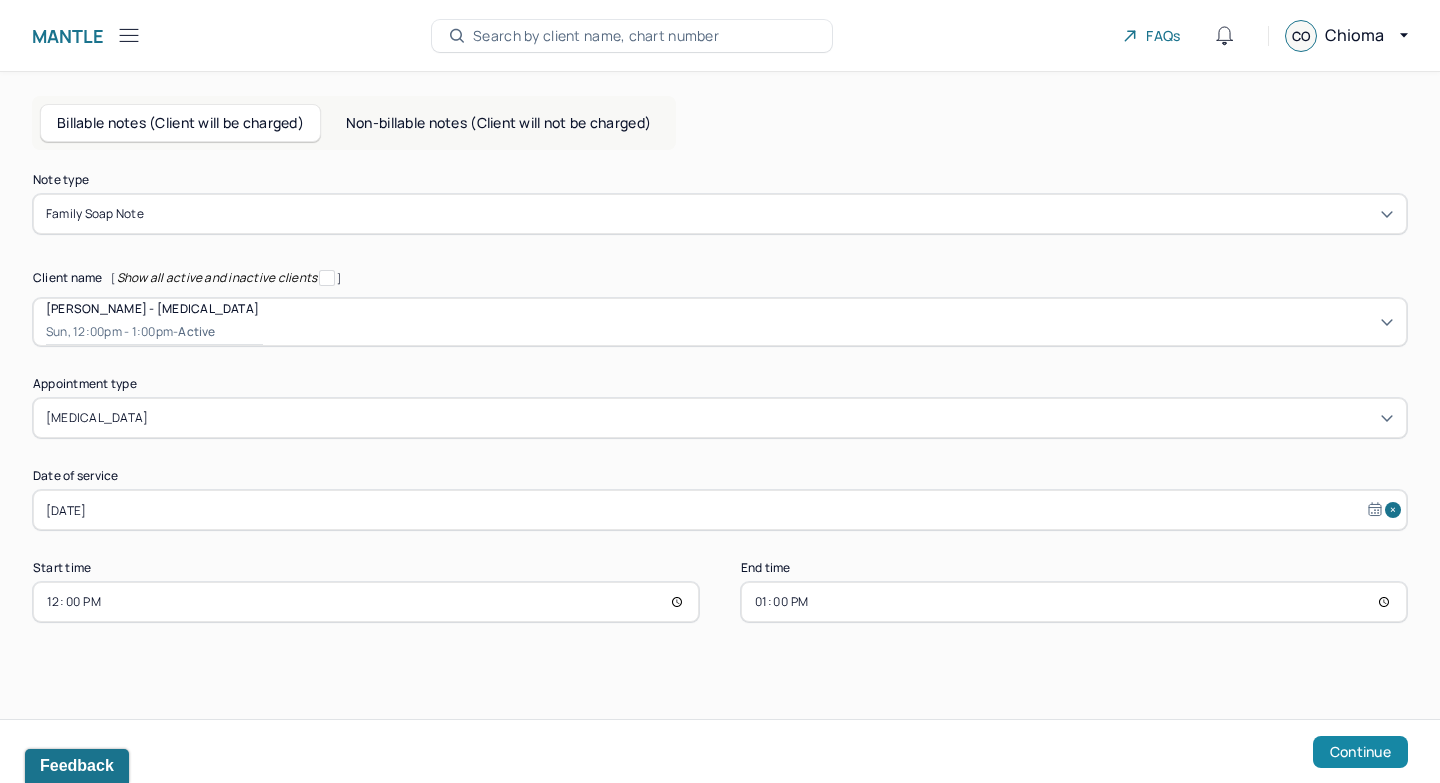 click on "Continue" at bounding box center [1360, 752] 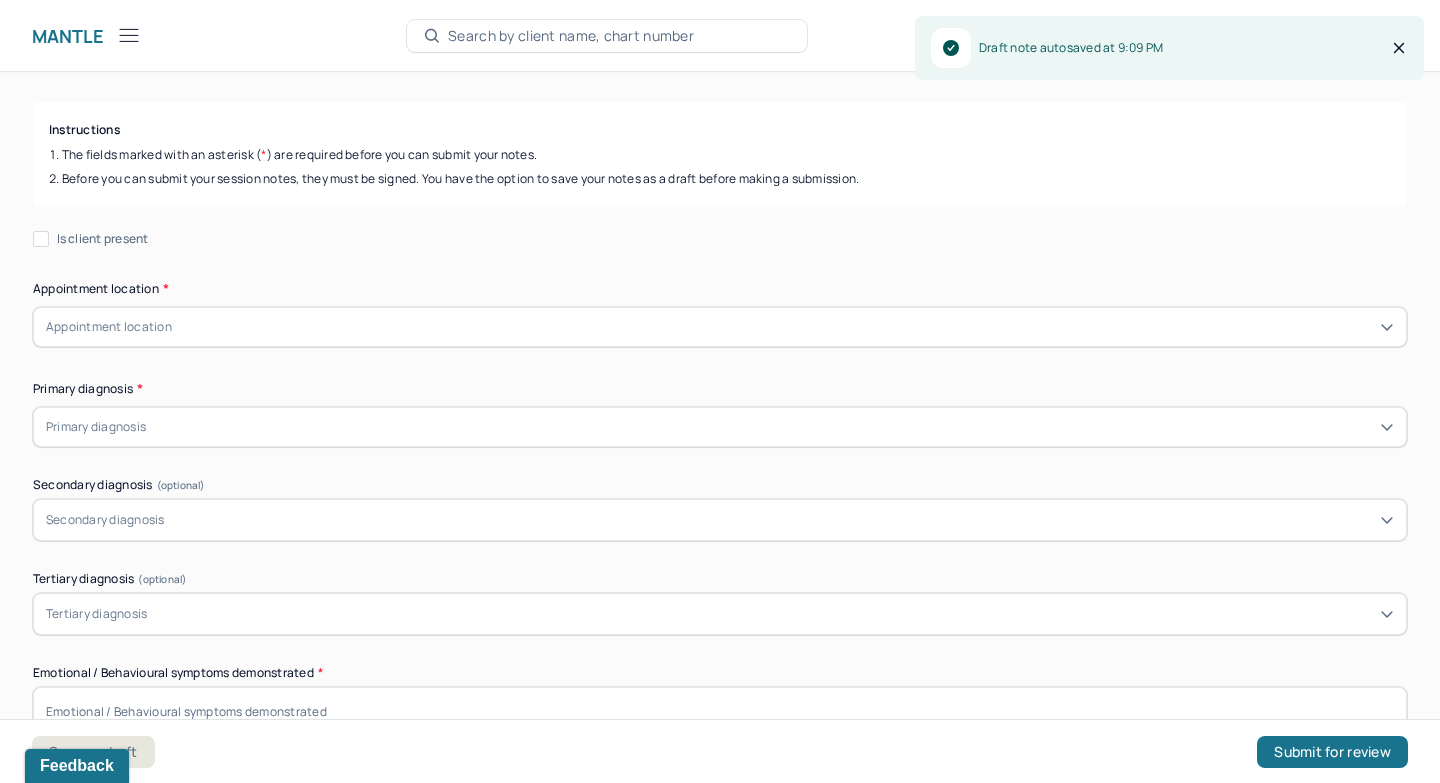 scroll, scrollTop: 0, scrollLeft: 0, axis: both 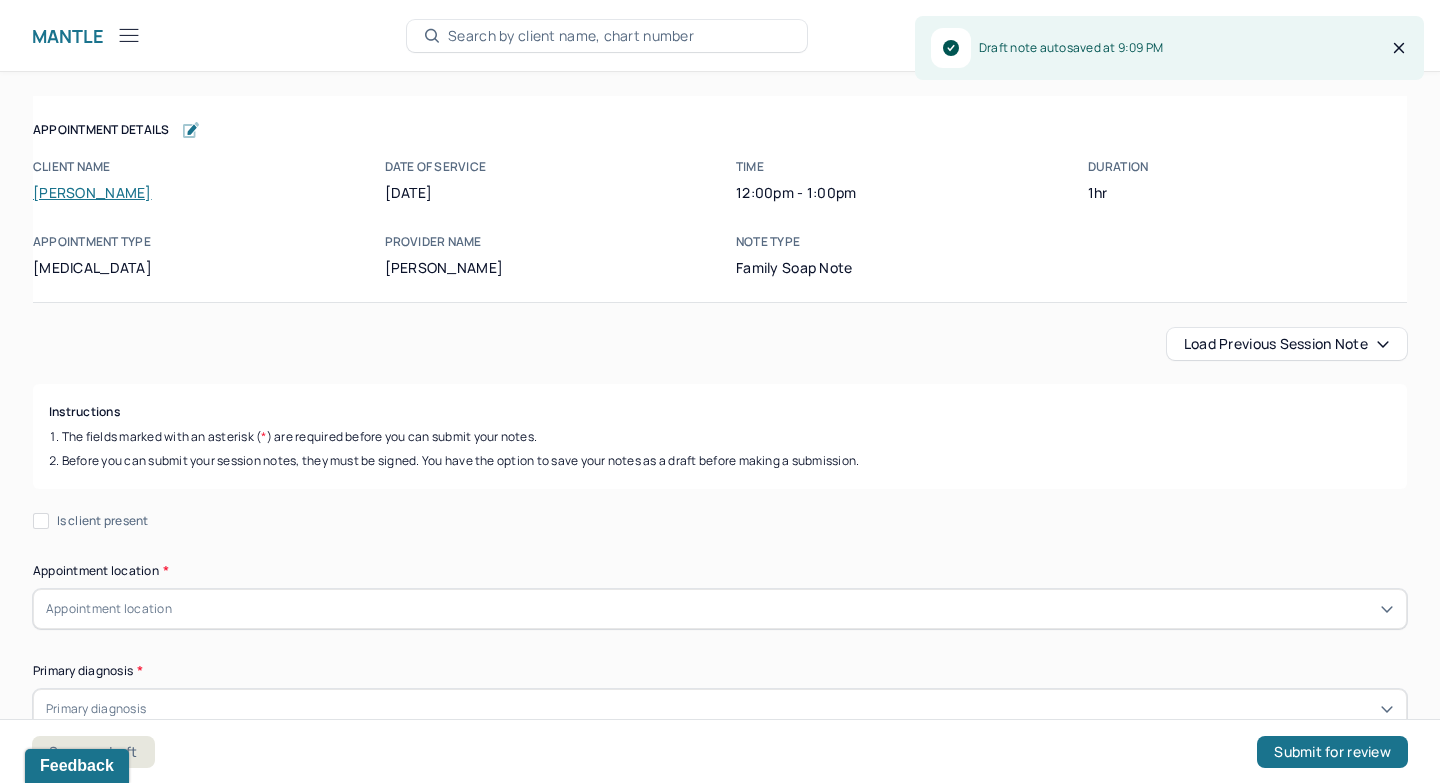 click on "Load previous session note" at bounding box center (1287, 344) 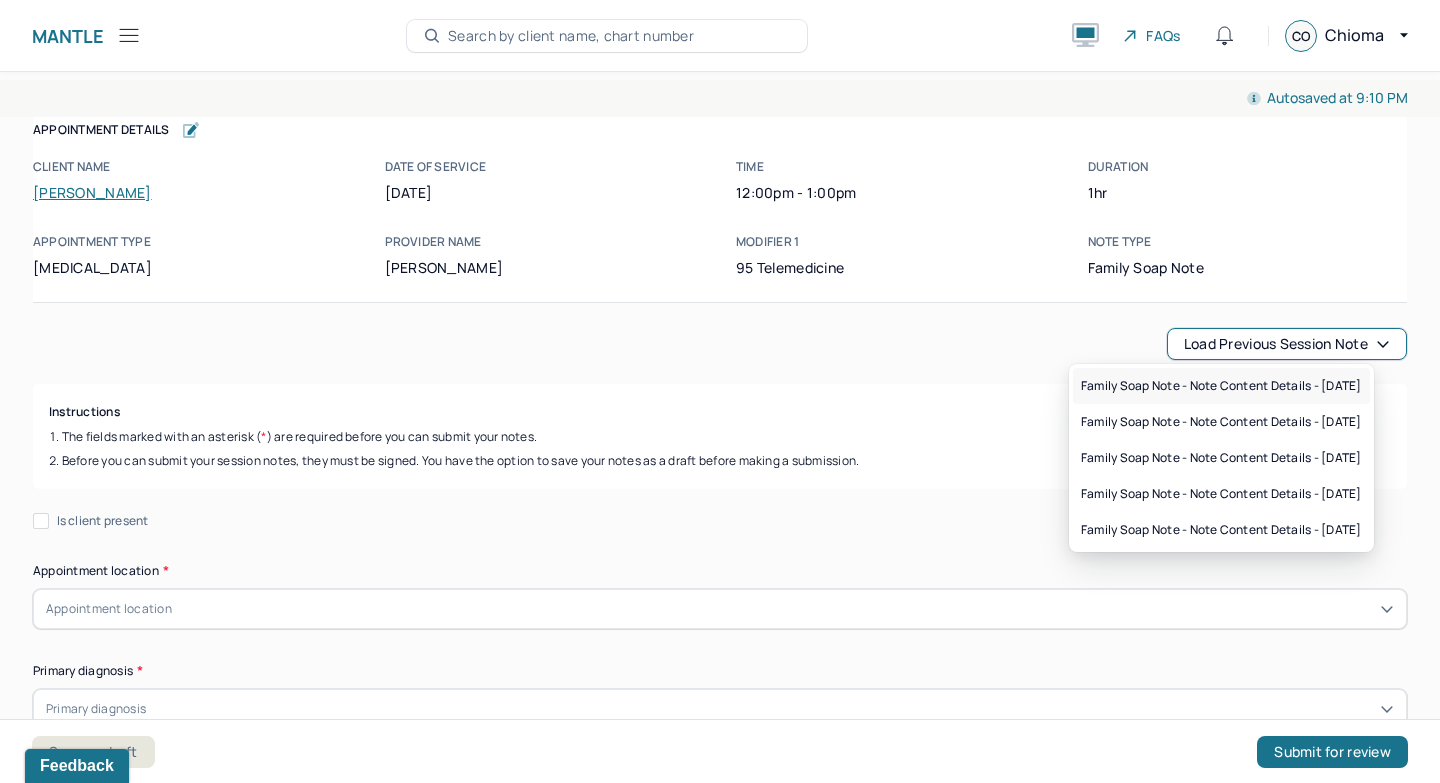 click on "Family soap note   - Note content Details -   06/08/2025" at bounding box center (1221, 386) 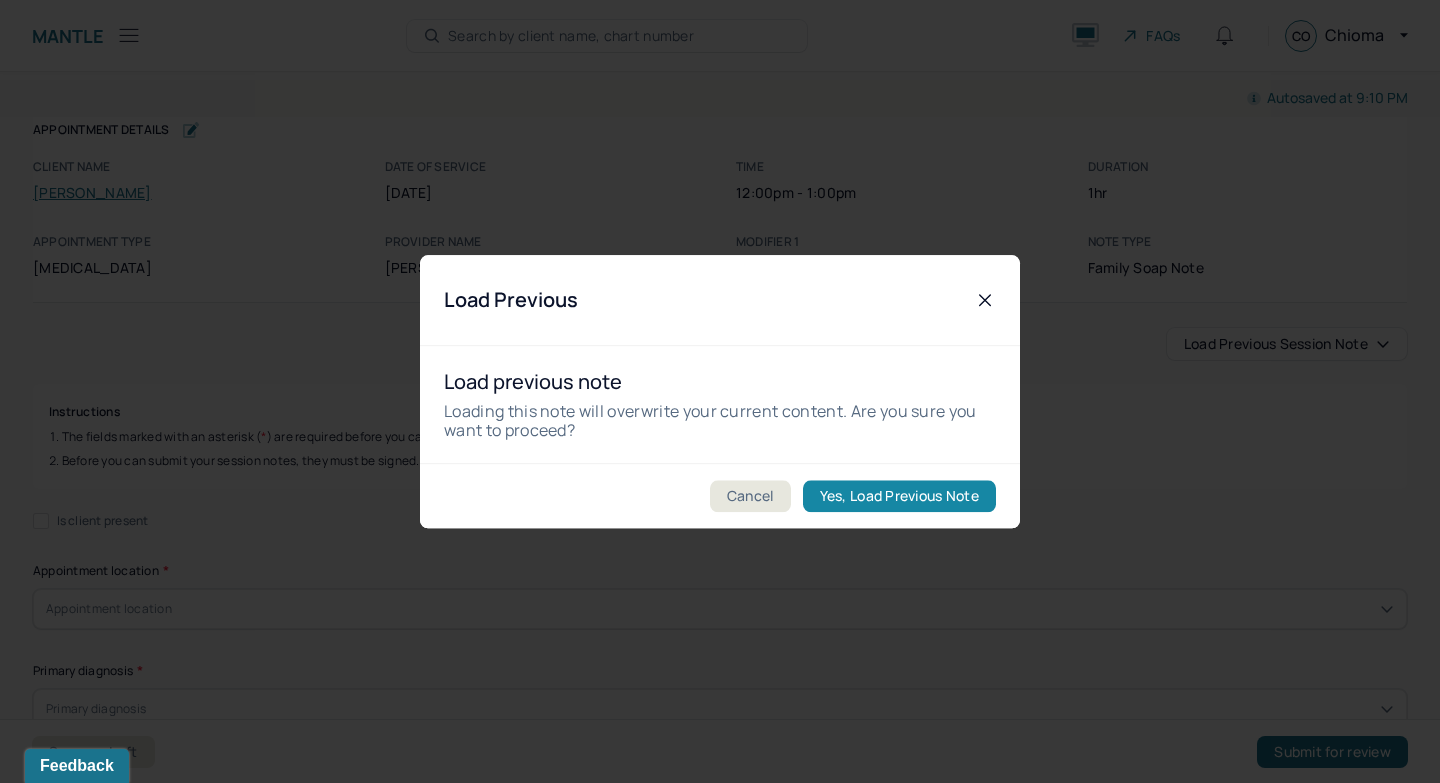 click on "Yes, Load Previous Note" at bounding box center [899, 496] 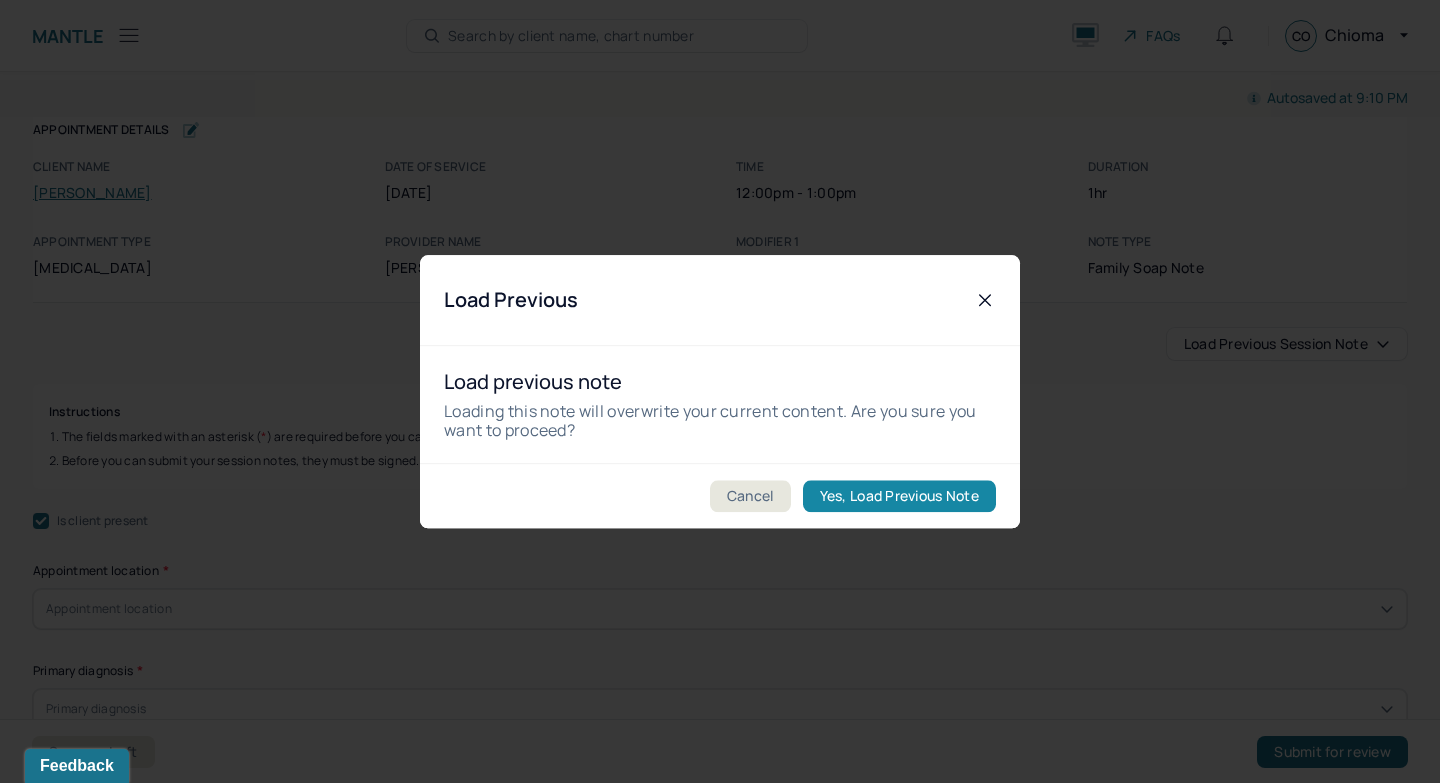 checkbox on "true" 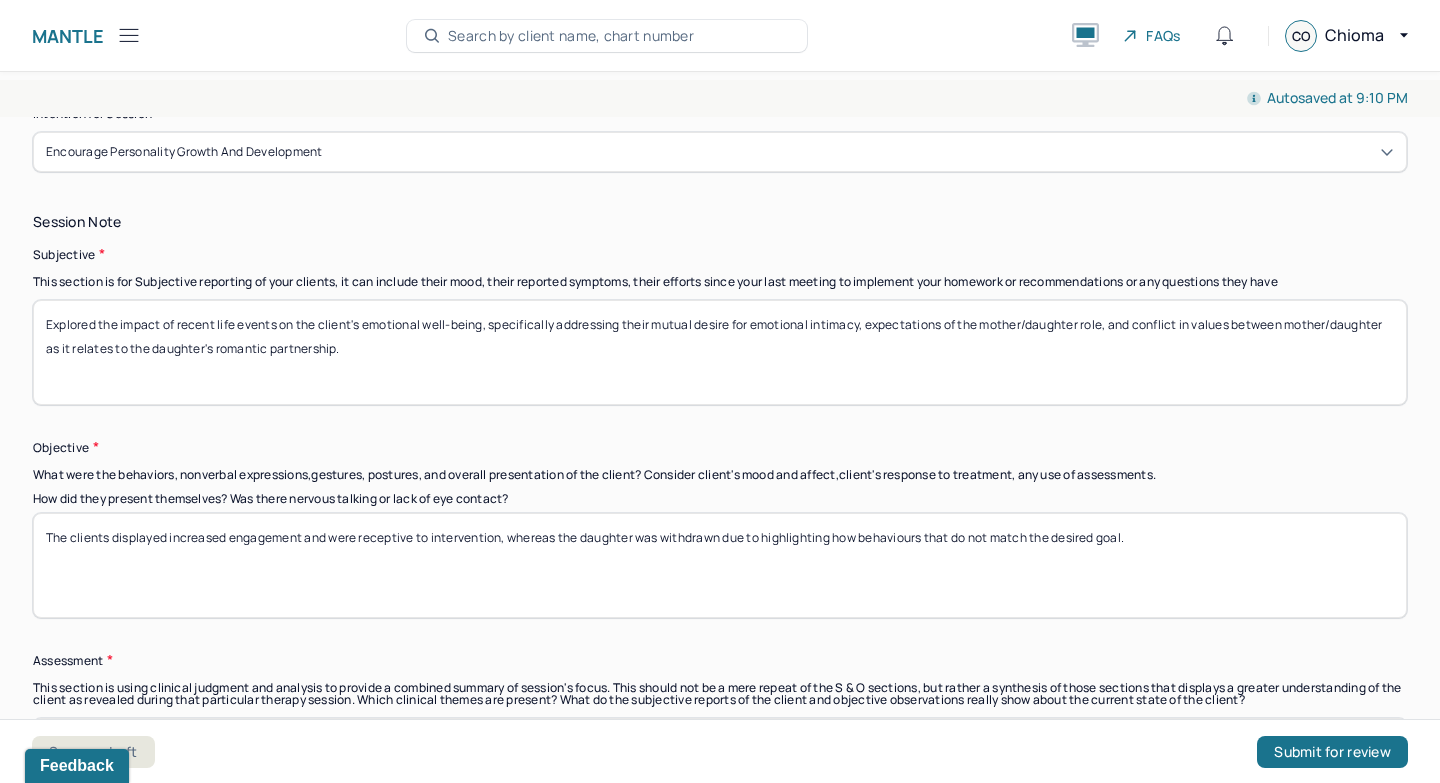 scroll, scrollTop: 1117, scrollLeft: 0, axis: vertical 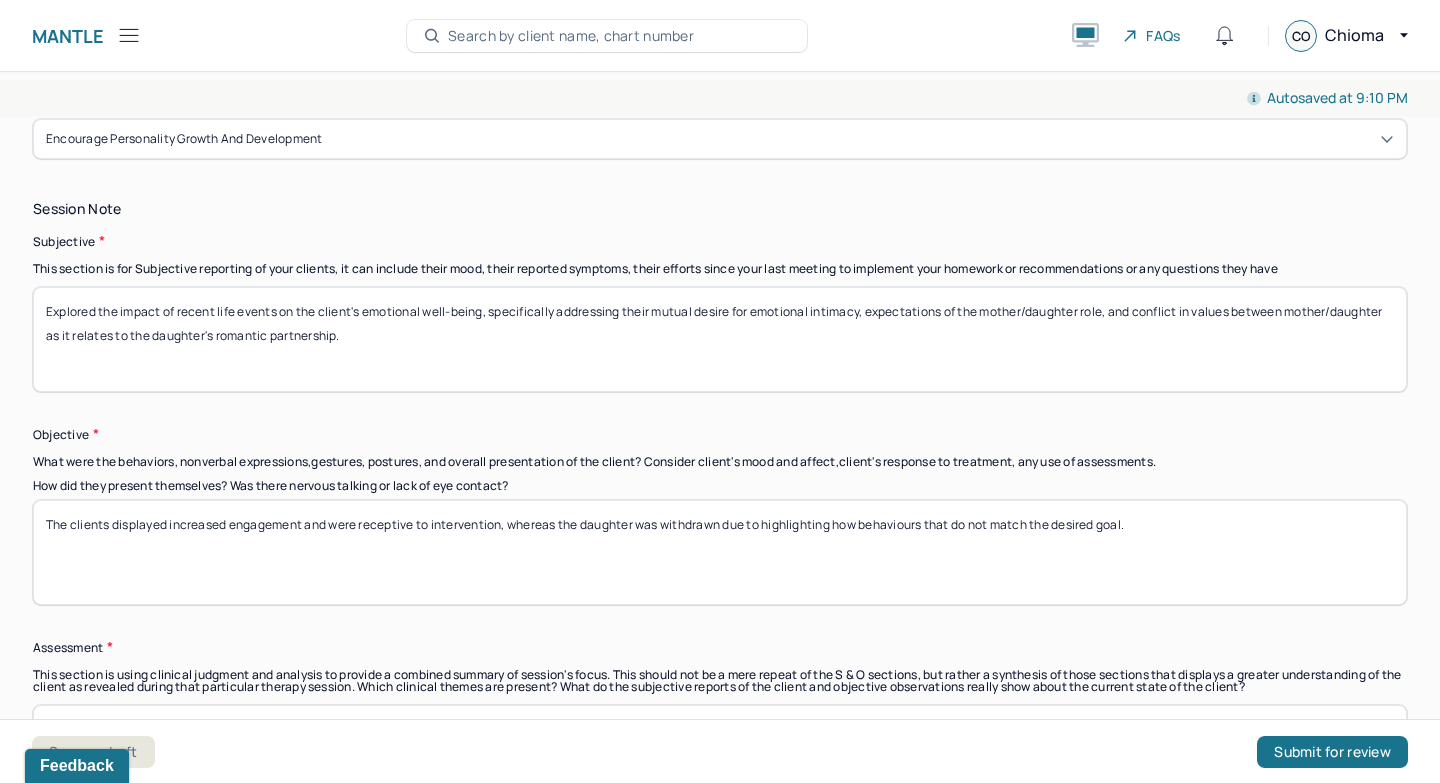 click on "Explored the impact of recent life events on the client's emotional well-being, specifically addressing their mutual desire for emotional intimacy, expectations of the mother/daughter role, and conflict in values between mother/daughter as it relates to the daughter's romantic partnership." at bounding box center (720, 339) 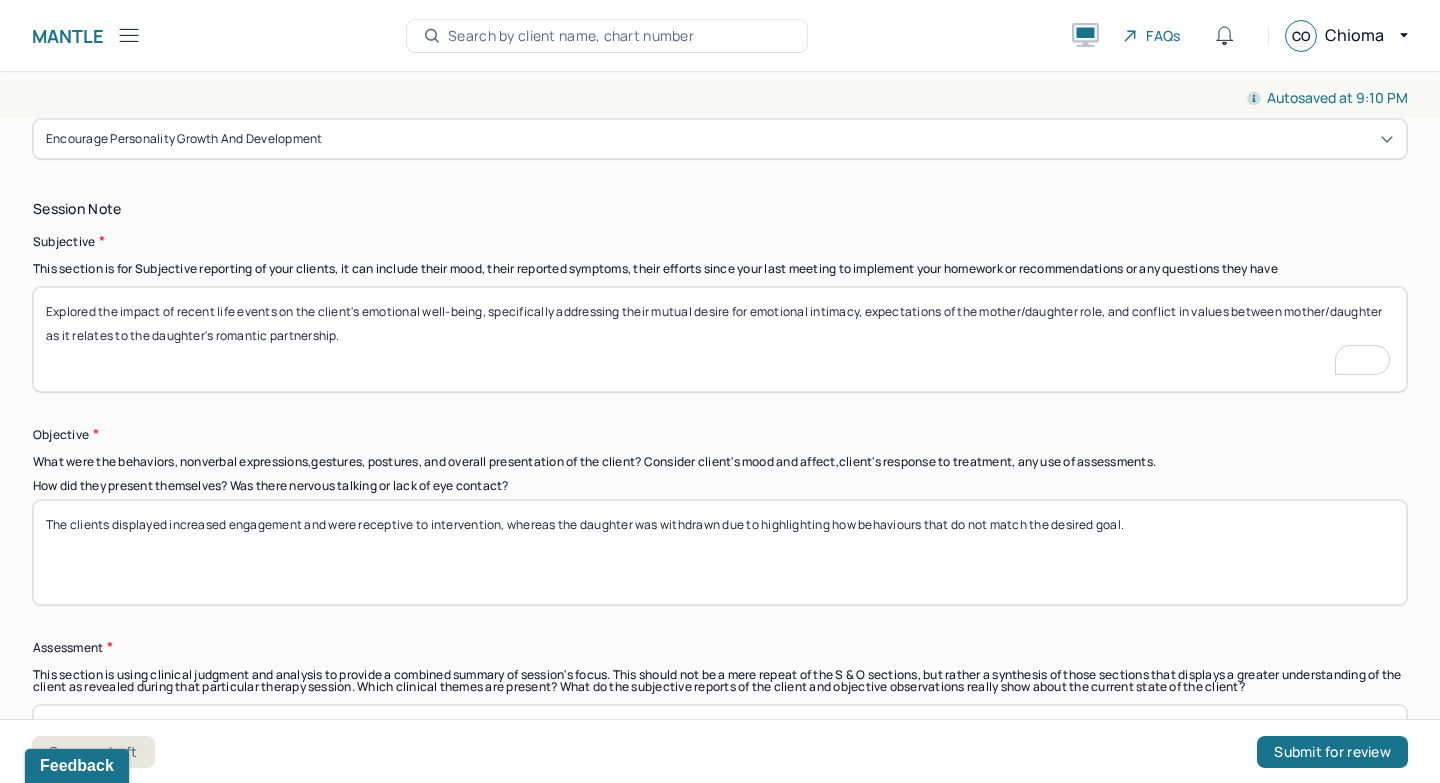 scroll, scrollTop: 1117, scrollLeft: 0, axis: vertical 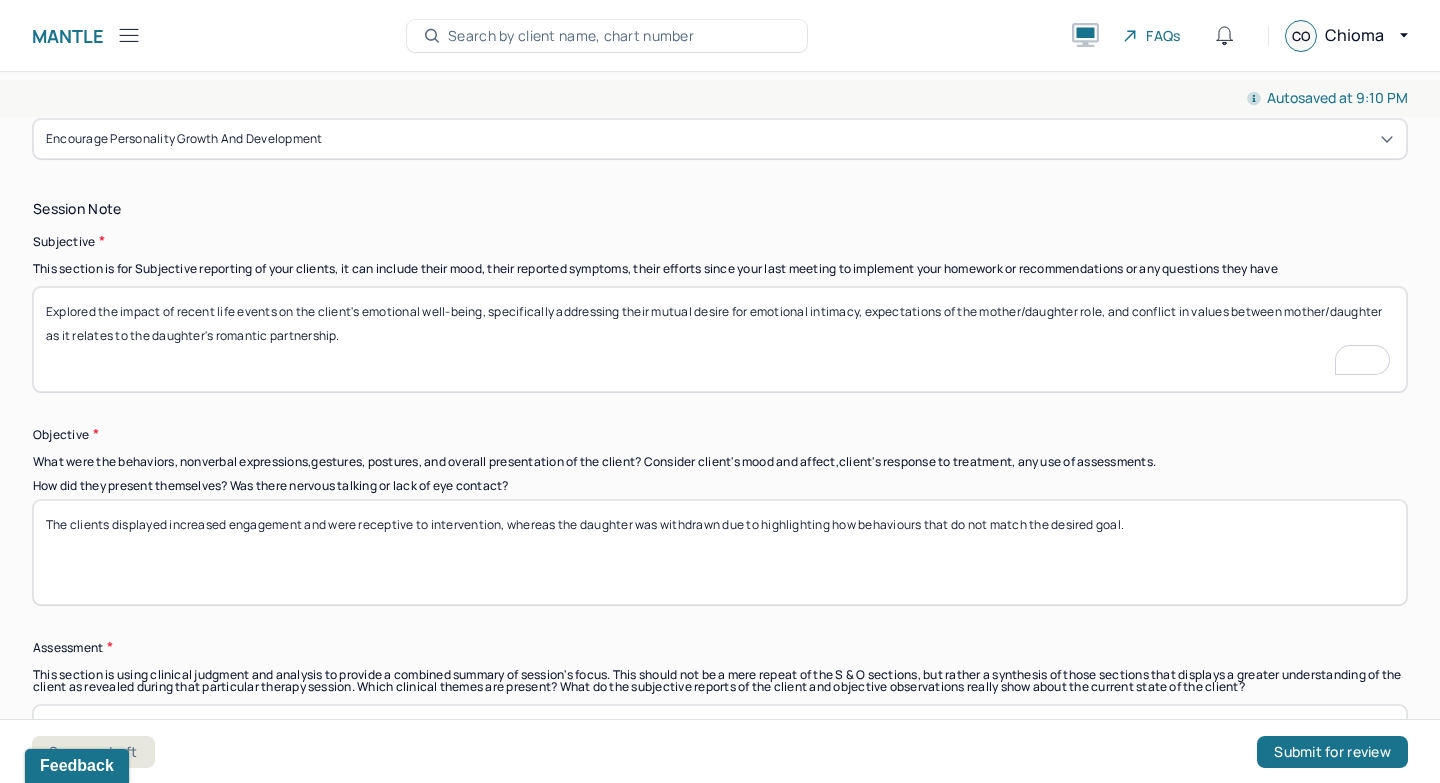 drag, startPoint x: 623, startPoint y: 311, endPoint x: 714, endPoint y: 339, distance: 95.2103 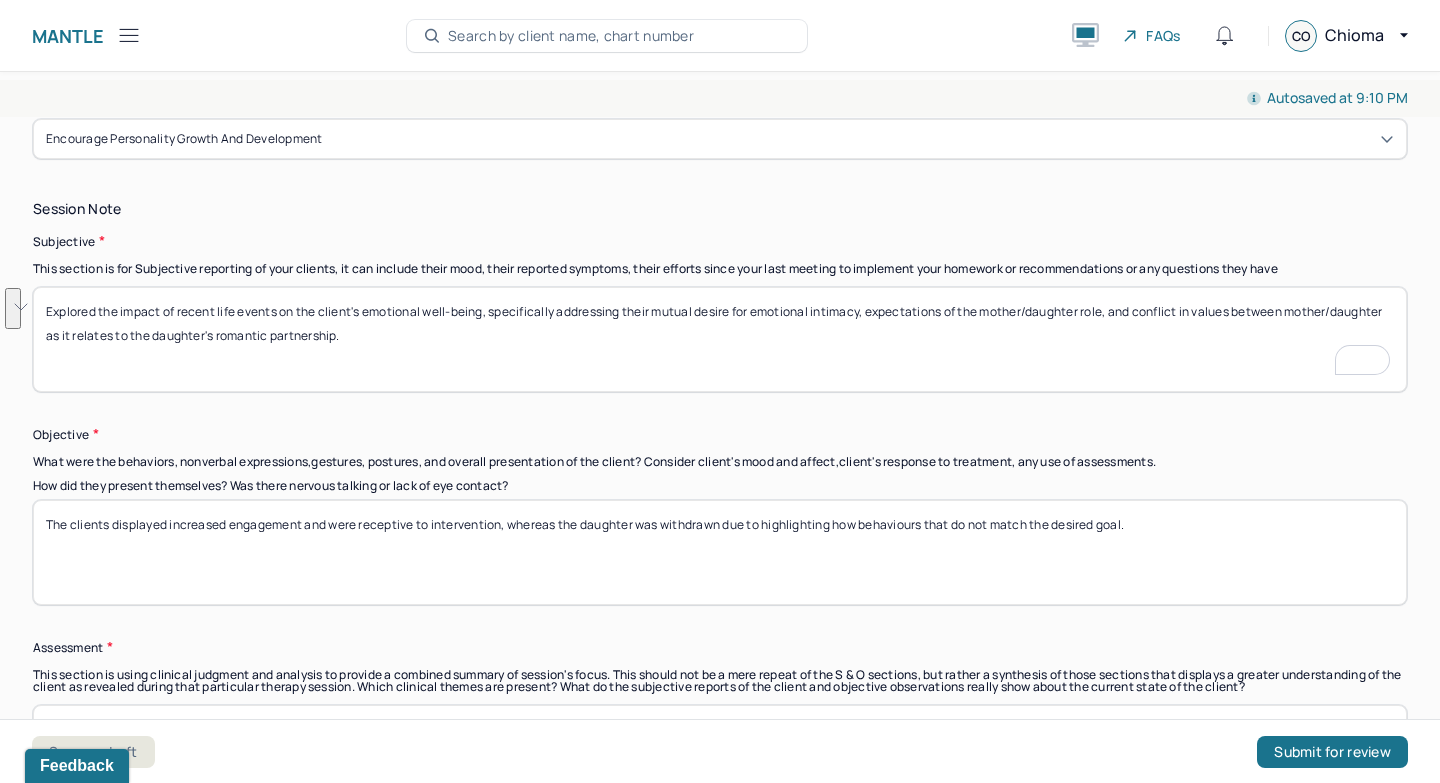 drag, startPoint x: 623, startPoint y: 308, endPoint x: 759, endPoint y: 391, distance: 159.3267 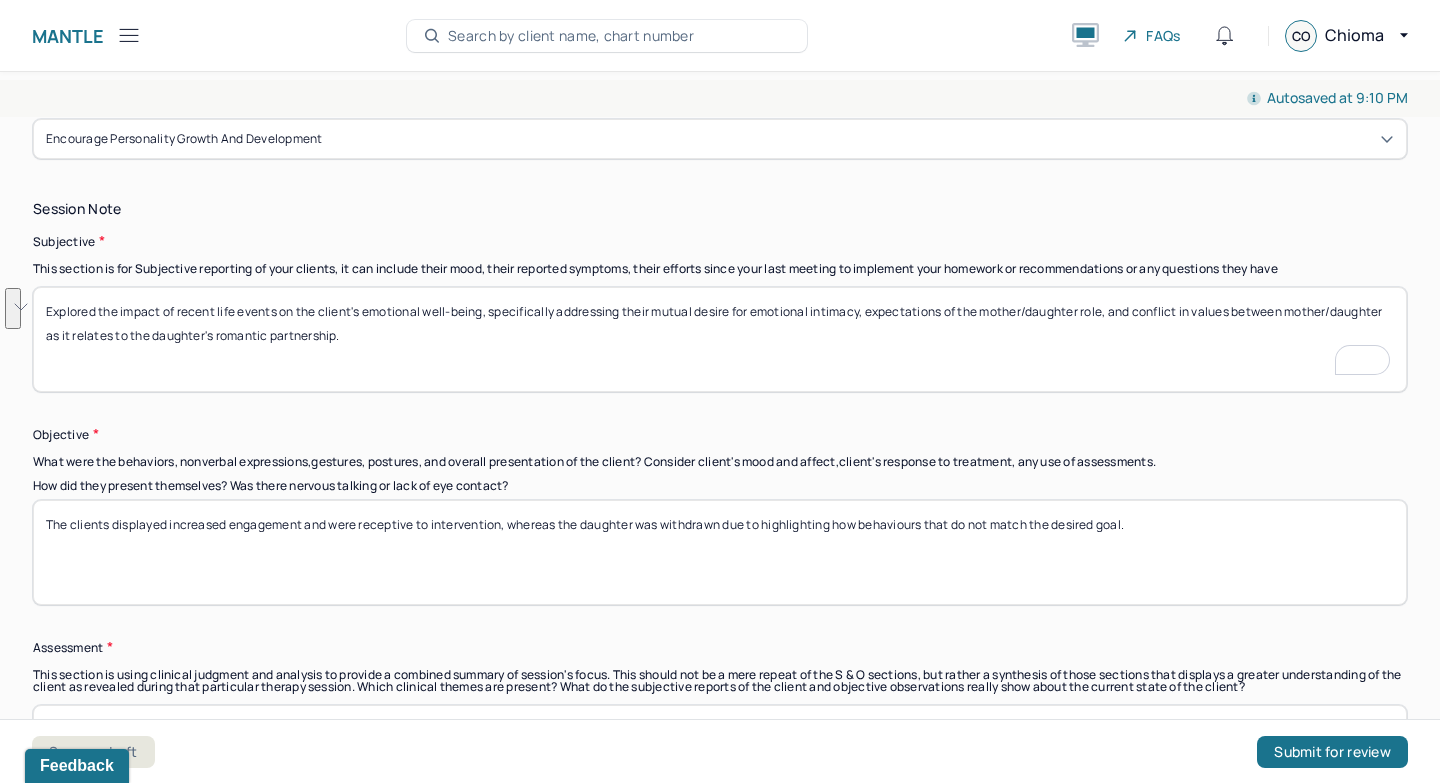 click on "Explored the impact of recent life events on the client's emotional well-being, specifically addressing their mutual desire for emotional intimacy, expectations of the mother/daughter role, and conflict in values between mother/daughter as it relates to the daughter's romantic partnership." at bounding box center [720, 339] 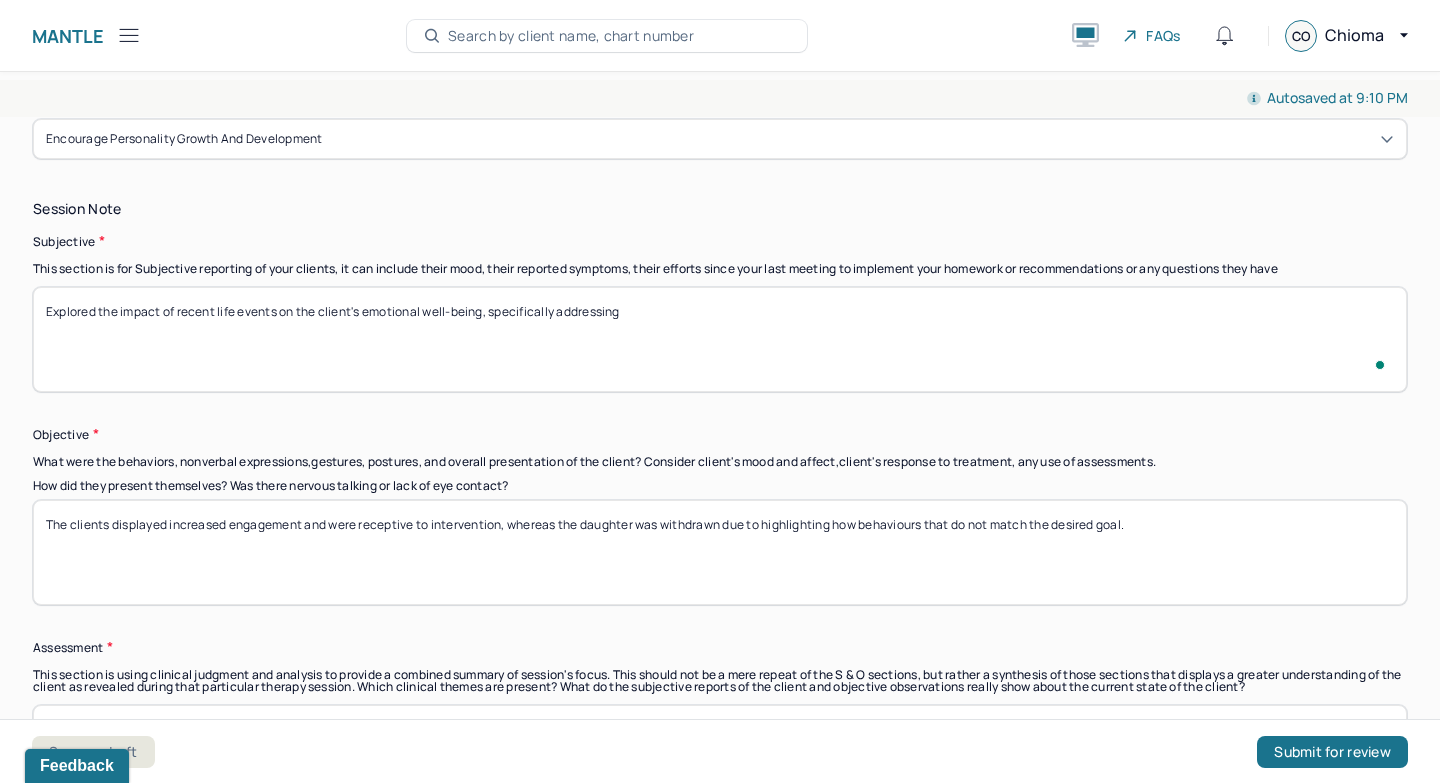 scroll, scrollTop: 1310, scrollLeft: 0, axis: vertical 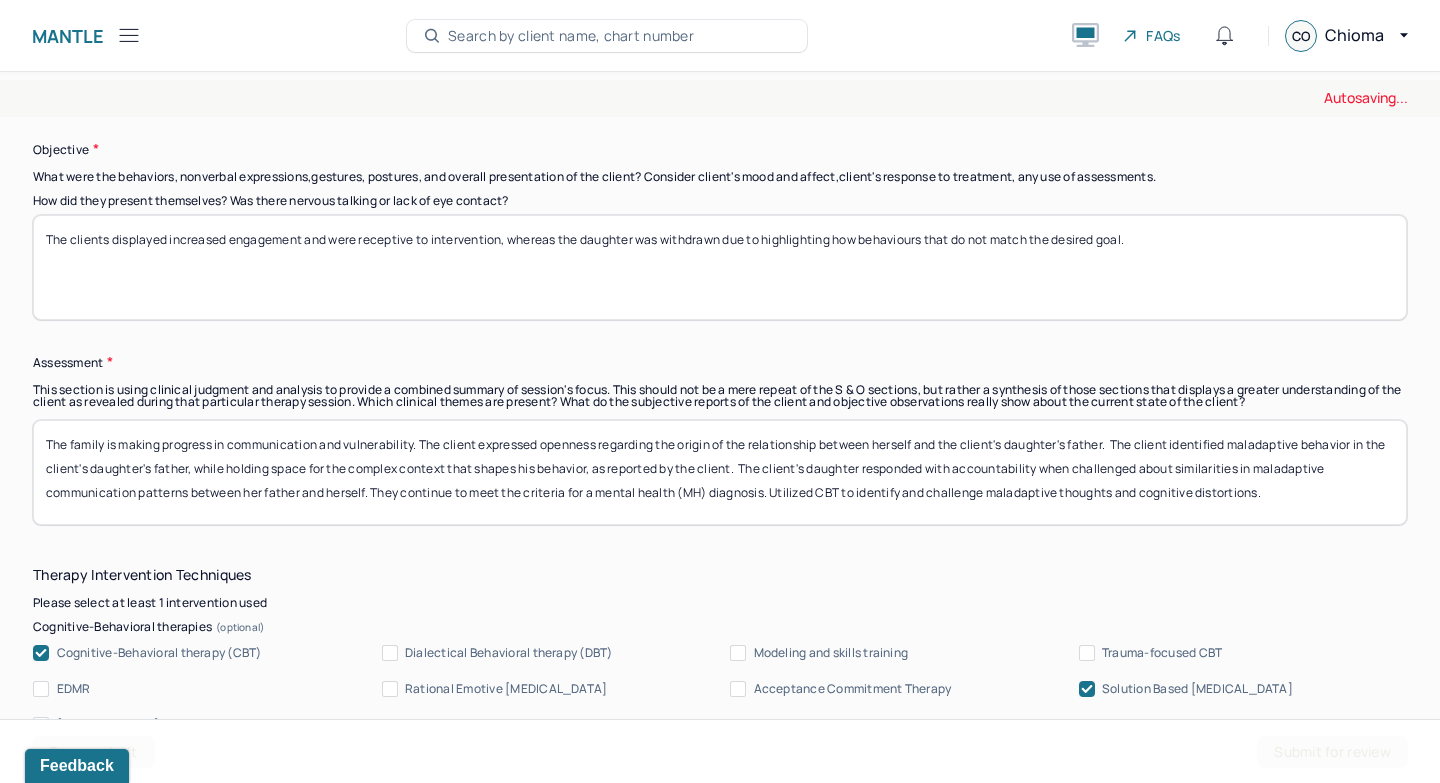 type on "Explored the impact of recent life events on the client's emotional well-being, specifically addressing" 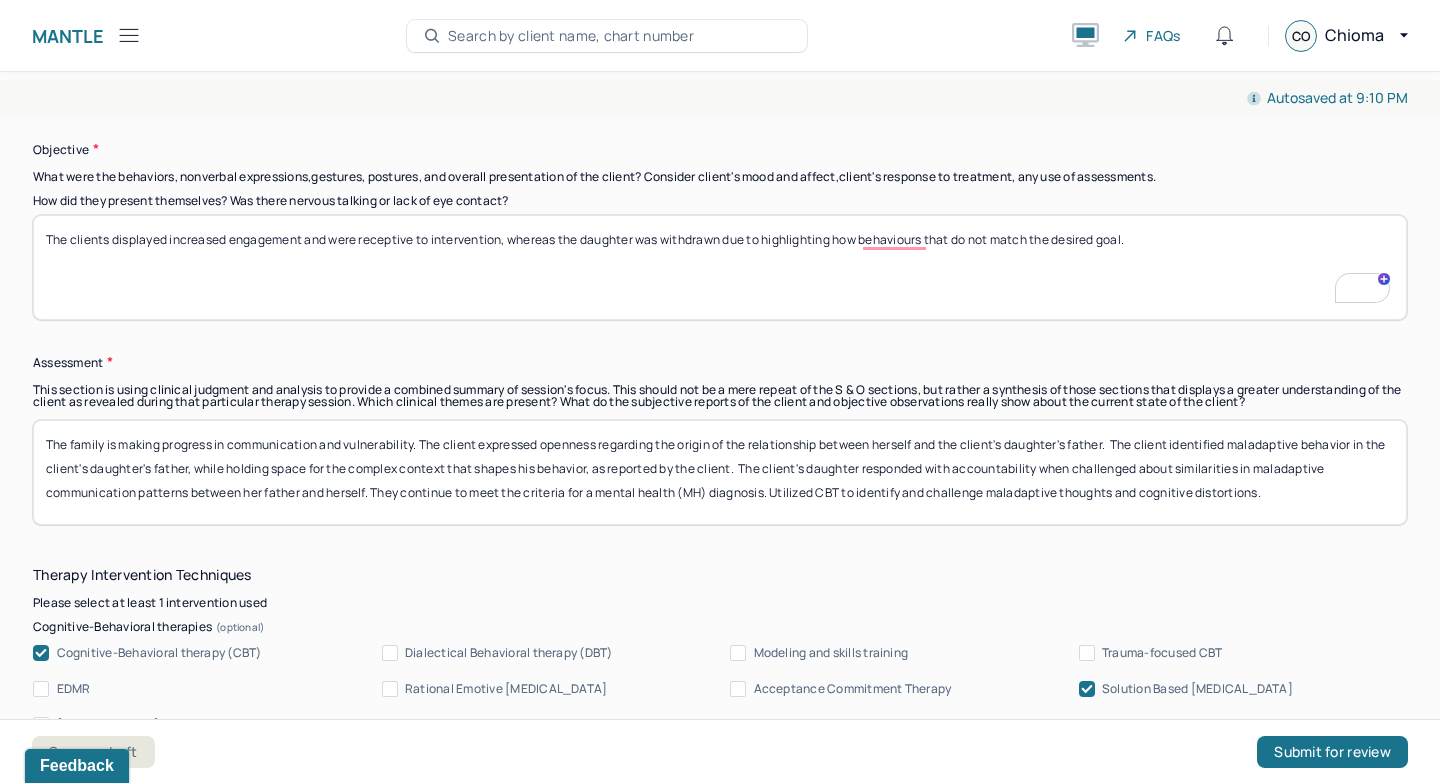 scroll, scrollTop: 1402, scrollLeft: 0, axis: vertical 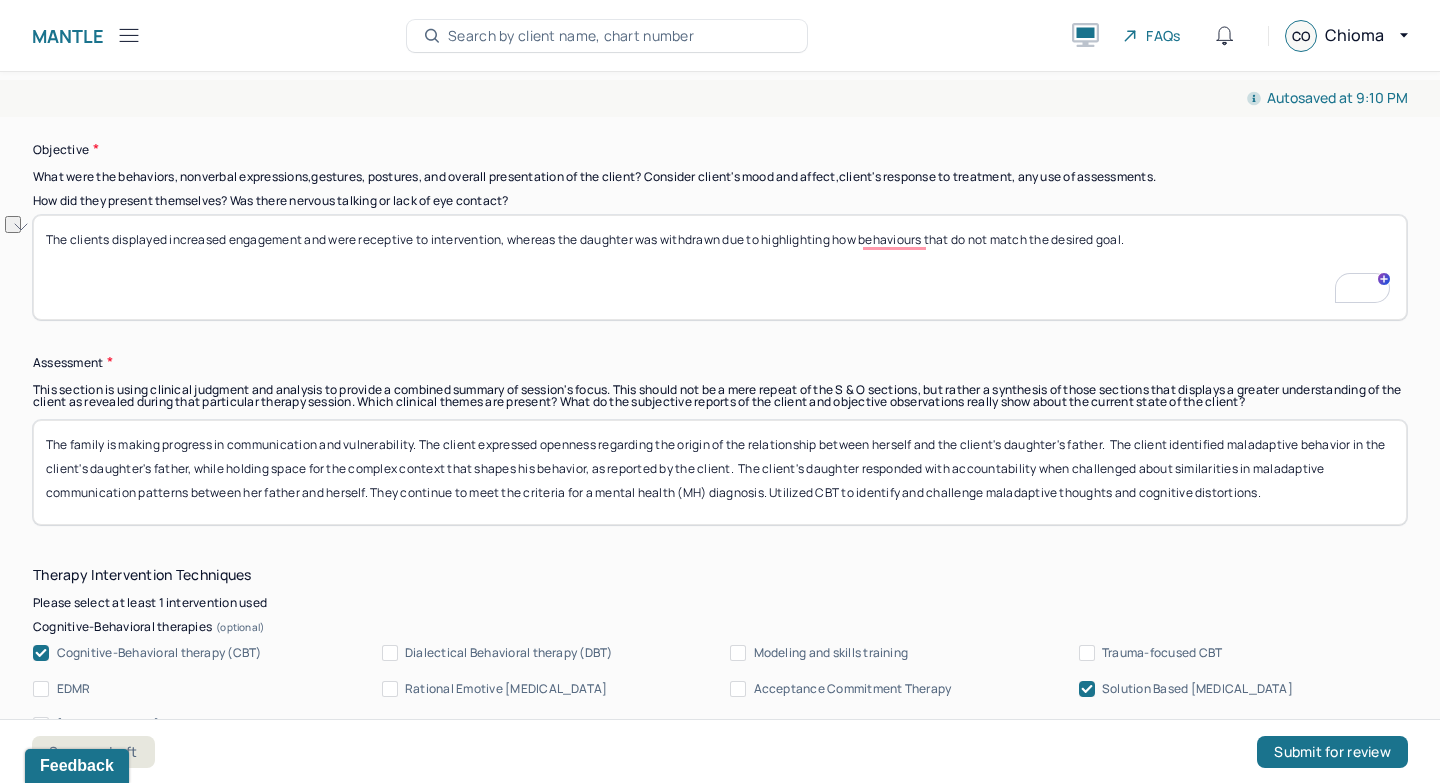 drag, startPoint x: 1162, startPoint y: 235, endPoint x: 179, endPoint y: 242, distance: 983.0249 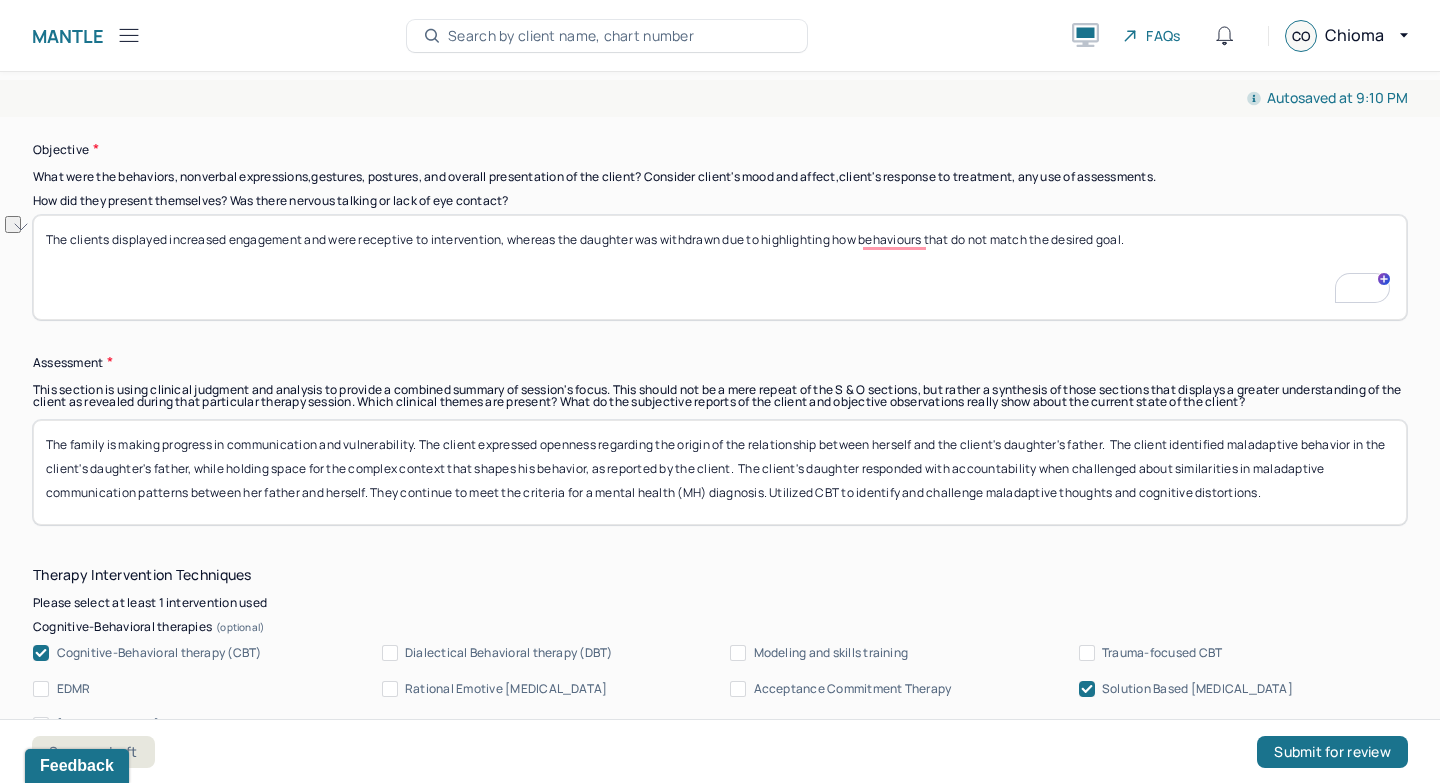 click on "The clients displayed increased engagement and were receptive to intervention, whereas the daughter was withdrawn due to highlighting how behaviours that do not match the desired goal." at bounding box center [720, 267] 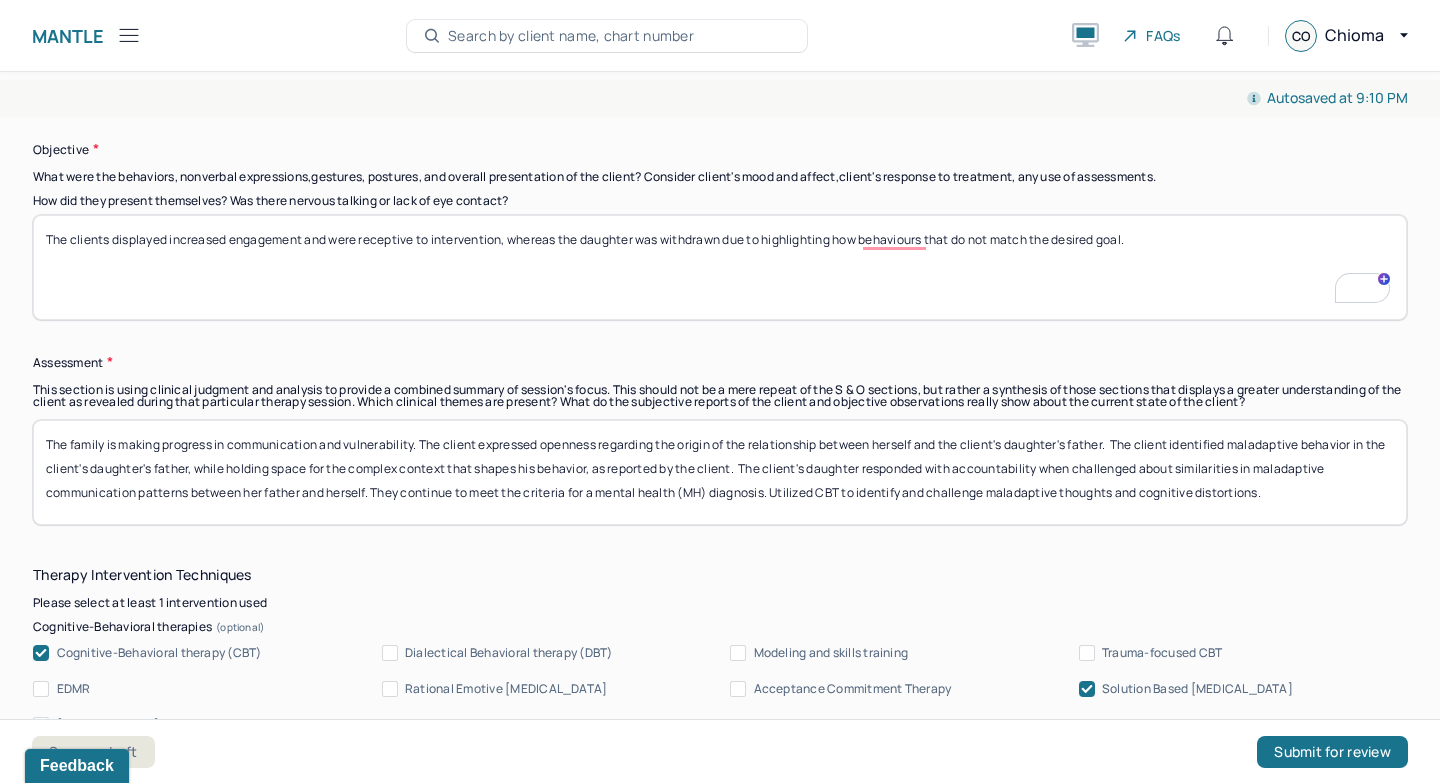 click on "The clients displayed increased engagement and were receptive to intervention, whereas the daughter was withdrawn due to highlighting how behaviours that do not match the desired goal." at bounding box center [720, 267] 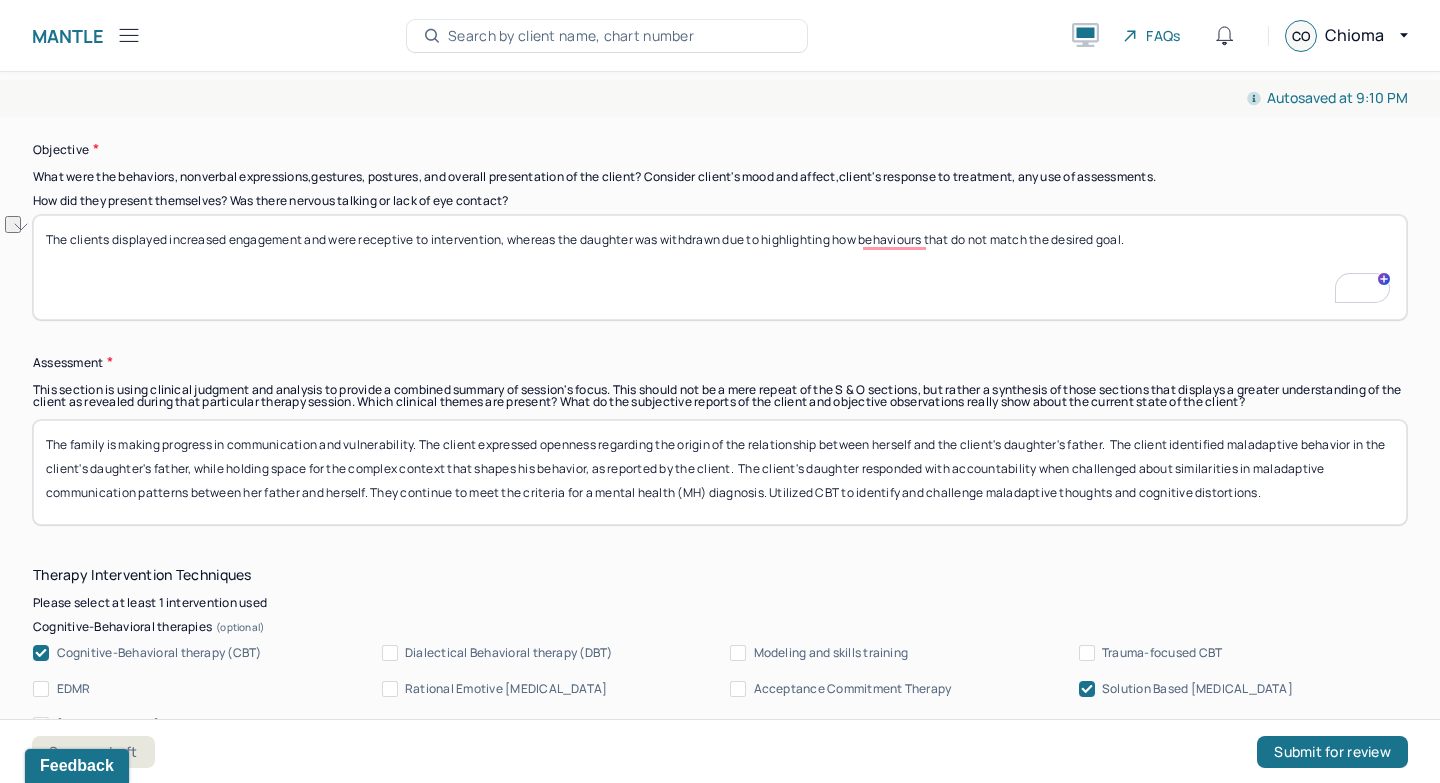 drag, startPoint x: 306, startPoint y: 239, endPoint x: 1230, endPoint y: 256, distance: 924.1564 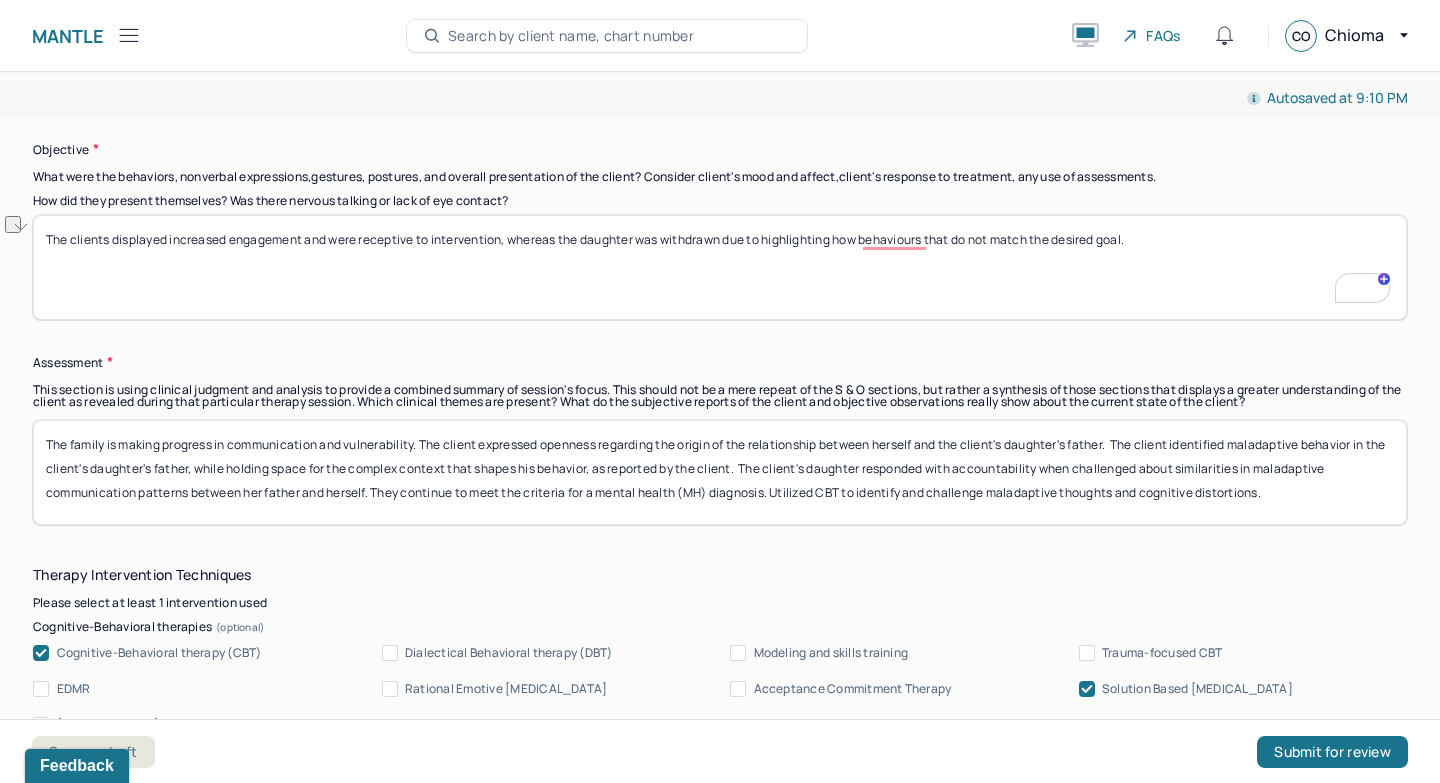 click on "The clients displayed increased engagement and were receptive to intervention, whereas the daughter was withdrawn due to highlighting how behaviours that do not match the desired goal." at bounding box center [720, 267] 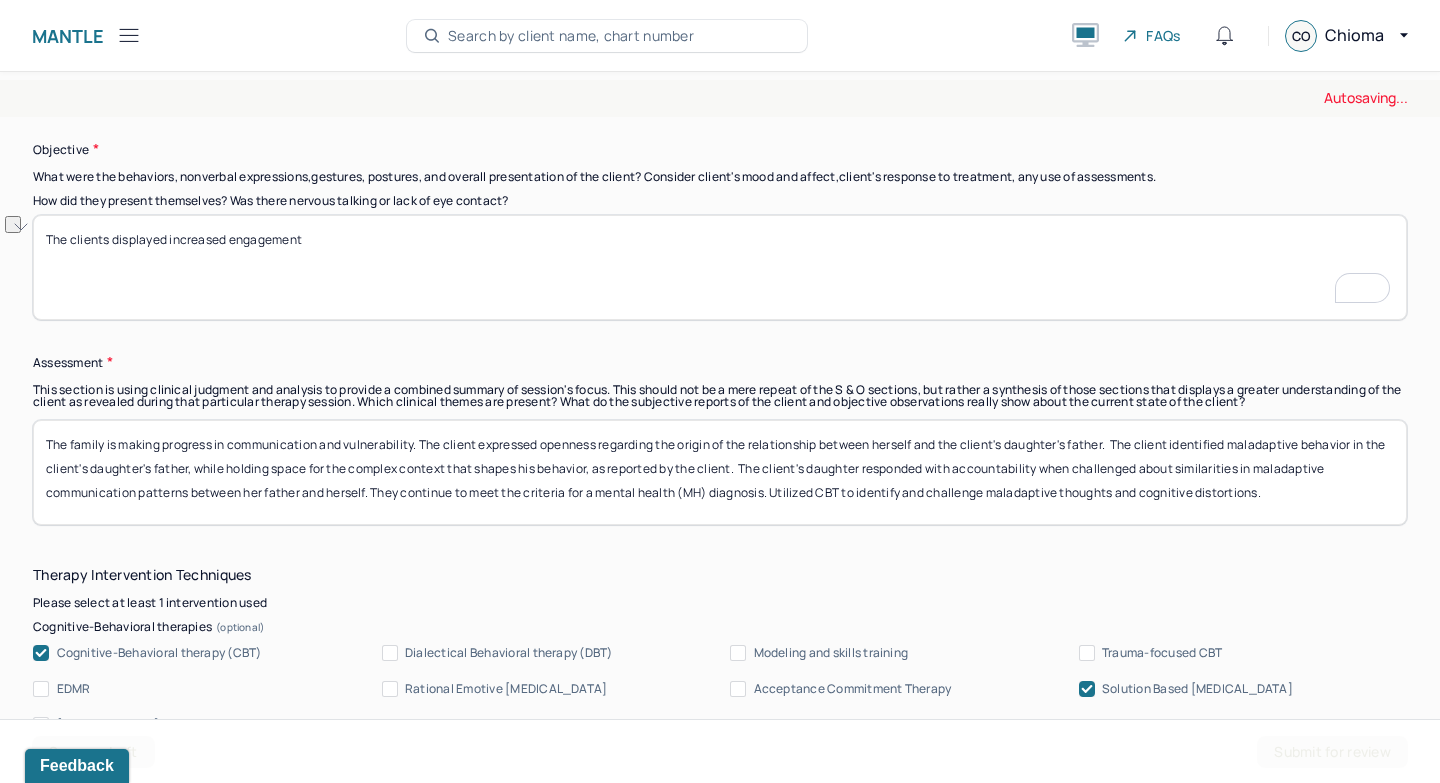 click on "The clients displayed increased engagement and were receptive to intervention, whereas the daughter was withdrawn due to highlighting how behaviours that do not match the desired goal." at bounding box center (720, 267) 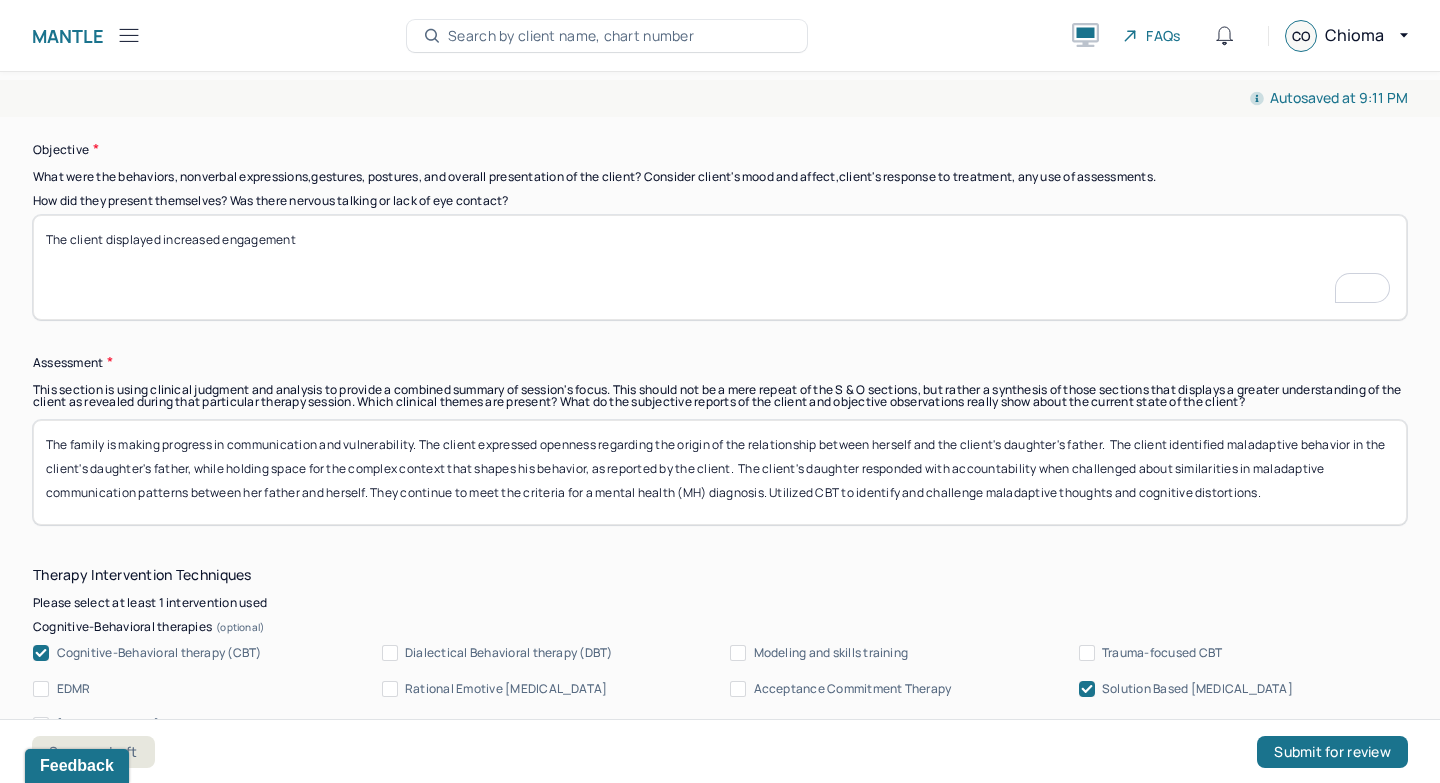 scroll, scrollTop: 1628, scrollLeft: 0, axis: vertical 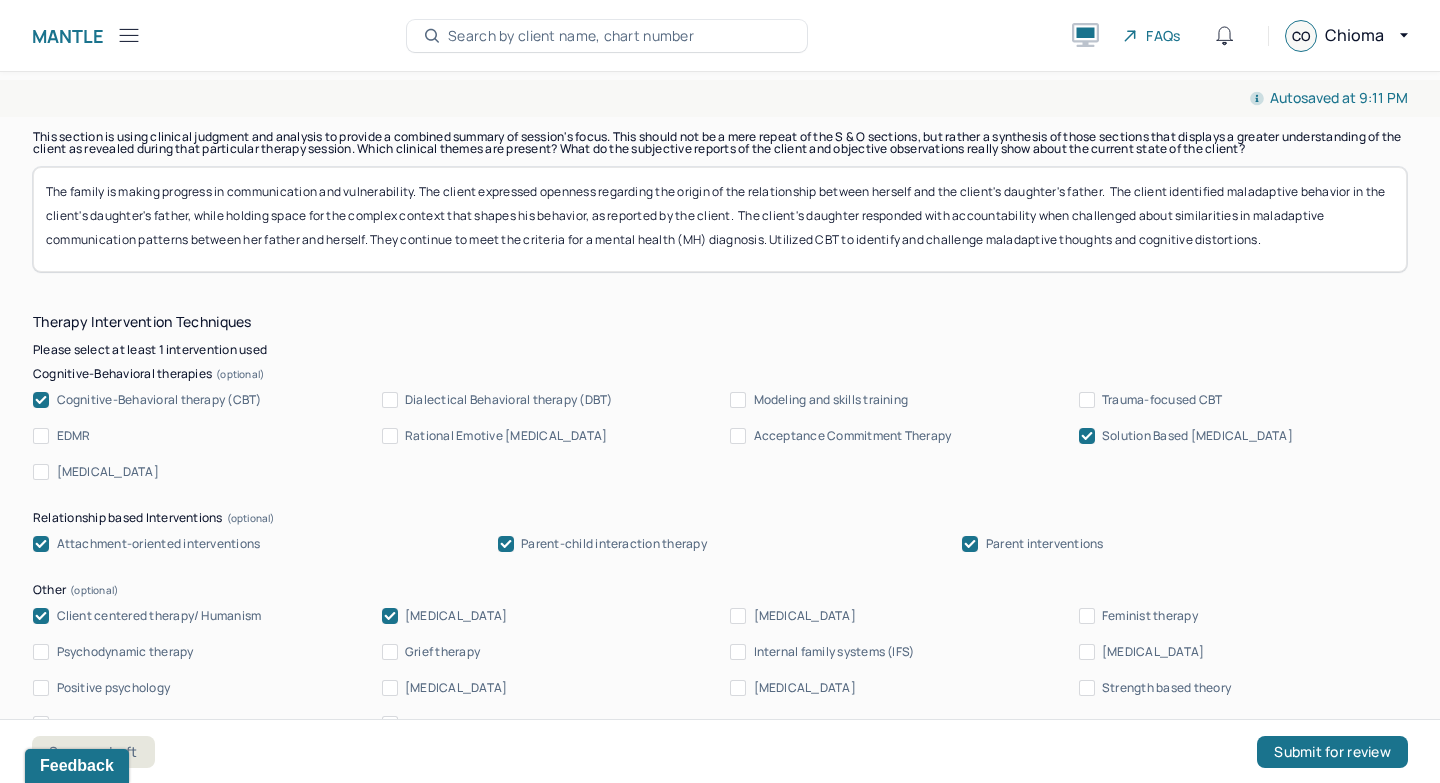 type on "The client displayed increased engagement" 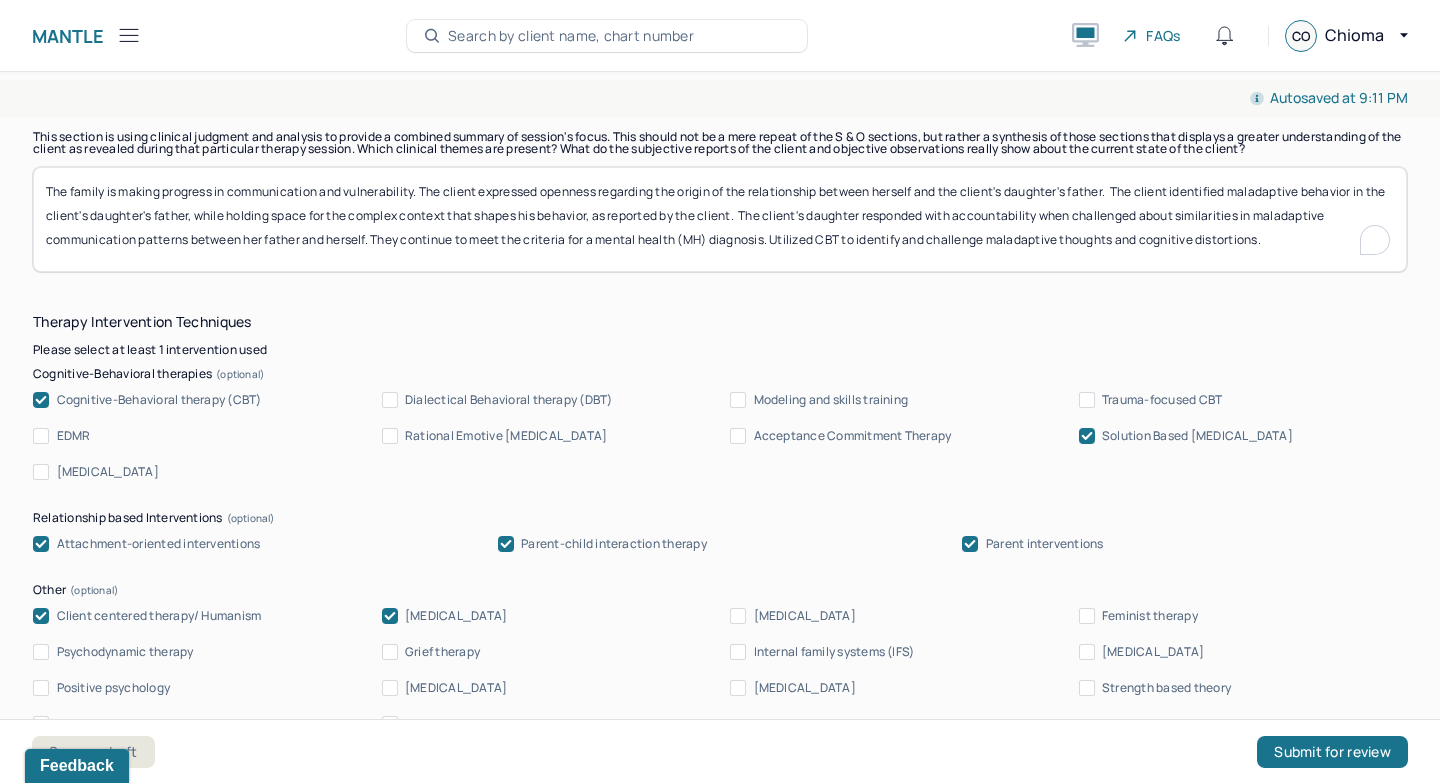click on "The family is making progress in communication and vulnerability. The client expressed openness regarding the origin of the relationship between herself and the client's daughter's father.  The client identified maladaptive behavior in the client's daughter's father, while holding space for the complex context that shapes his behavior, as reported by the client.  The client's daughter responded with accountability when challenged about similarities in maladaptive communication patterns between her father and herself. They continue to meet the criteria for a mental health (MH) diagnosis. Utilized CBT to identify and challenge maladaptive thoughts and cognitive distortions." at bounding box center [720, 219] 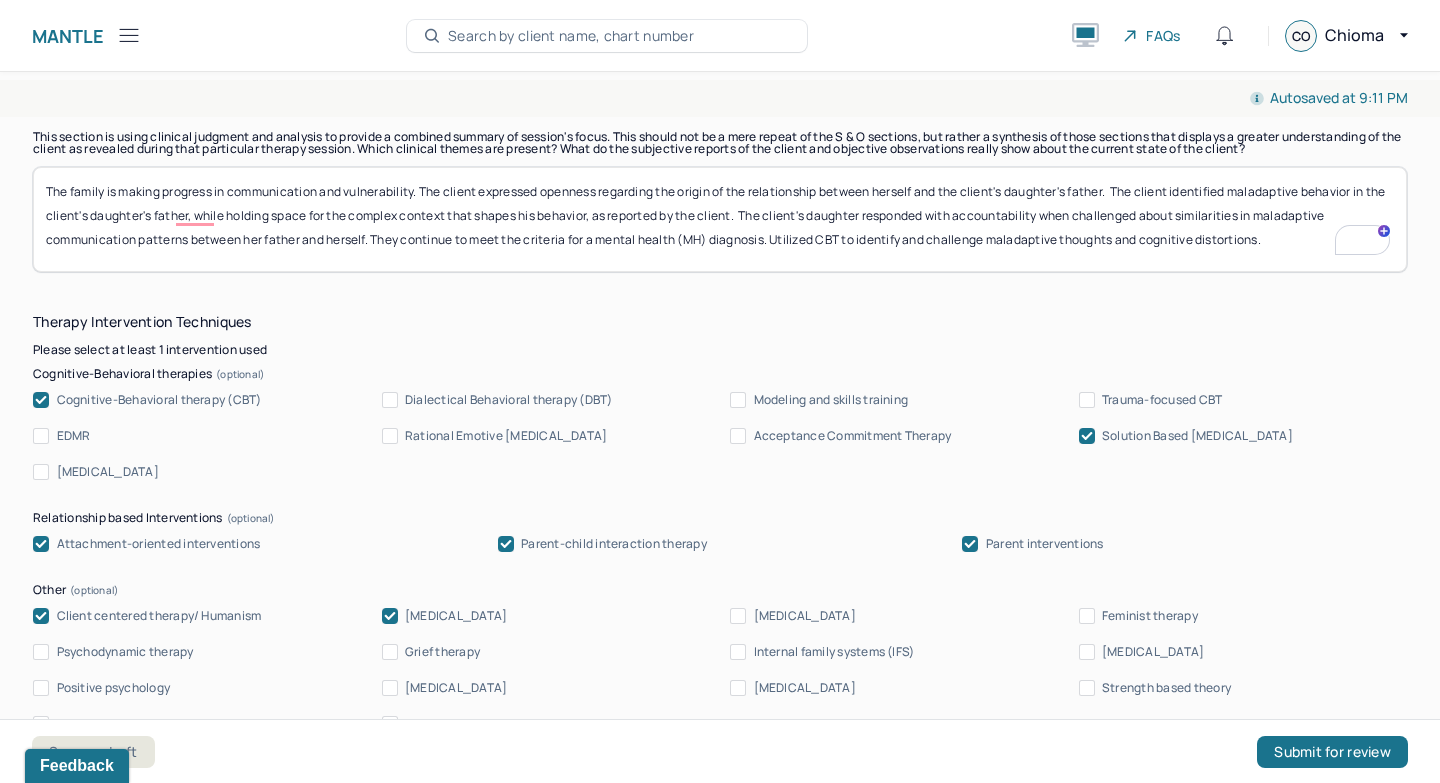 scroll, scrollTop: 1655, scrollLeft: 0, axis: vertical 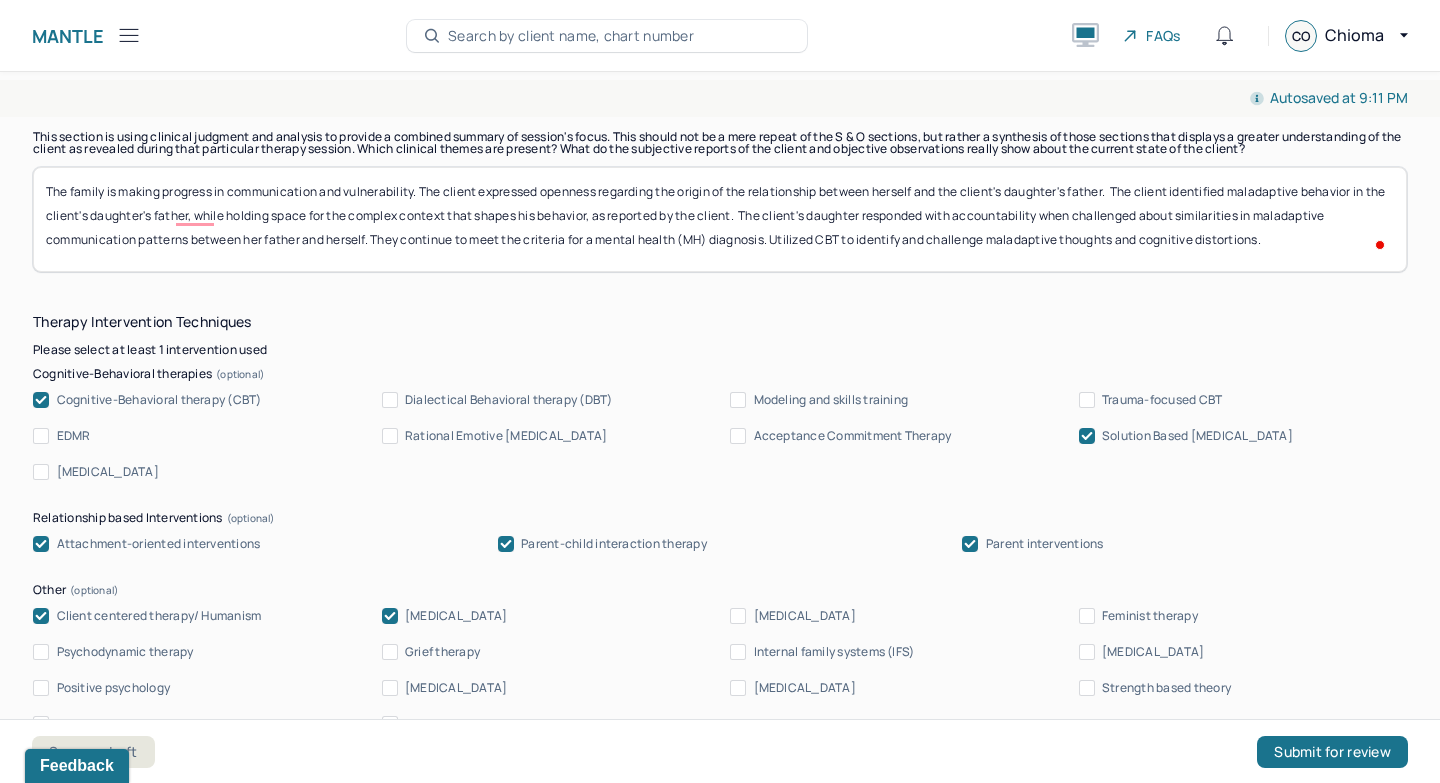 click on "The family is making progress in communication and vulnerability. The client expressed openness regarding the origin of the relationship between herself and the client's daughter's father.  The client identified maladaptive behavior in the client's daughter's father, while holding space for the complex context that shapes his behavior, as reported by the client.  The client's daughter responded with accountability when challenged about similarities in maladaptive communication patterns between her father and herself. They continue to meet the criteria for a mental health (MH) diagnosis. Utilized CBT to identify and challenge maladaptive thoughts and cognitive distortions." at bounding box center [720, 219] 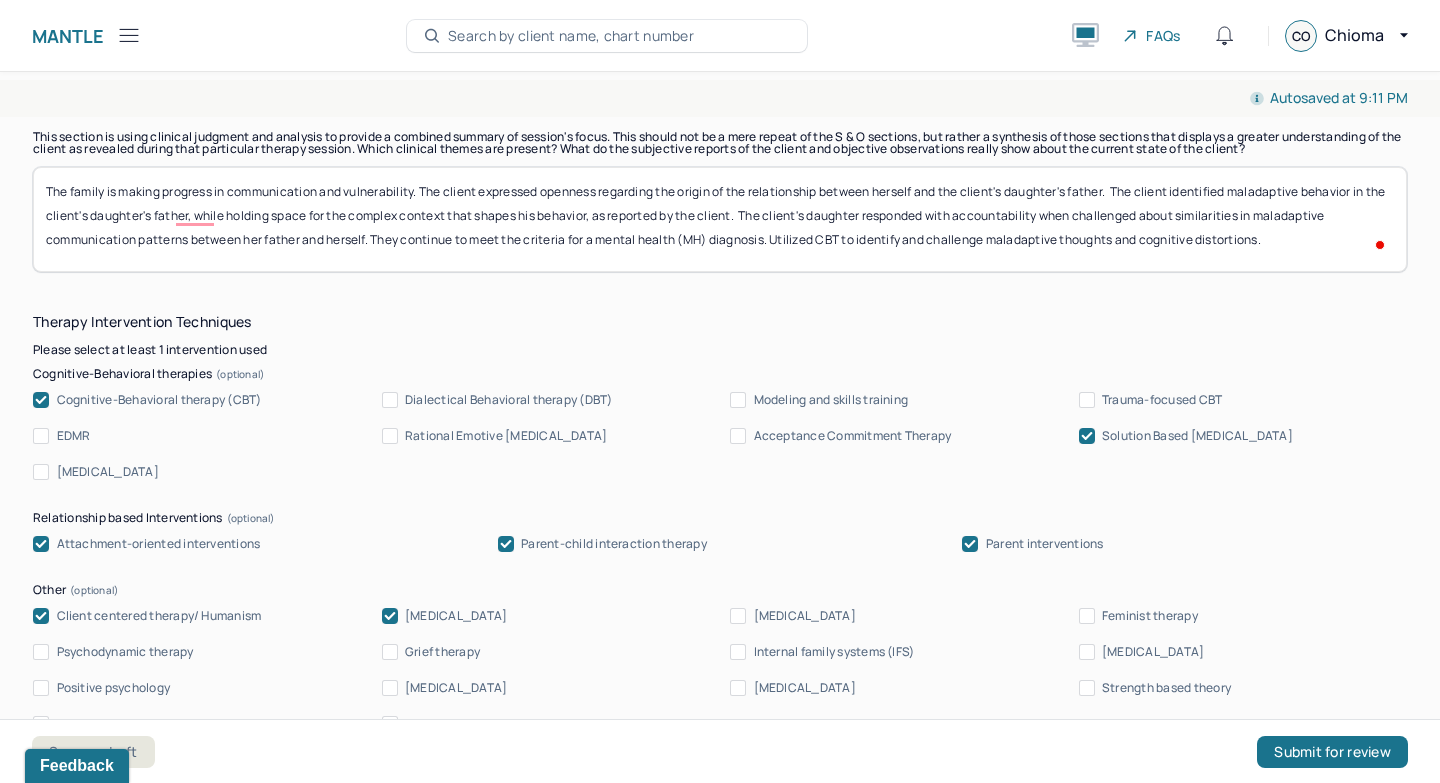 scroll, scrollTop: 1888, scrollLeft: 0, axis: vertical 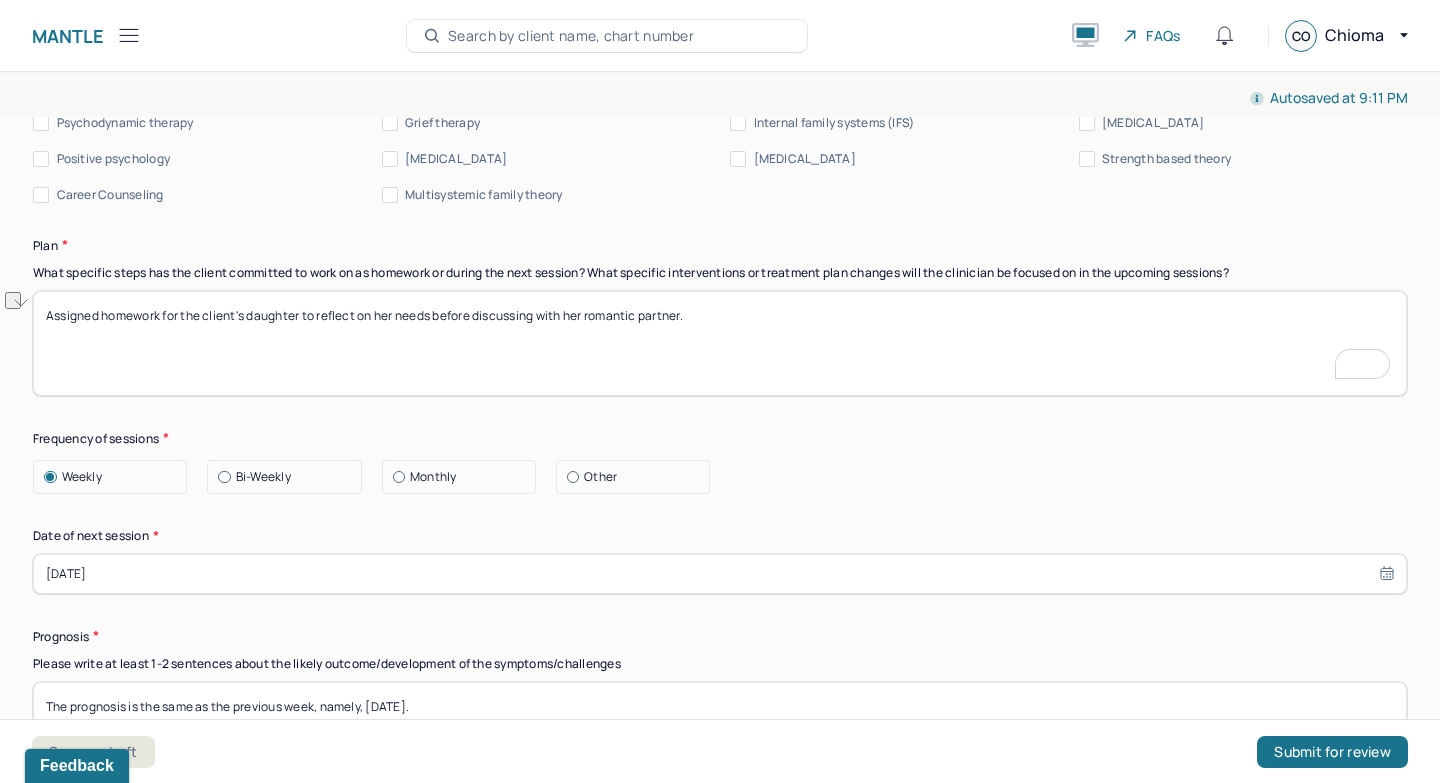 drag, startPoint x: 714, startPoint y: 314, endPoint x: 321, endPoint y: 318, distance: 393.02036 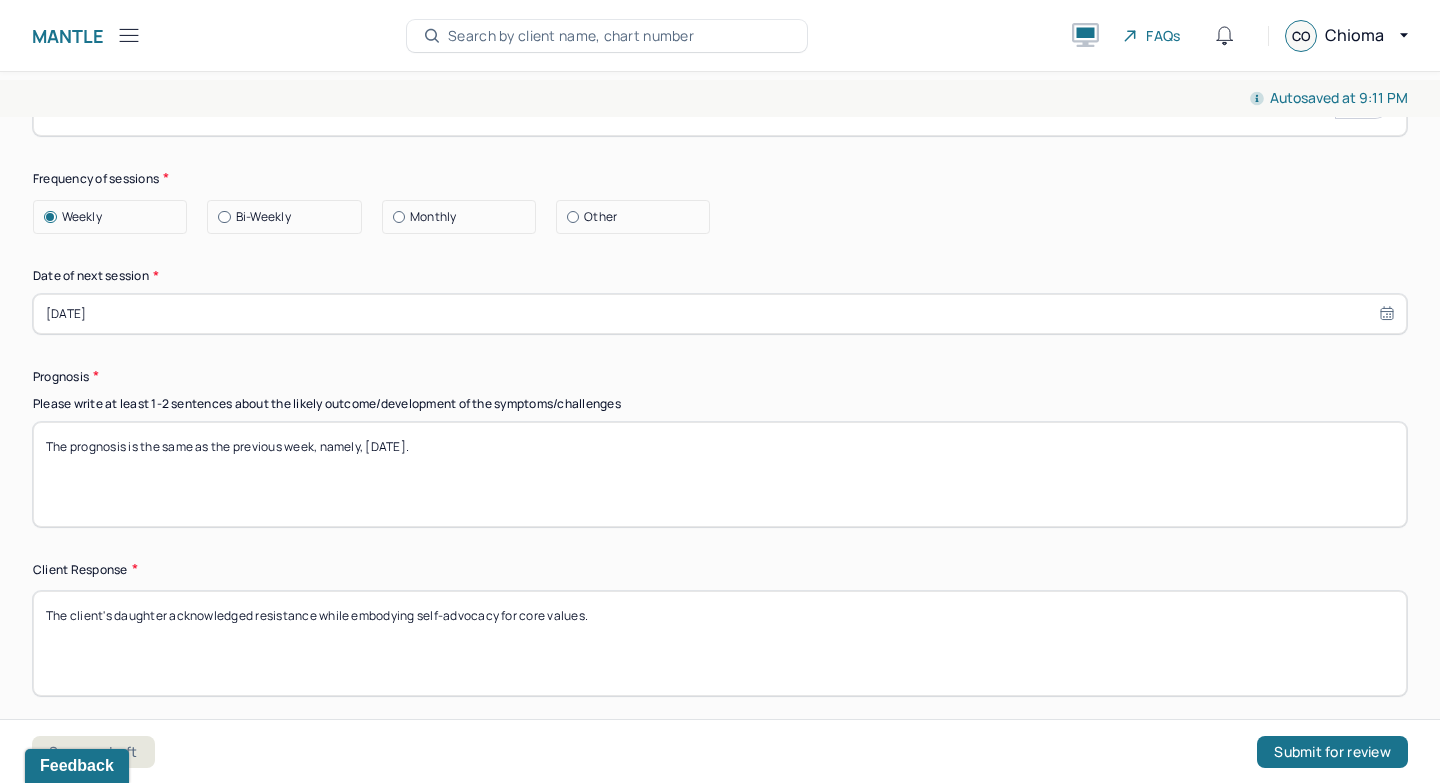 type on "Assigned homework for the client's daughter to" 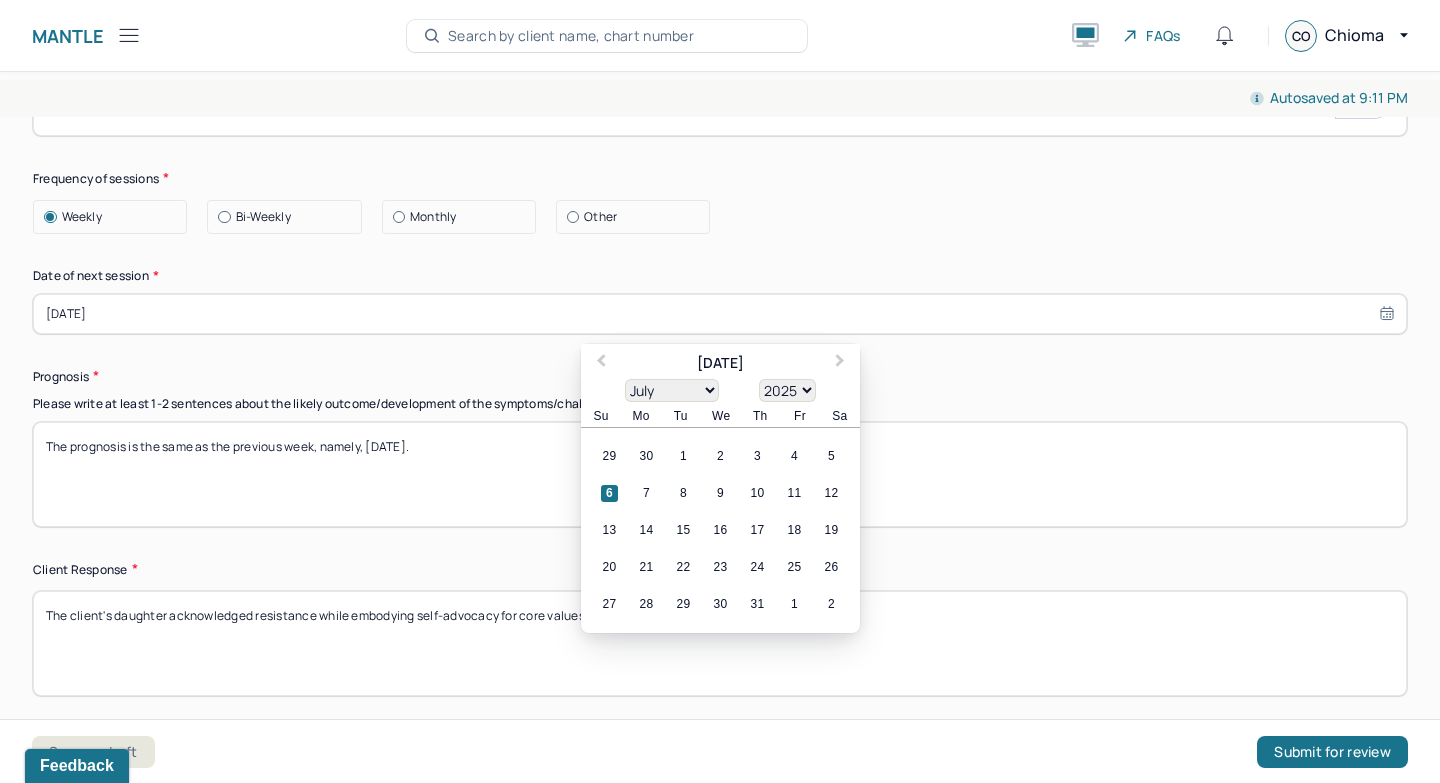 click on "[DATE]" at bounding box center (720, 314) 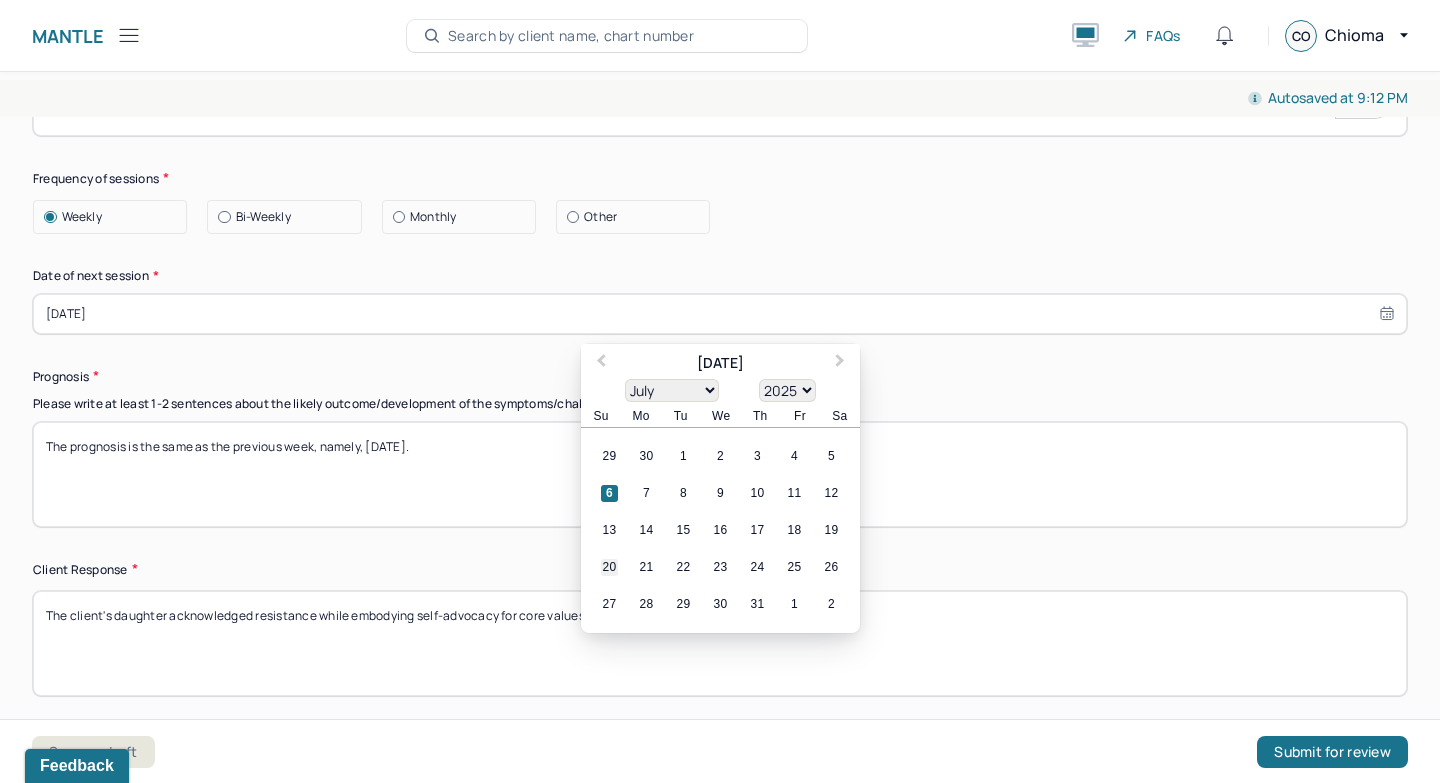 click on "20" at bounding box center [609, 567] 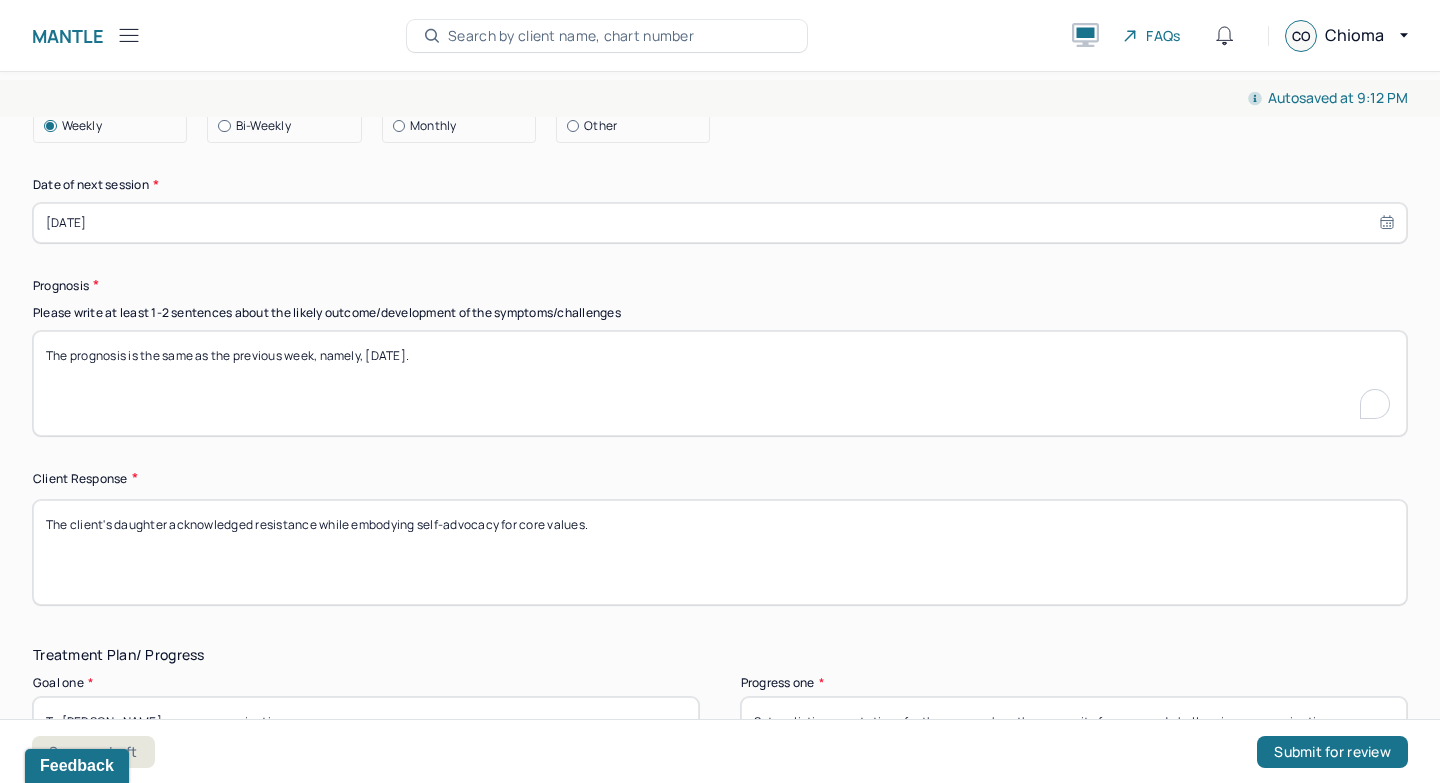 click on "The prognosis is the same as the previous week, namely, 5/25/2025." at bounding box center (720, 383) 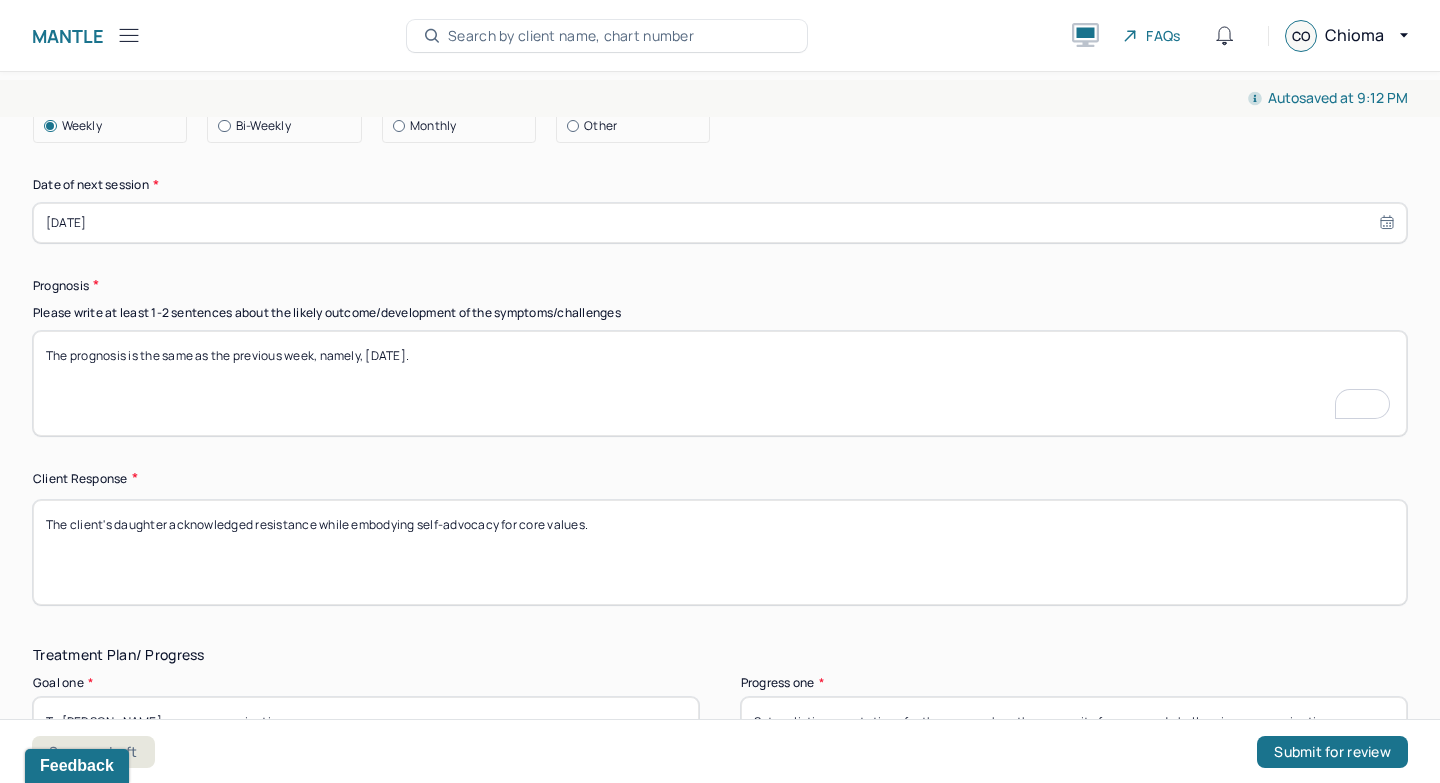 click on "The prognosis is the same as the previous week, namely, 5/25/2025." at bounding box center [720, 383] 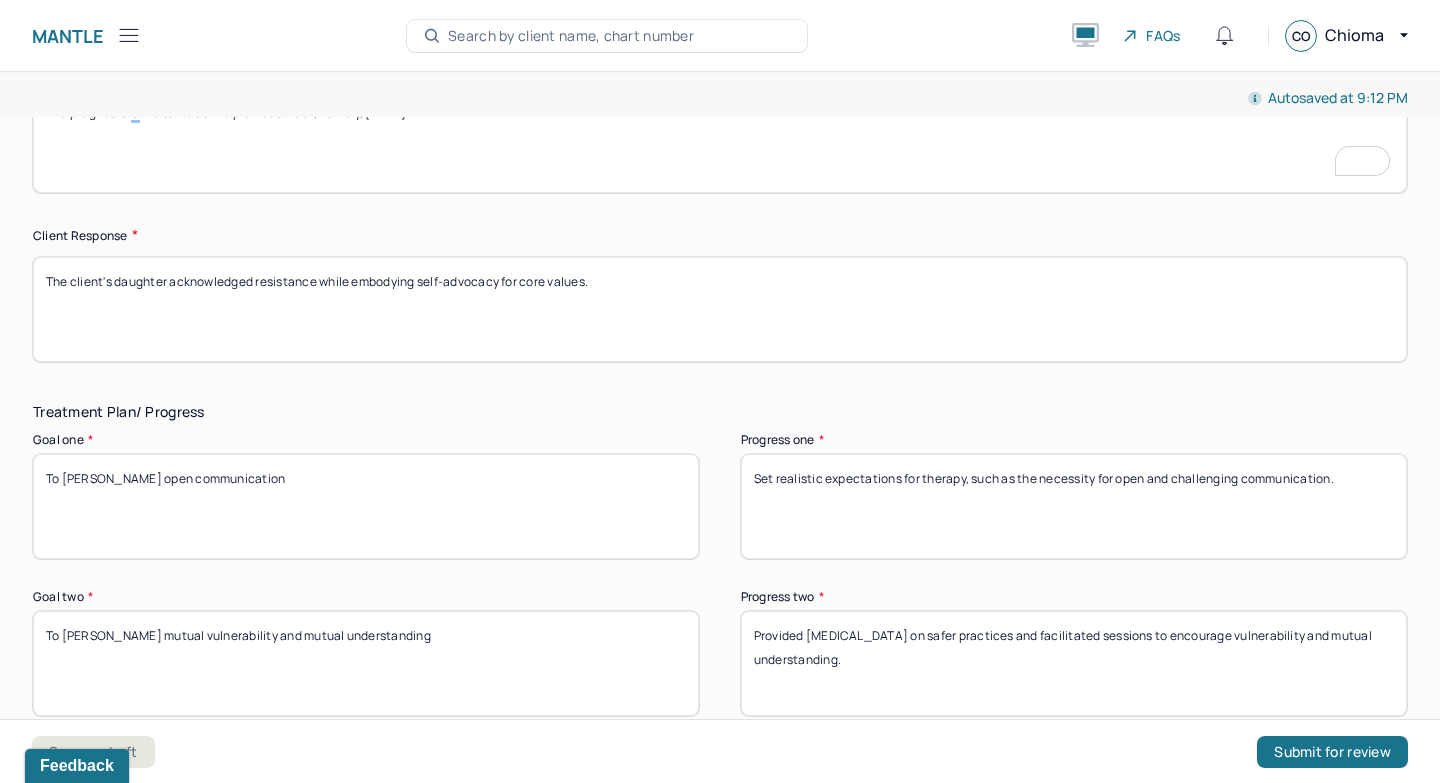 type on "The prognosis is the same as the previous week, namely, [DATE]." 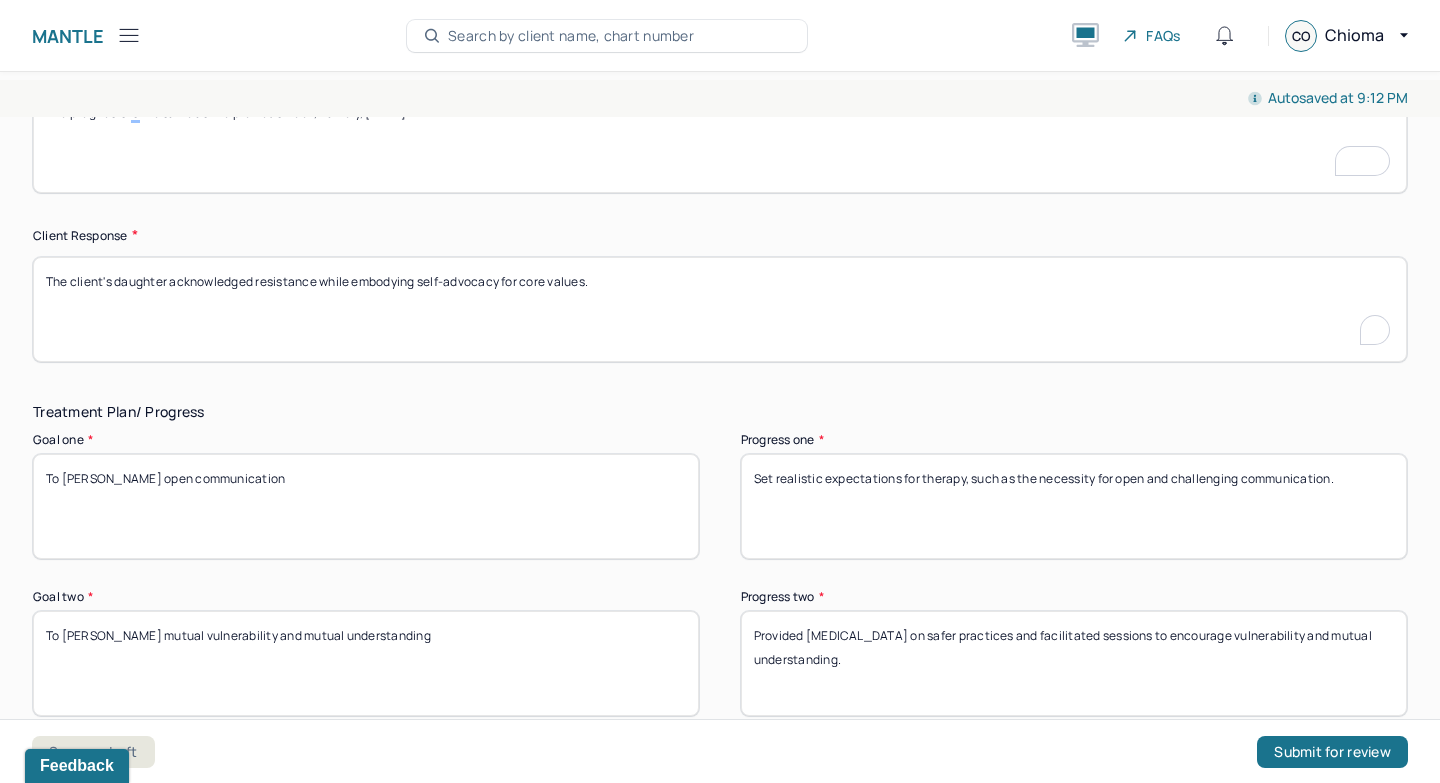 click on "The client's daughter acknowledged resistance while embodying self-advocacy for core values." at bounding box center [720, 309] 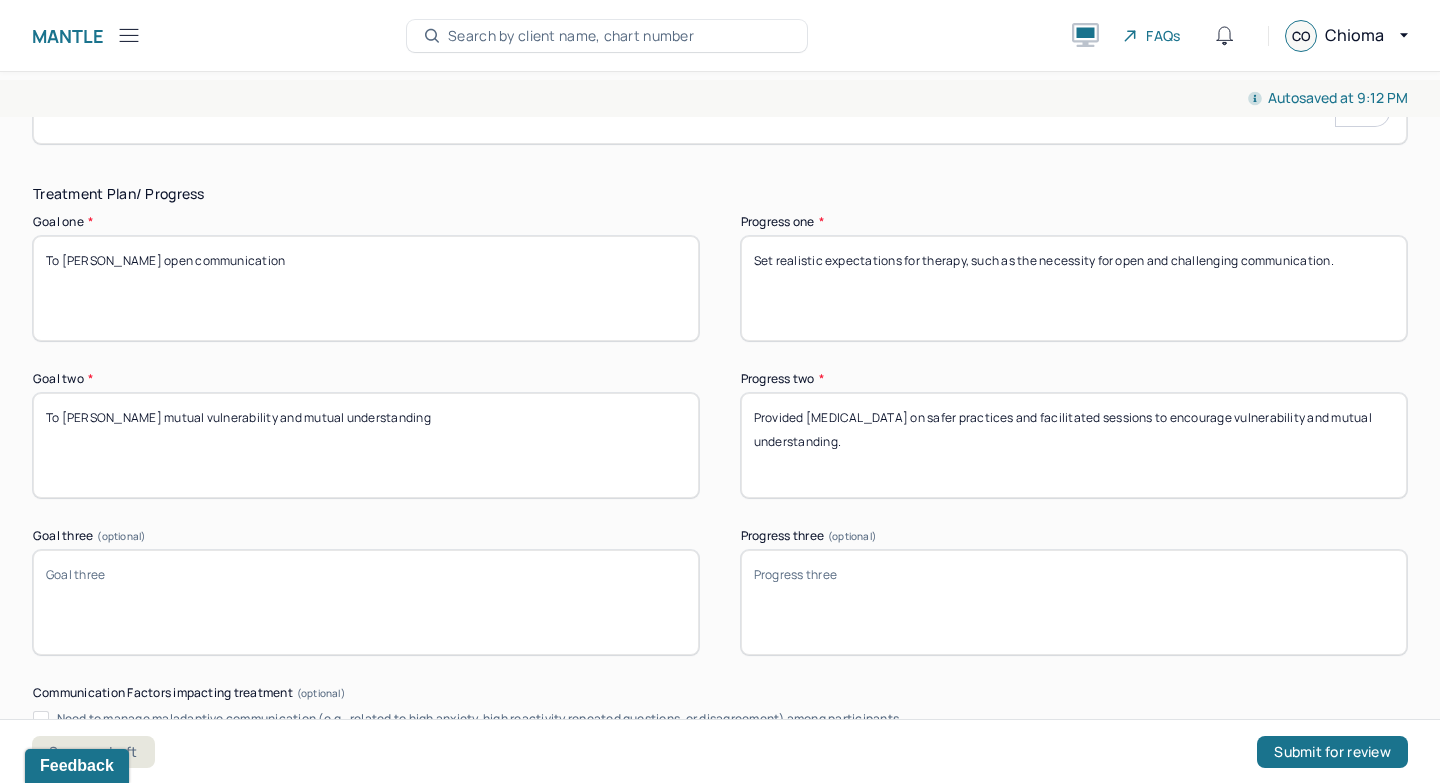 click on "Set realistic expectations for therapy, such as the necessity for open and challenging communication." at bounding box center (1074, 288) 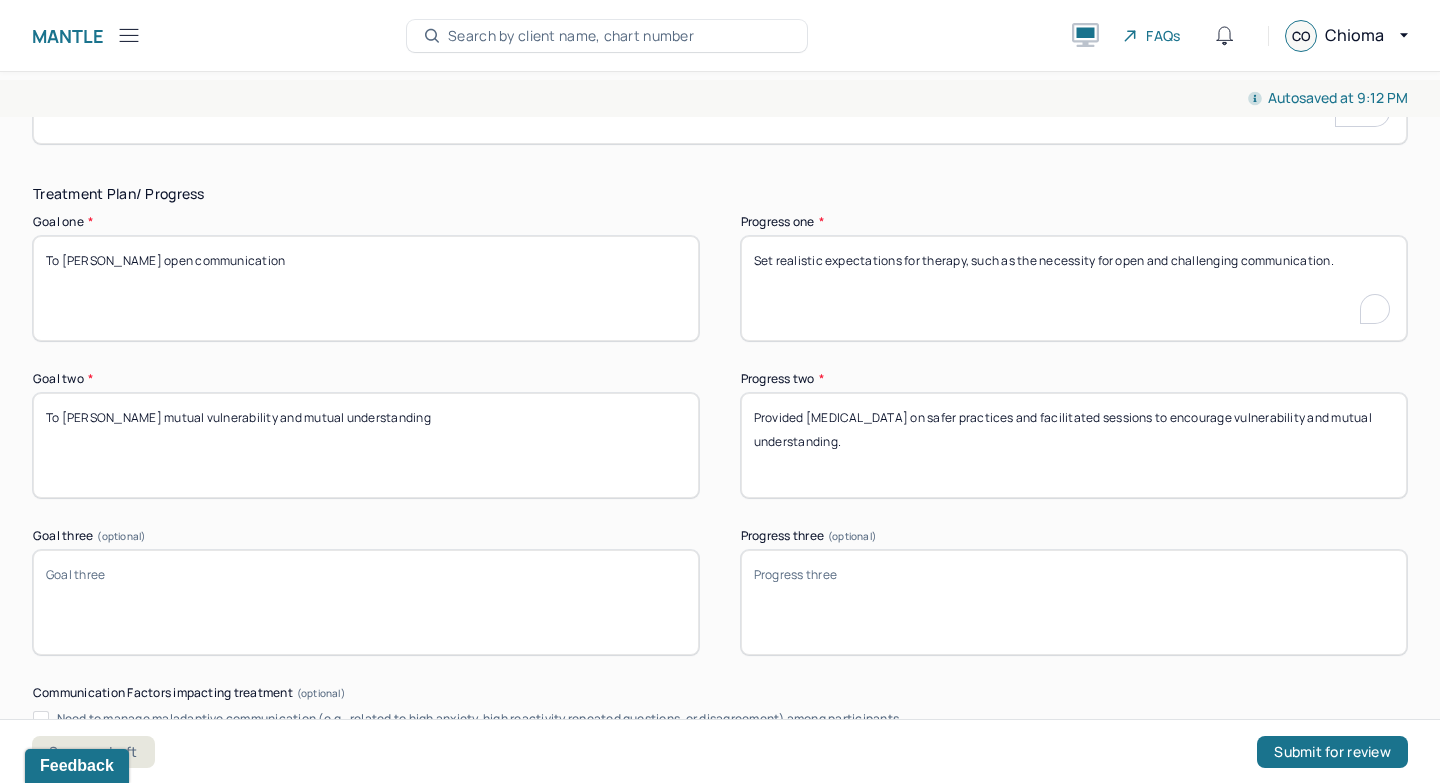 click on "Set realistic expectations for therapy, such as the necessity for open and challenging communication." at bounding box center (1074, 288) 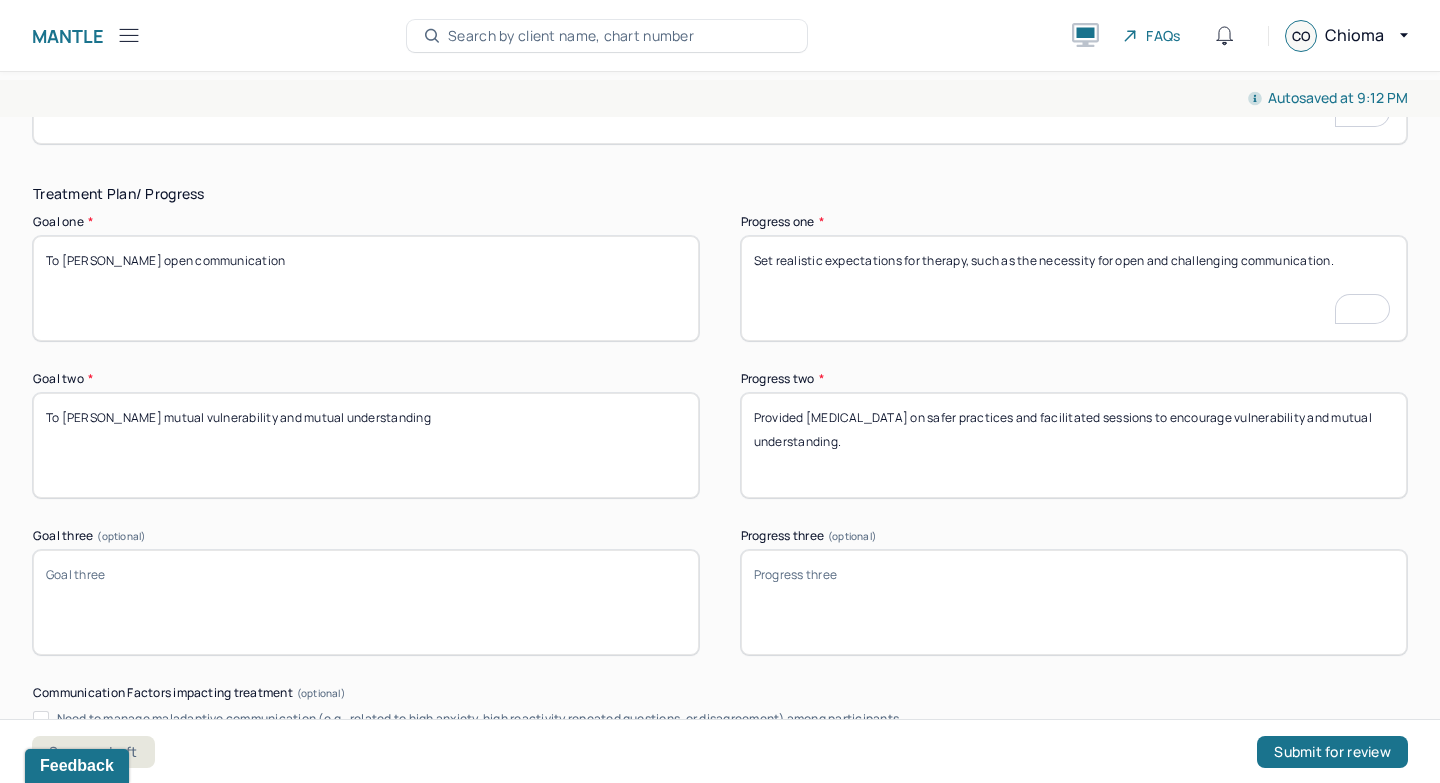 click on "Set realistic expectations for therapy, such as the necessity for open and challenging communication." at bounding box center (1074, 288) 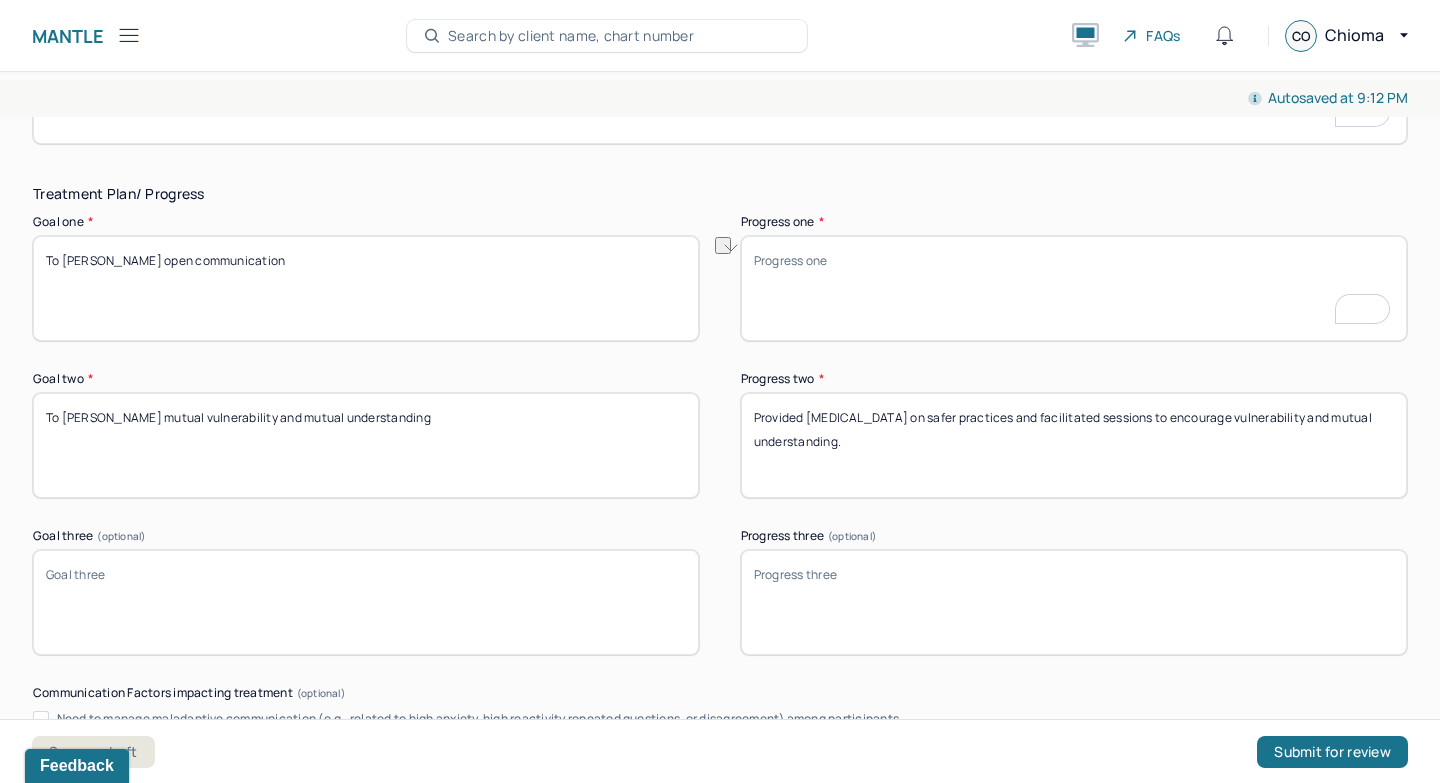 type 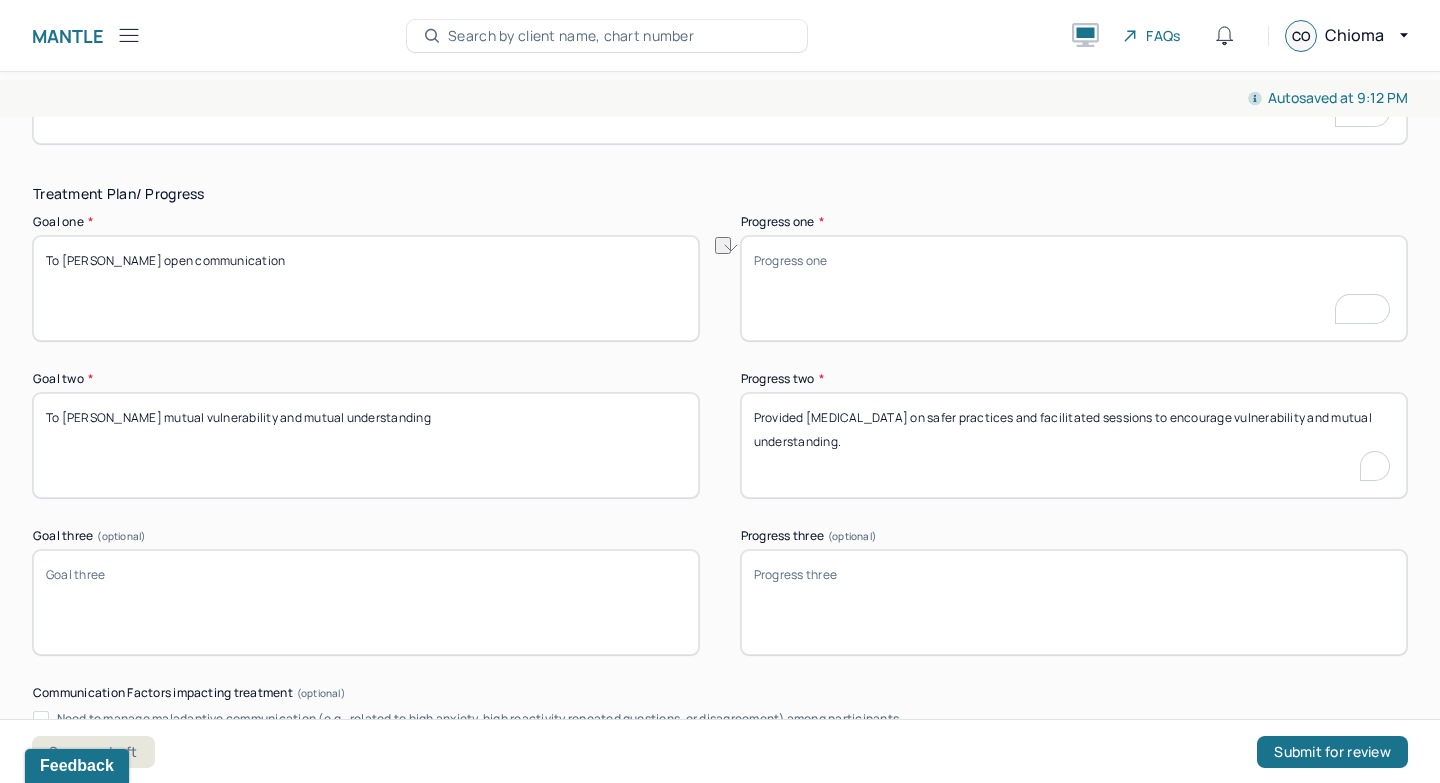click on "Provided psychoeducation on safer practices and facilitated sessions to encourage vulnerability and mutual understanding." at bounding box center (1074, 445) 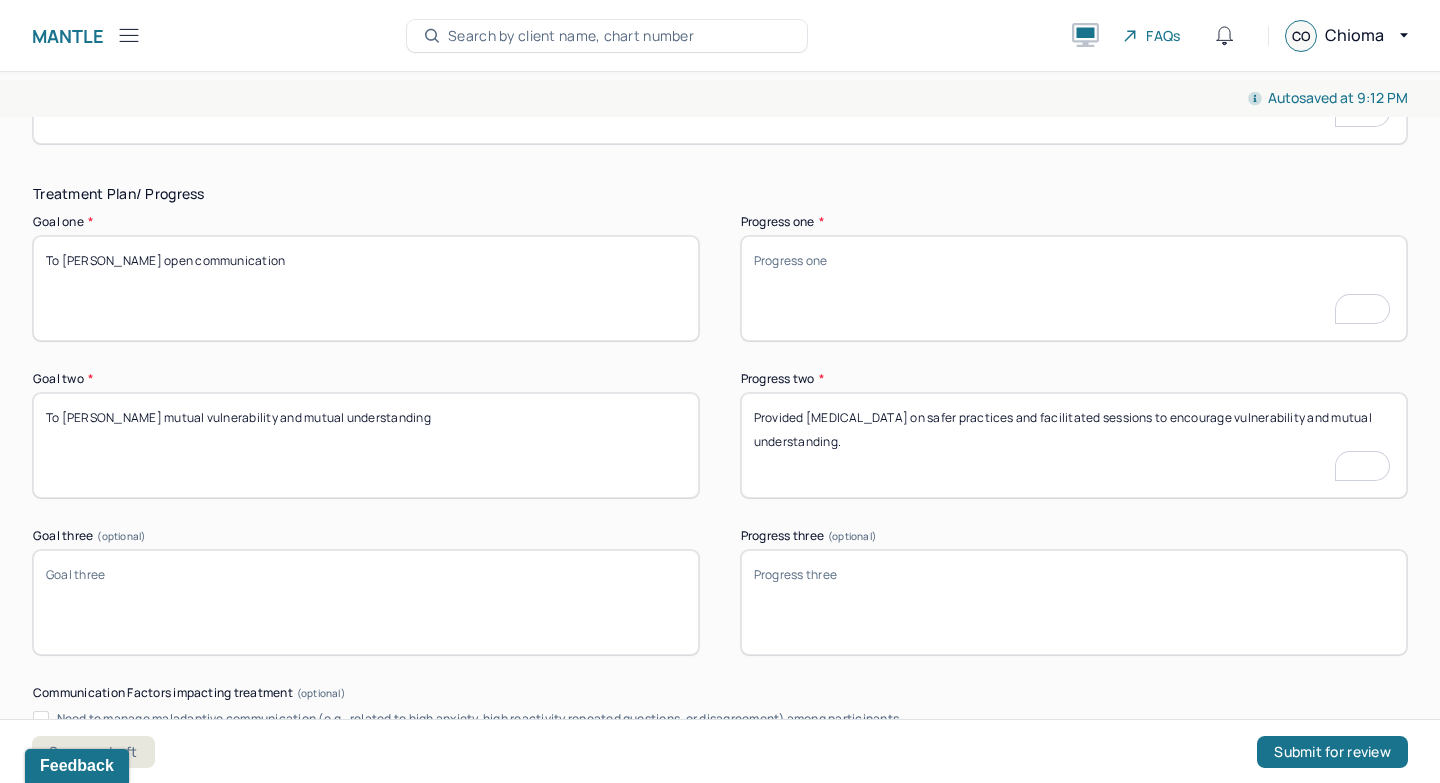 click on "Provided psychoeducation on safer practices and facilitated sessions to encourage vulnerability and mutual understanding." at bounding box center (1074, 445) 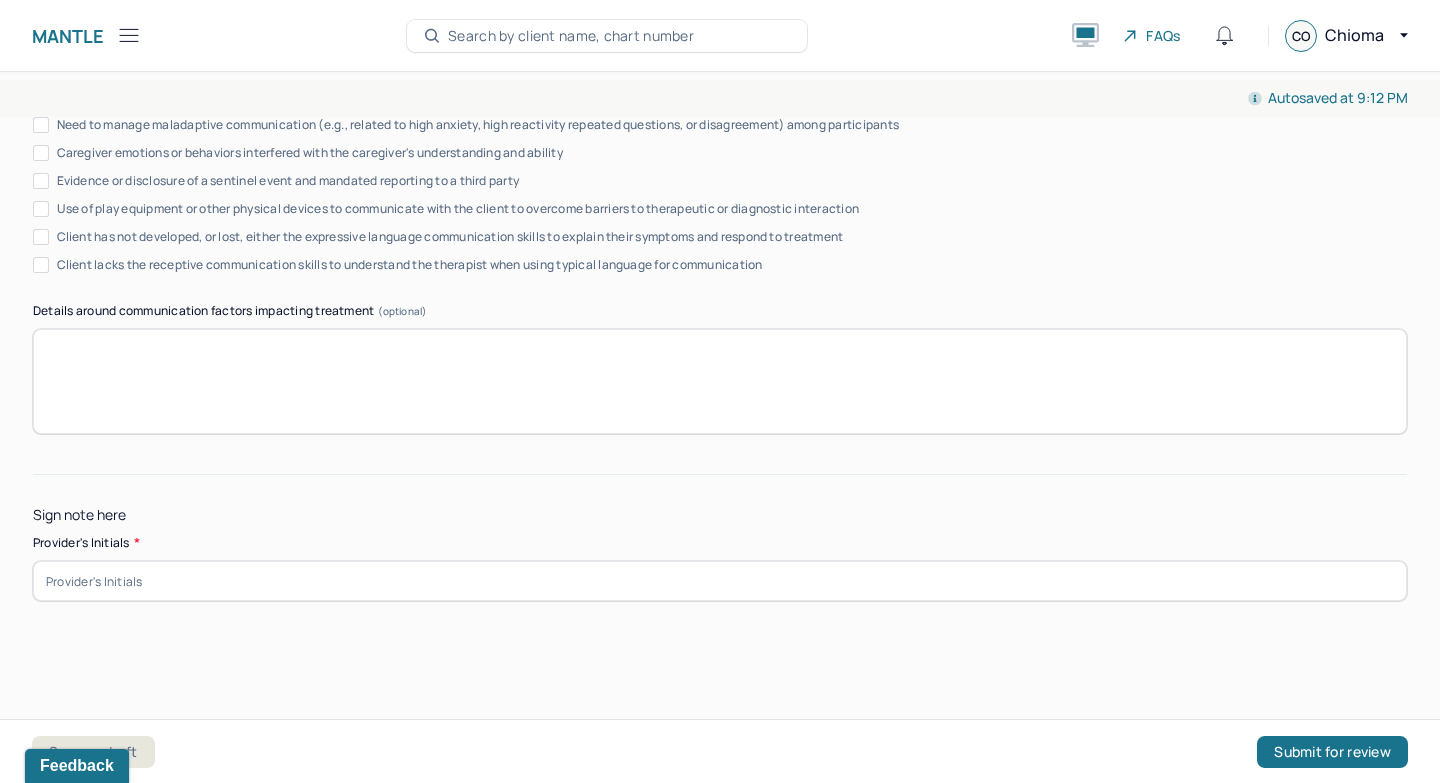 type 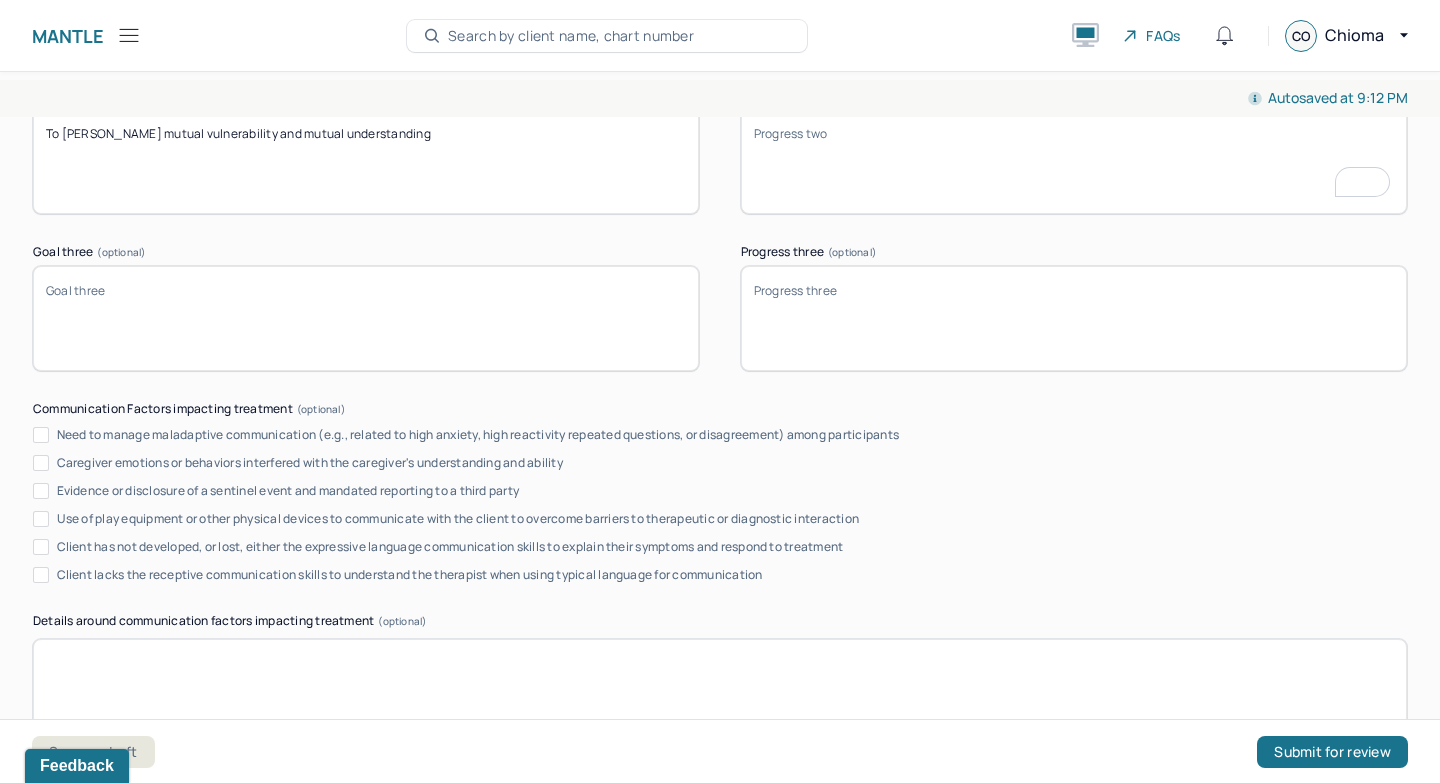 type on "CO" 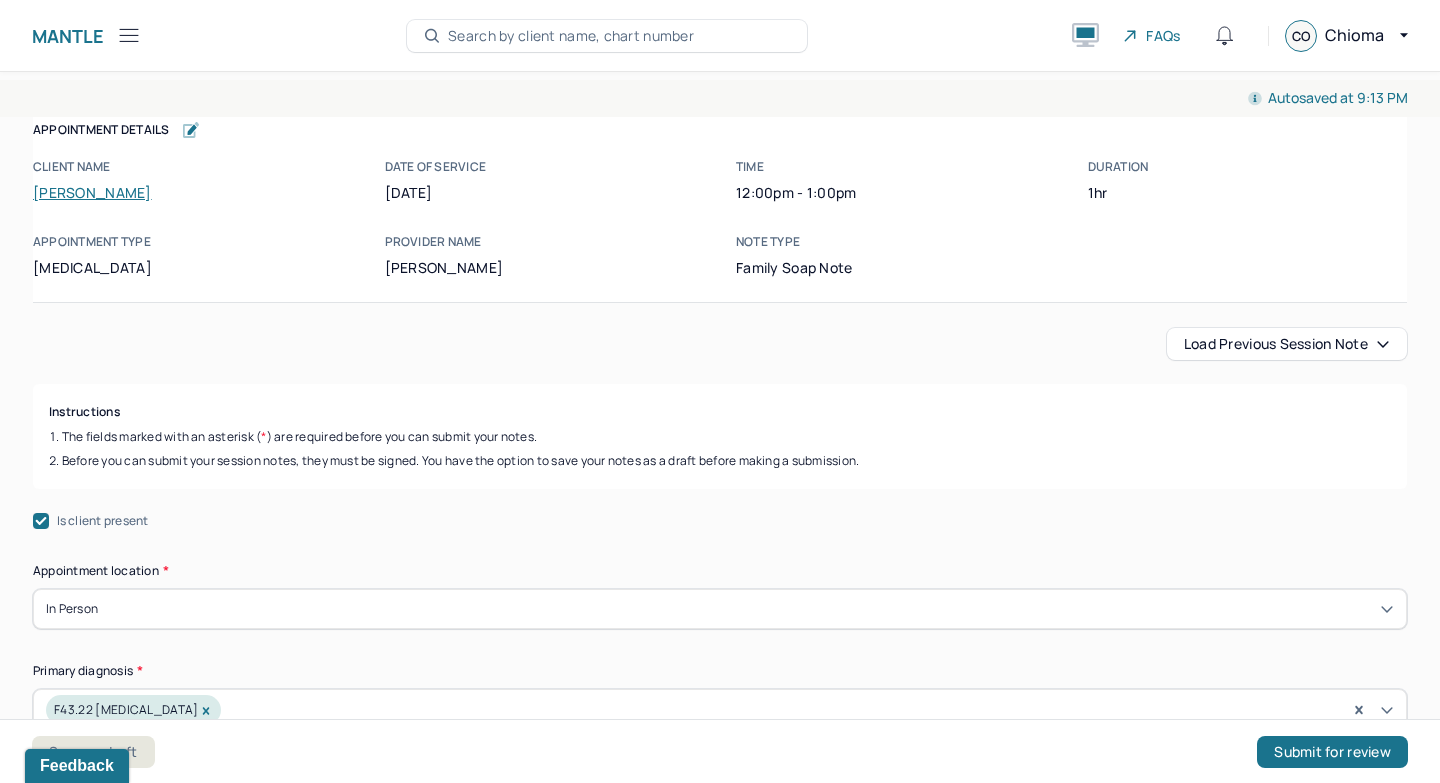 scroll, scrollTop: 220, scrollLeft: 0, axis: vertical 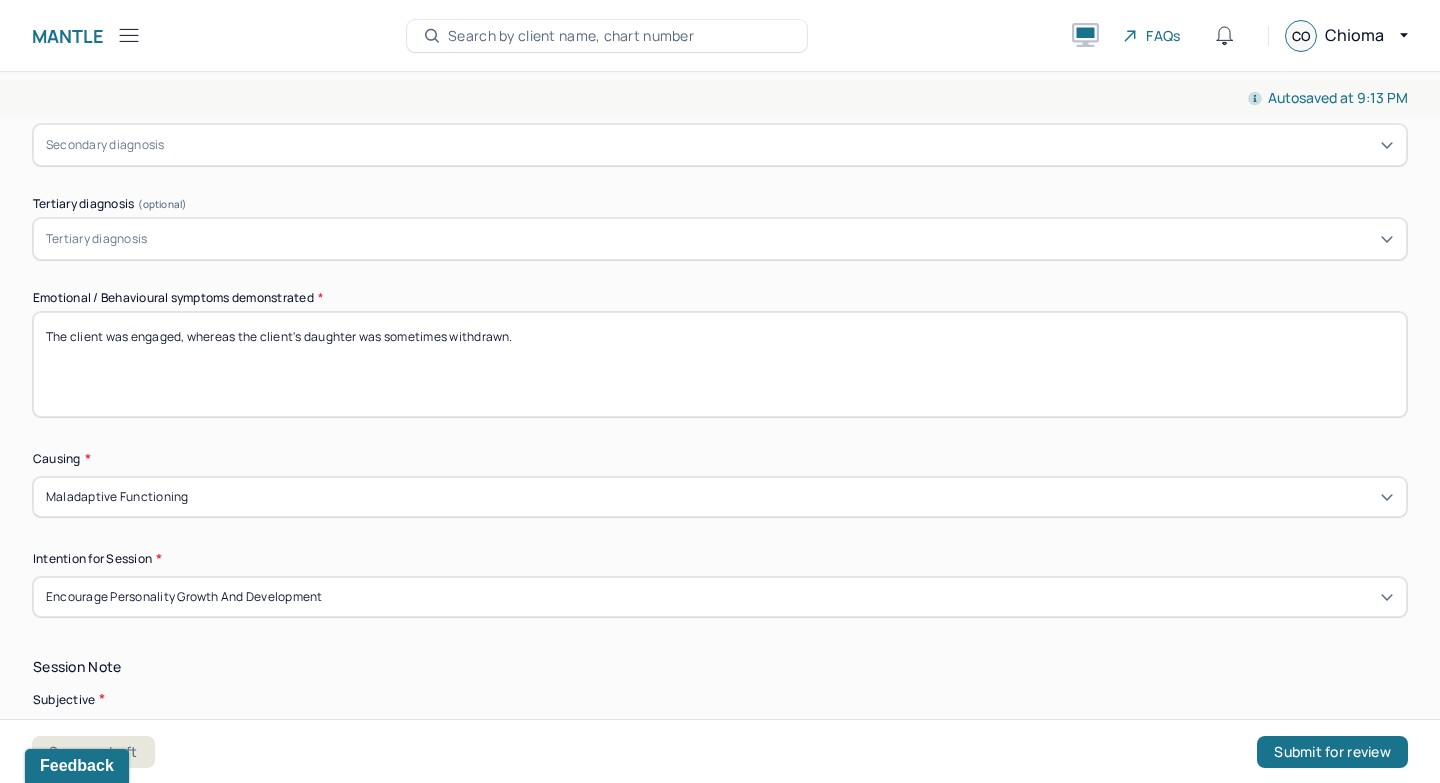 click on "The client was engaged, whereas the client's daughter was sometimes withdrawn." at bounding box center (720, 364) 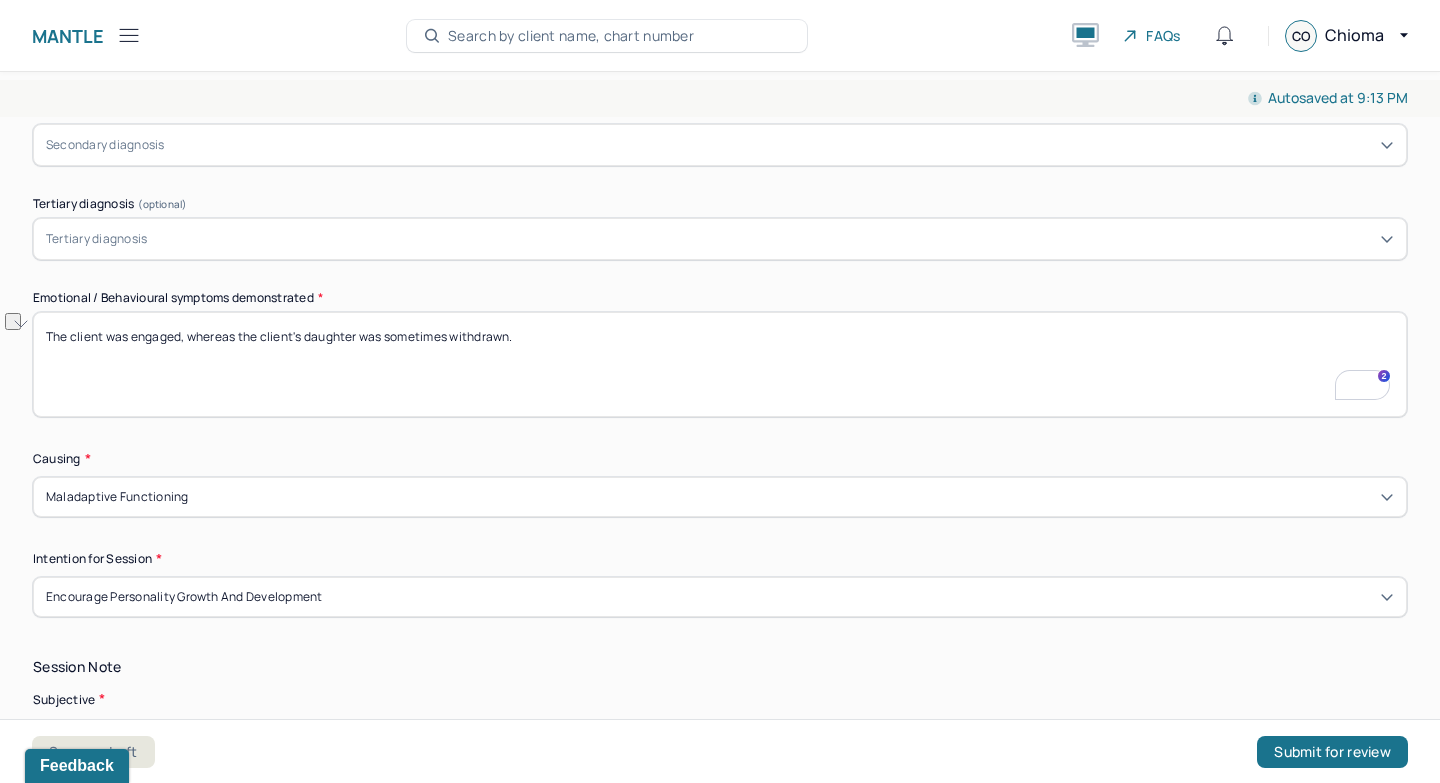 drag, startPoint x: 519, startPoint y: 336, endPoint x: 149, endPoint y: 334, distance: 370.0054 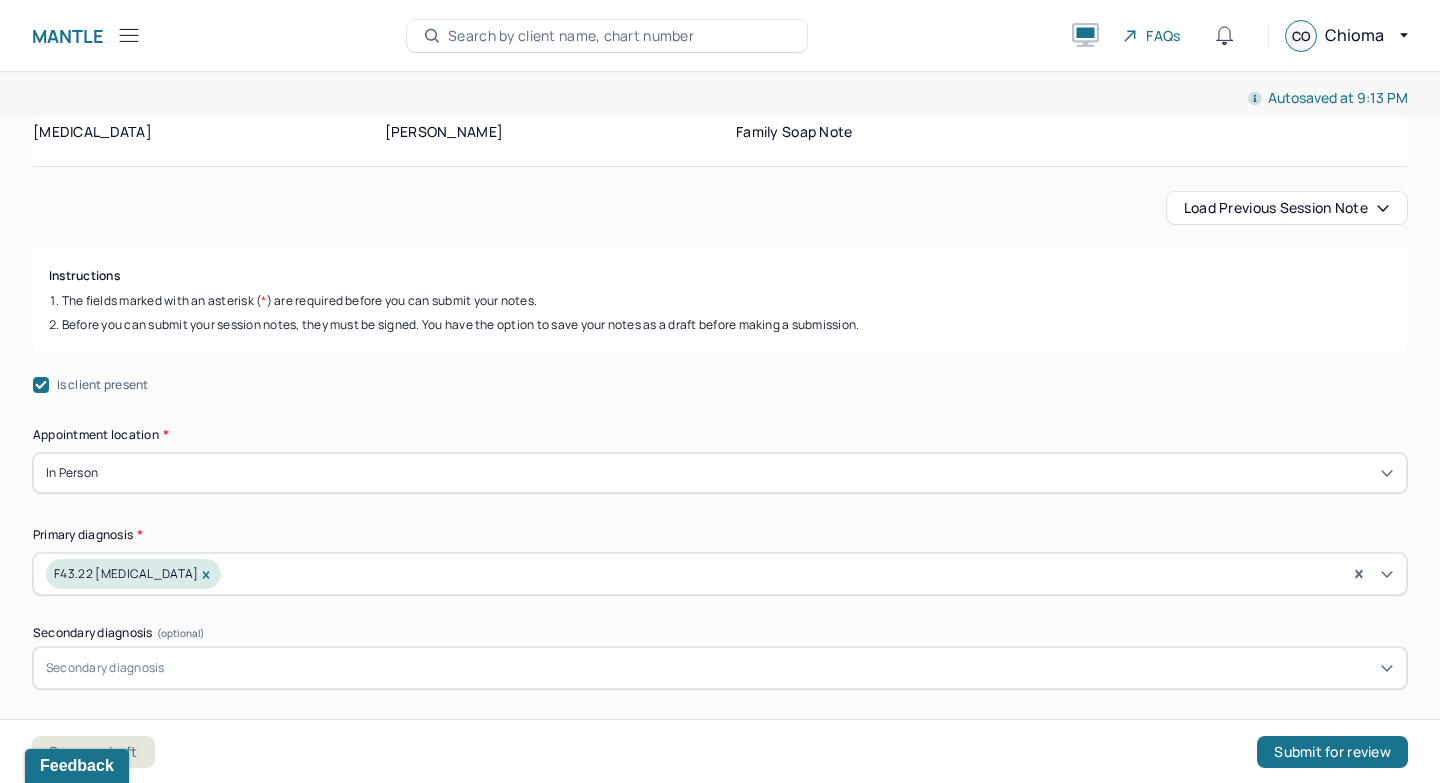 click 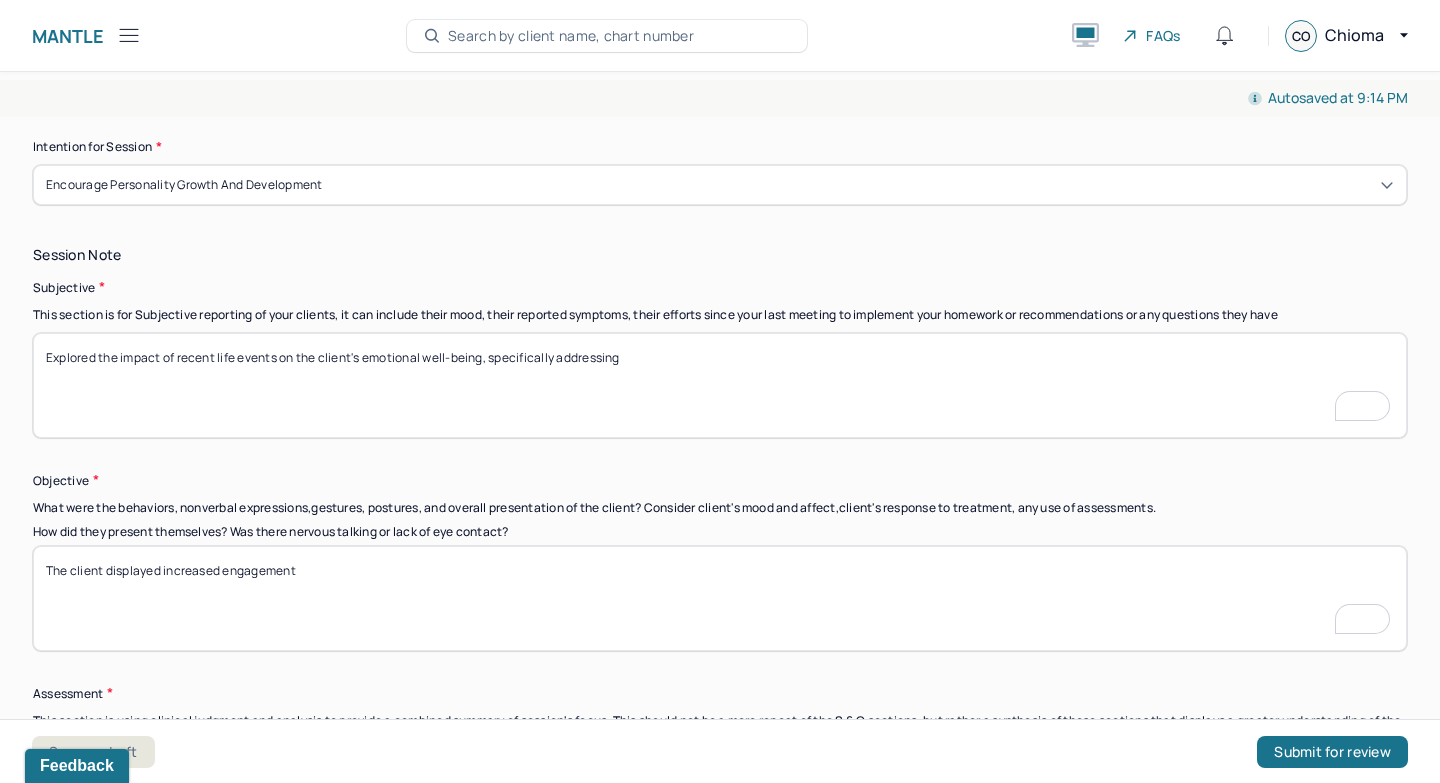 click on "Explored the impact of recent life events on the client's emotional well-being, specifically addressing" at bounding box center (720, 385) 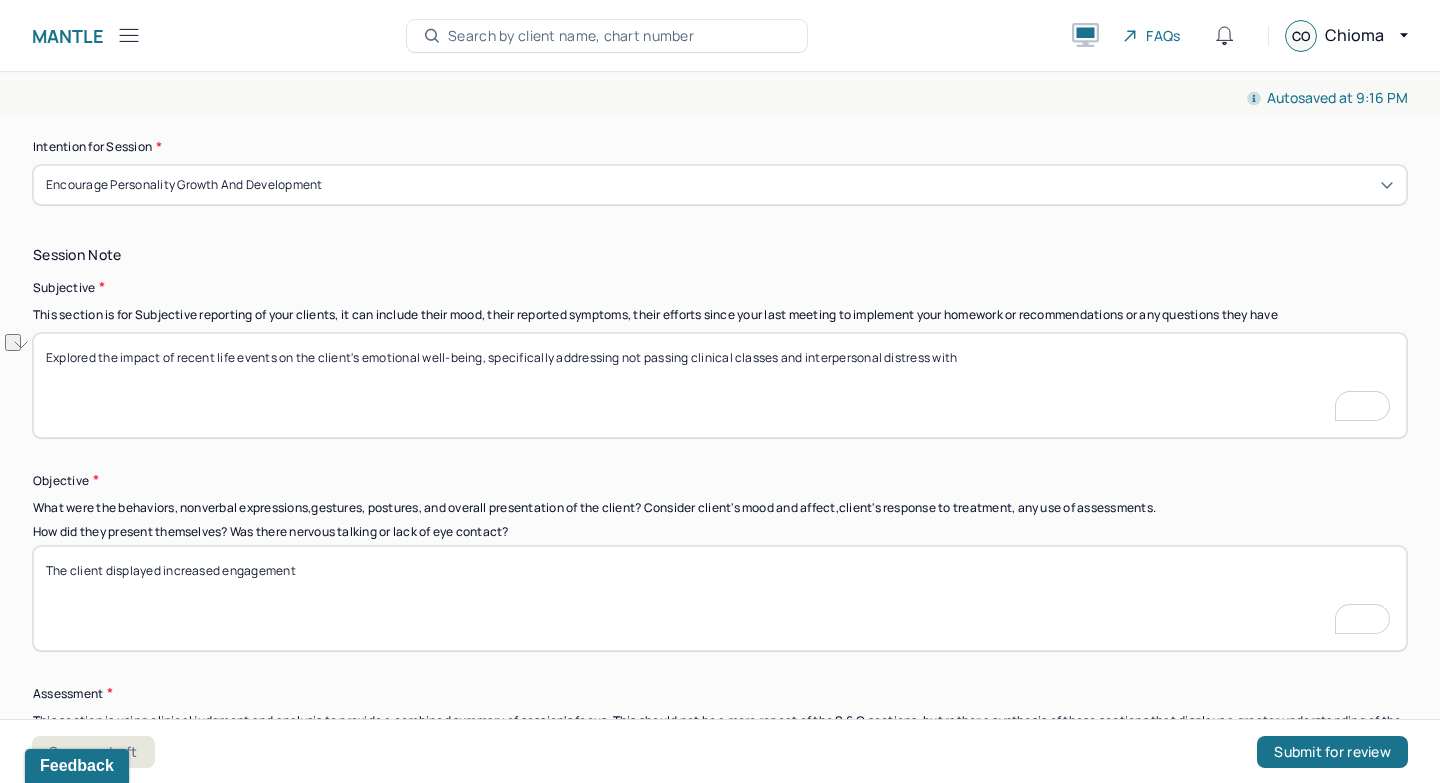 drag, startPoint x: 970, startPoint y: 355, endPoint x: 629, endPoint y: 355, distance: 341 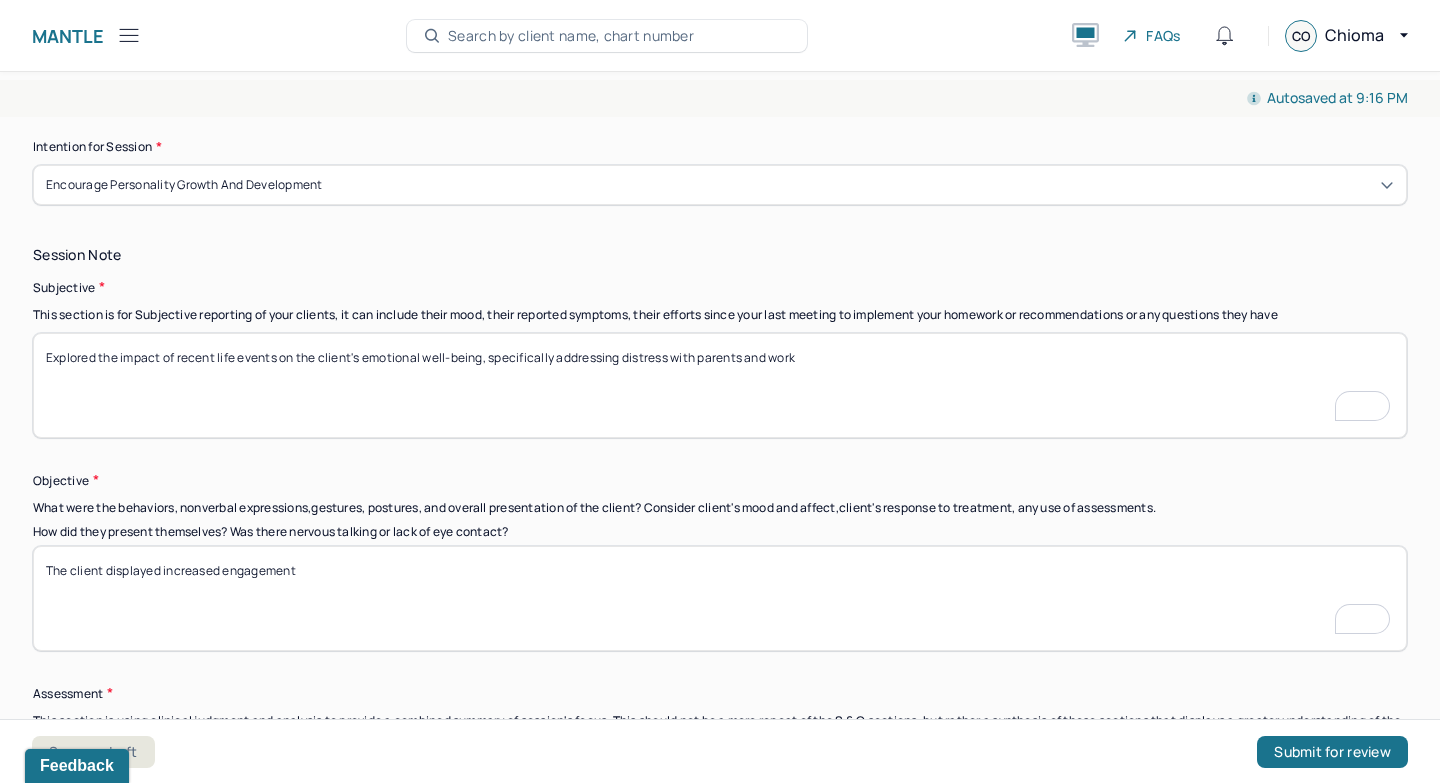 click on "Explored the impact of recent life events on the client's emotional well-being, specifically addressing distress with parents and work" at bounding box center [720, 385] 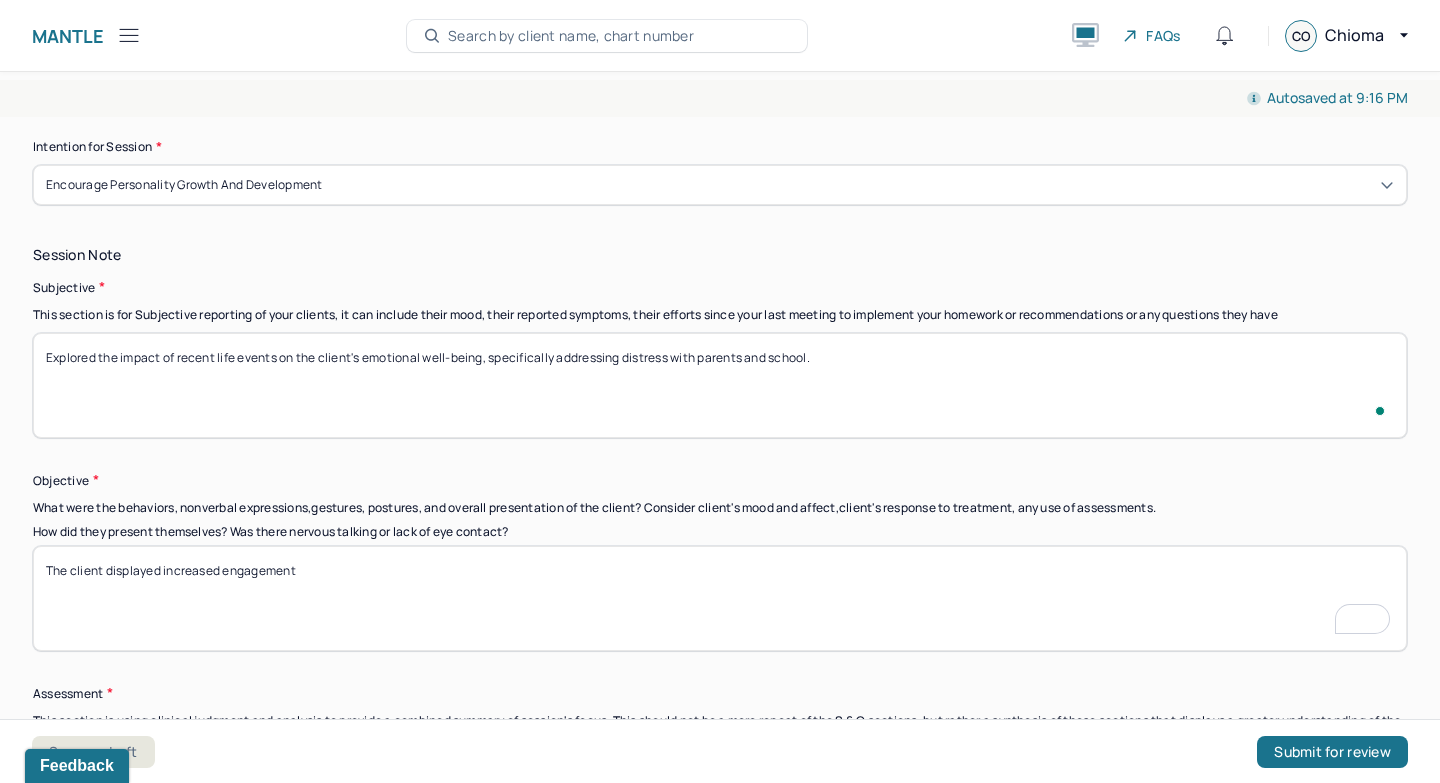 scroll, scrollTop: 1251, scrollLeft: 0, axis: vertical 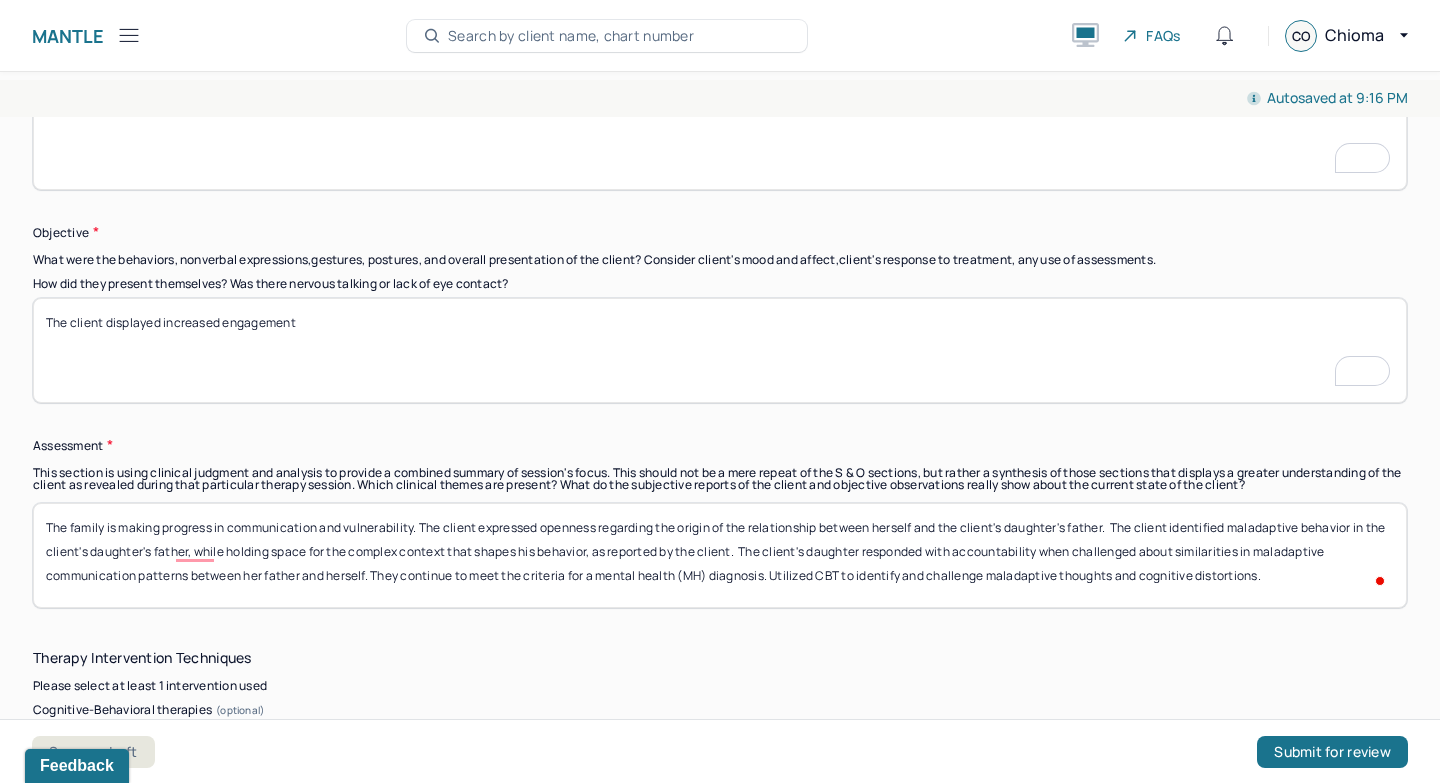 type on "Explored the impact of recent life events on the client's emotional well-being, specifically addressing distress with parents and school." 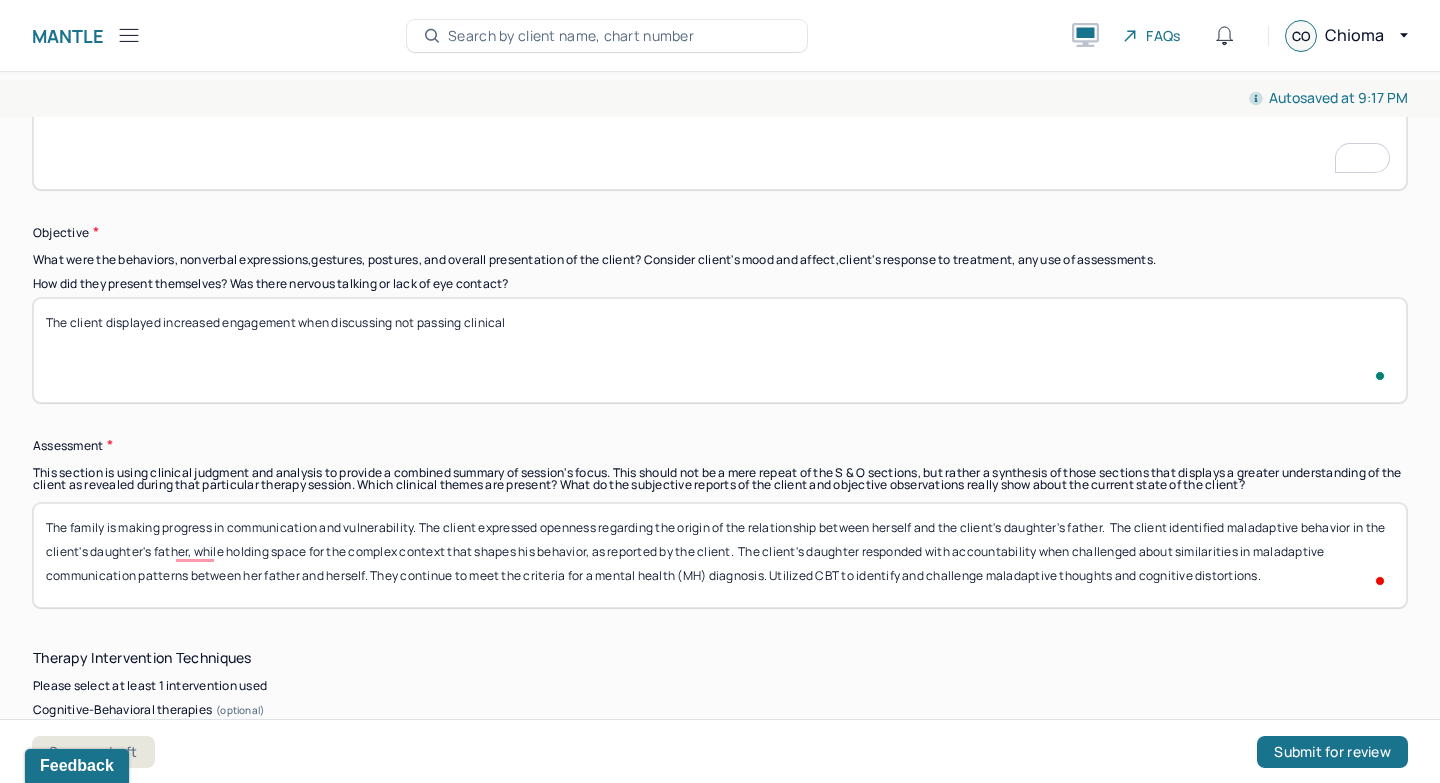 type on "The client displayed increased engagement when discussing not passing clinical" 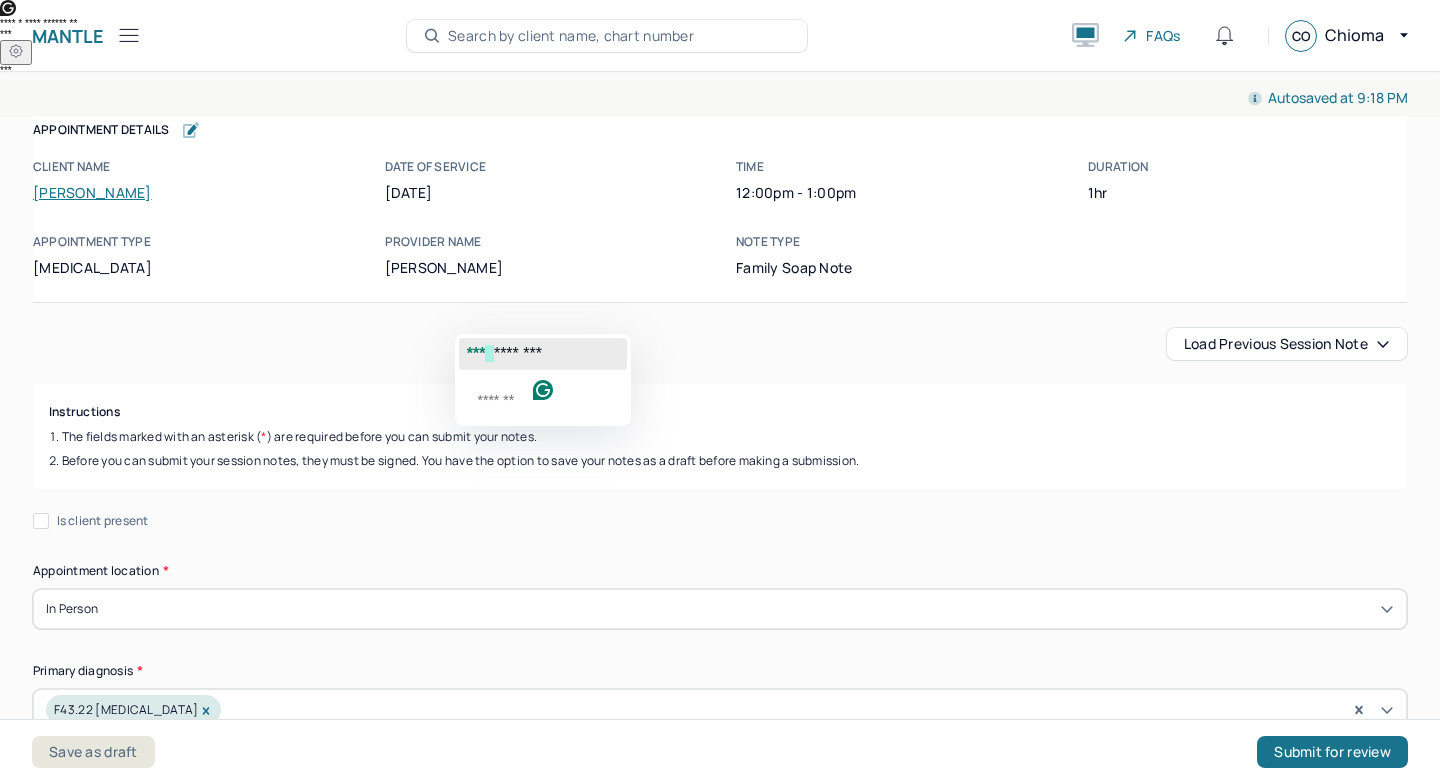 scroll, scrollTop: 0, scrollLeft: 0, axis: both 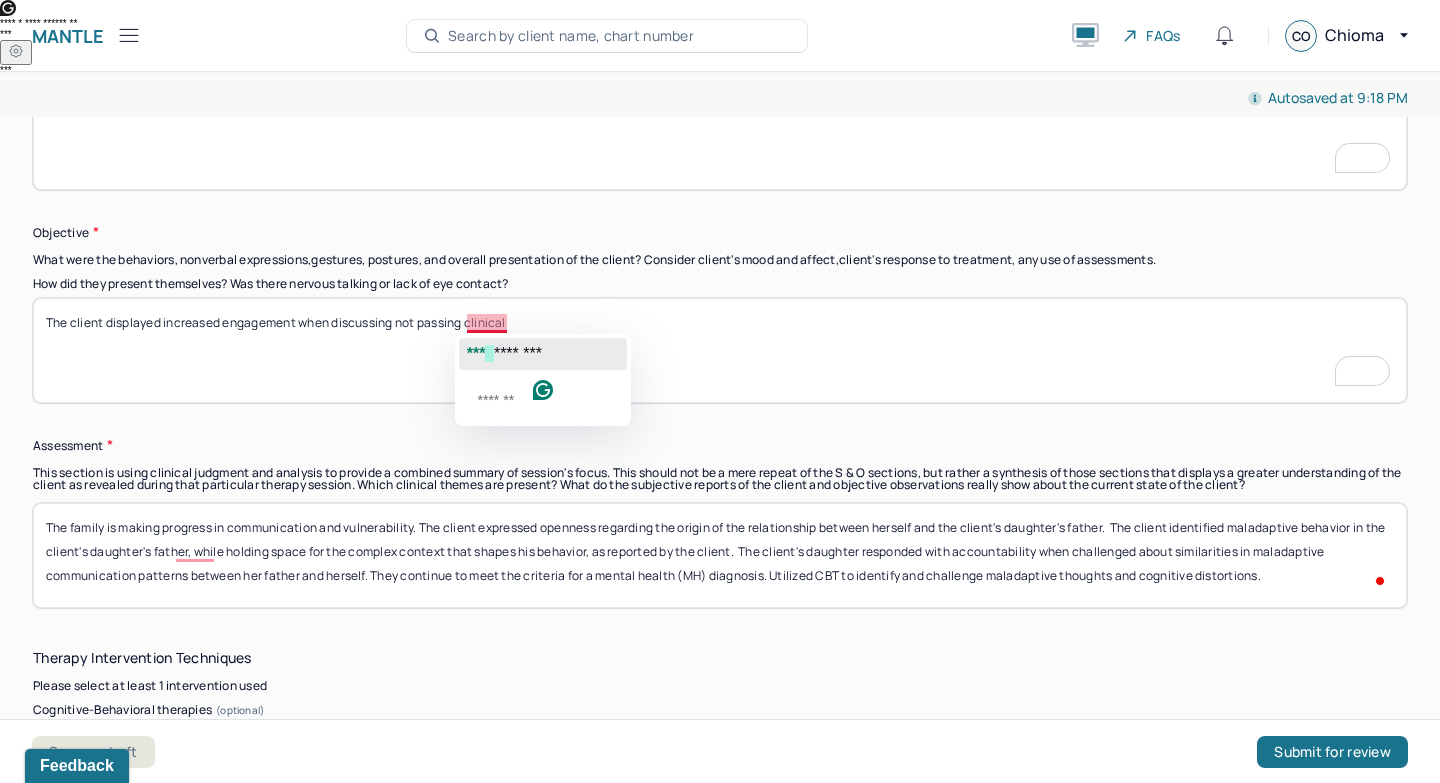 click 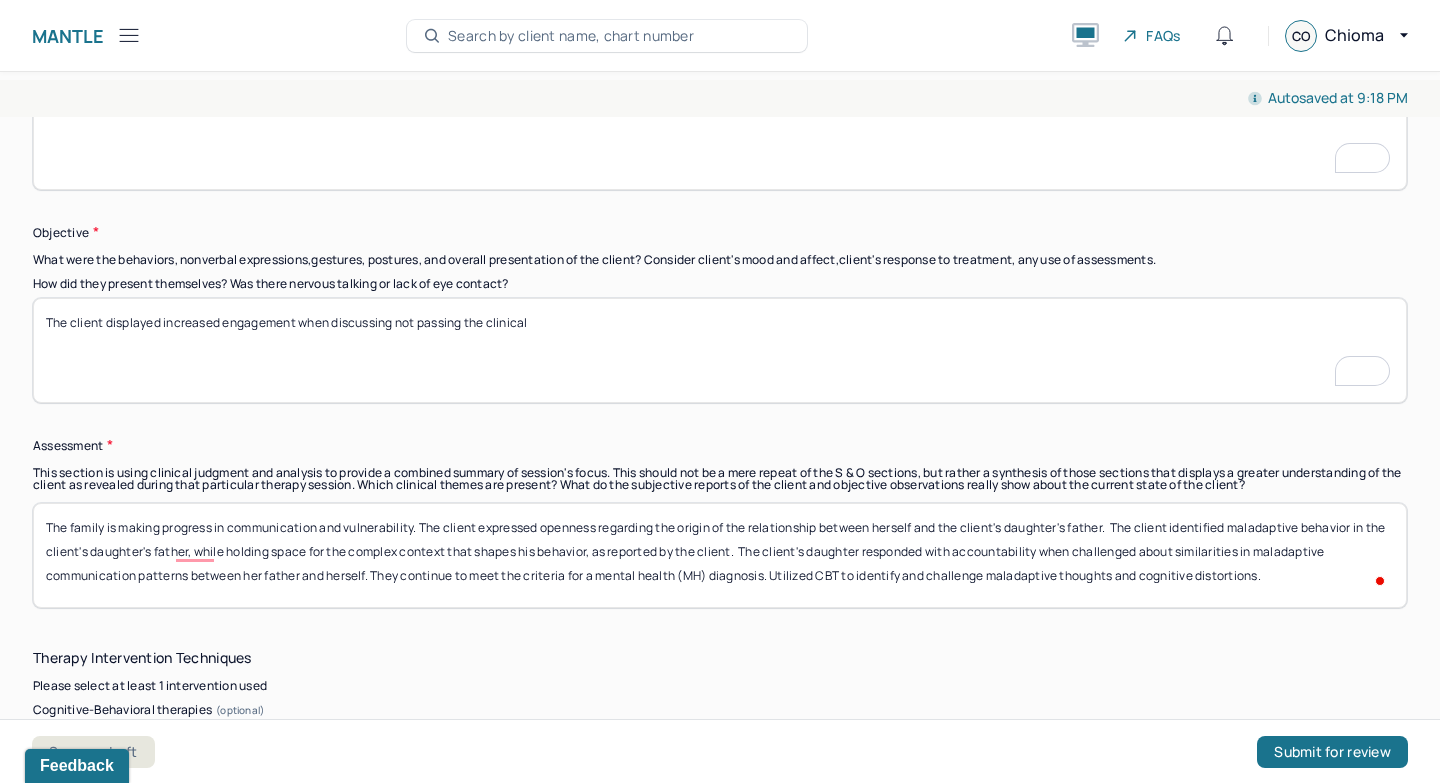 click on "The client displayed increased engagement when discussing not passing clinical" at bounding box center [720, 350] 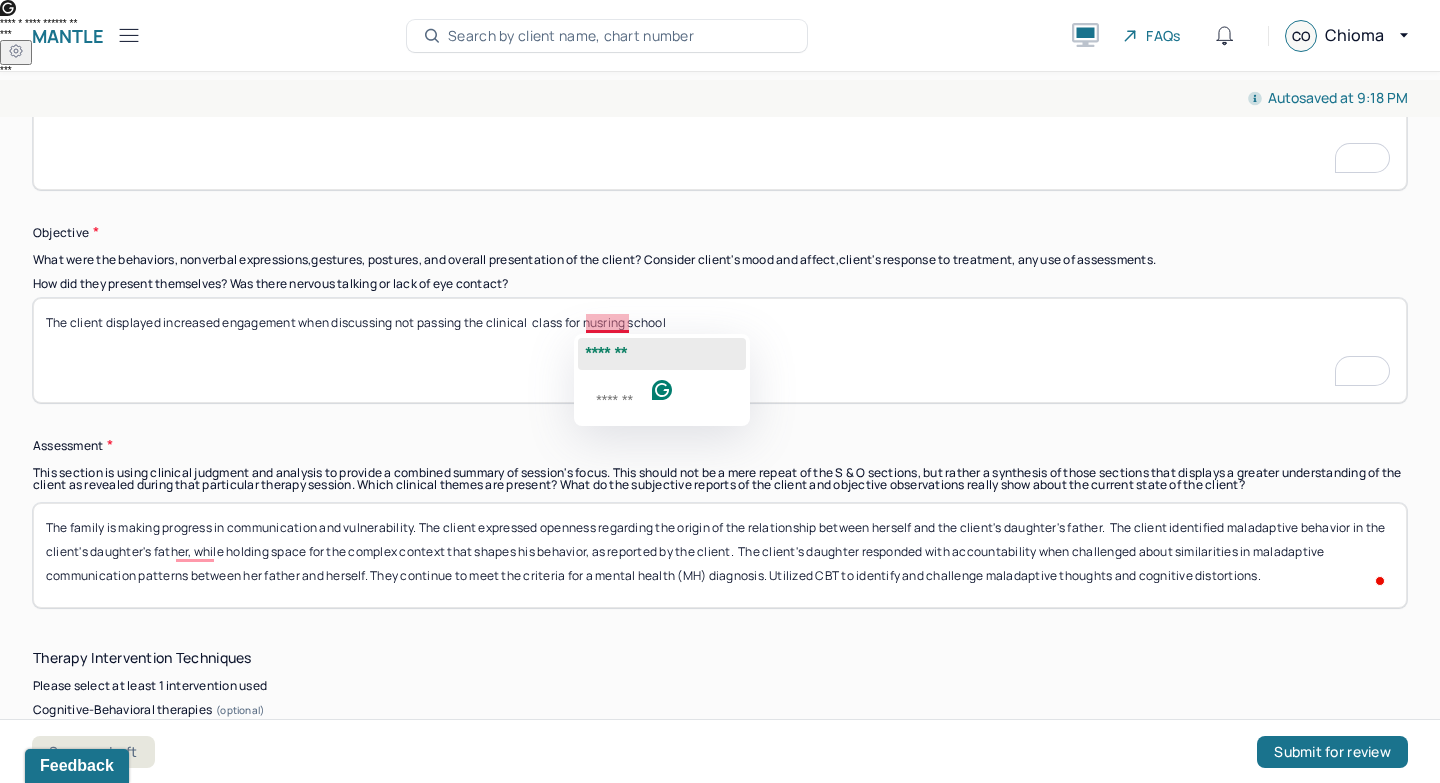 click on "*******" 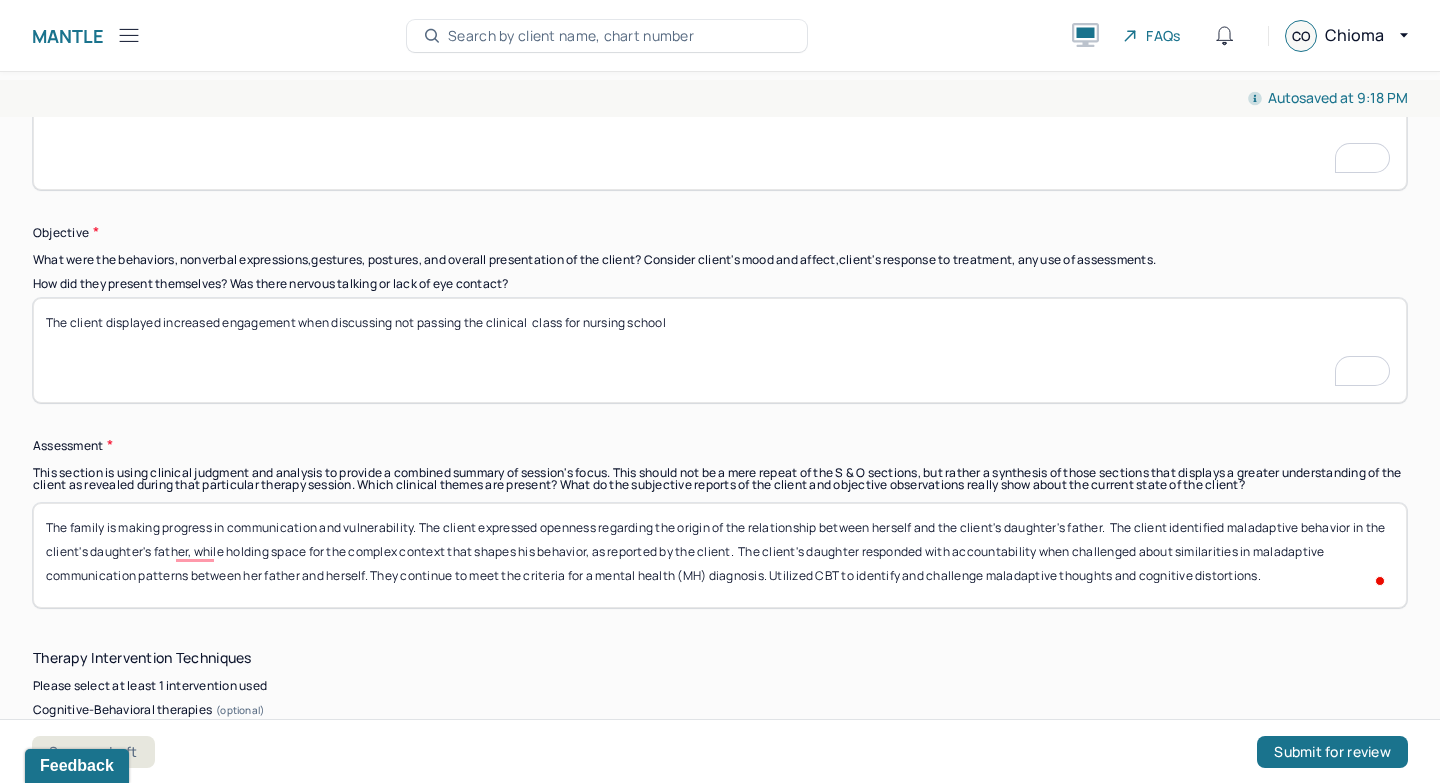 click on "The client displayed increased engagement when discussing not passing the clinical  class for nusring school" at bounding box center [720, 350] 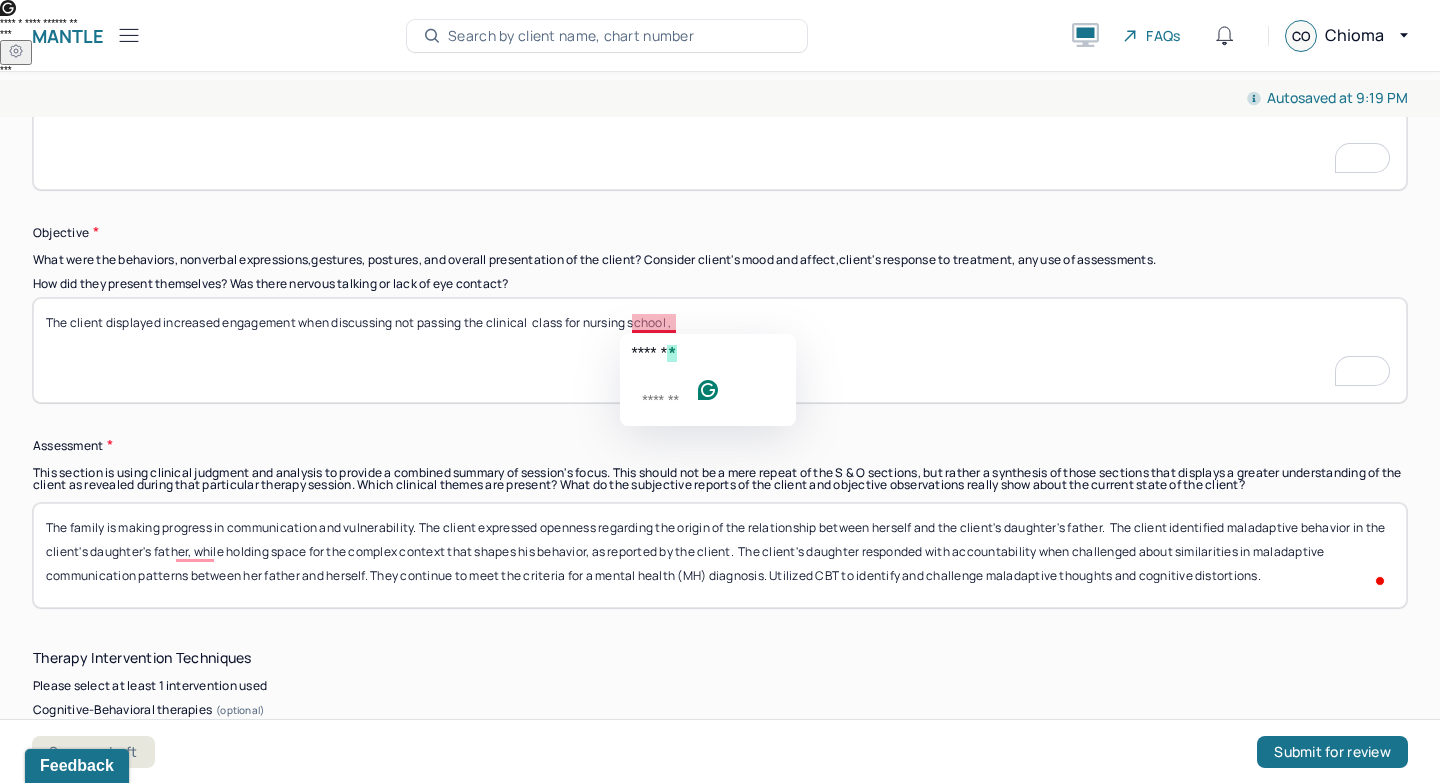 click on "******" 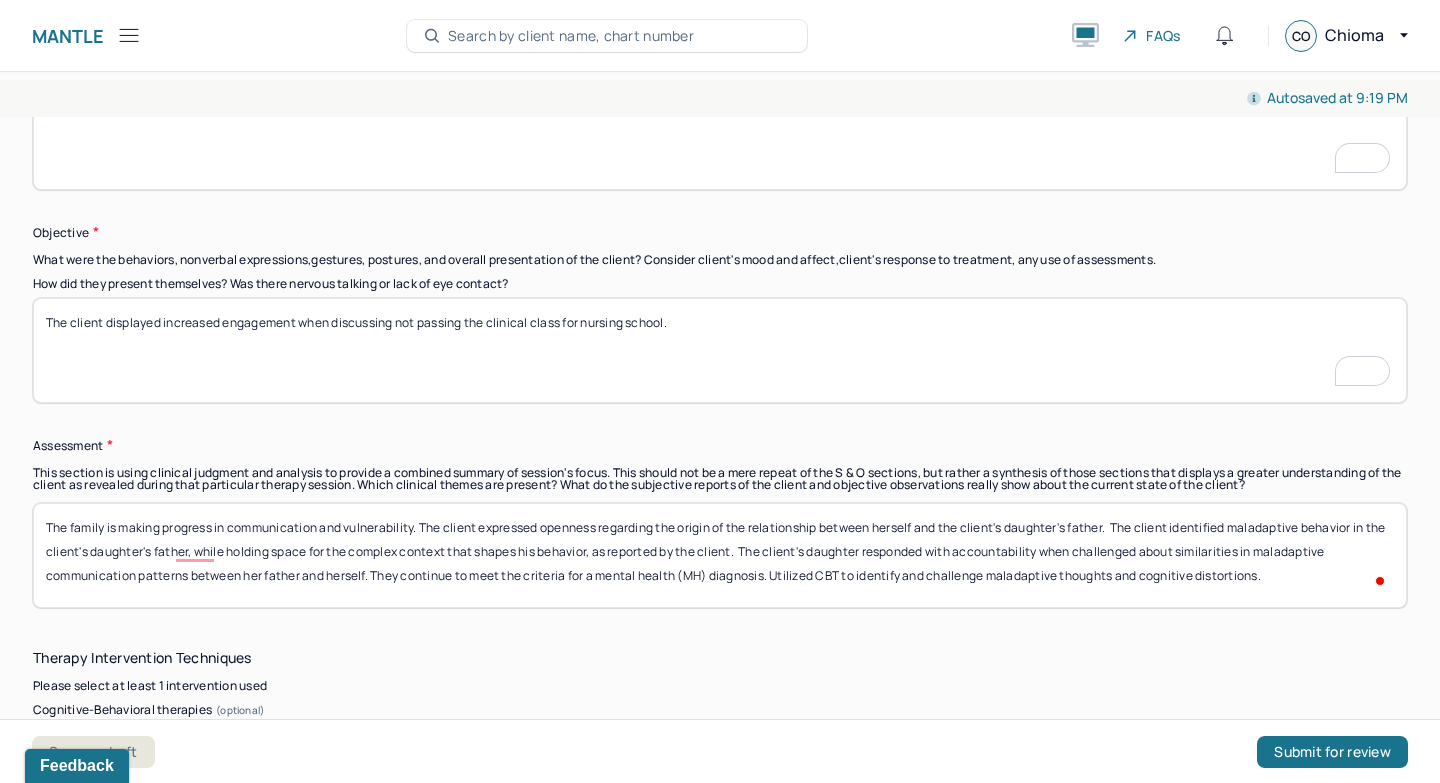 click on "The client displayed increased engagement when discussing not passing the clinical  class for nursing school." at bounding box center (720, 350) 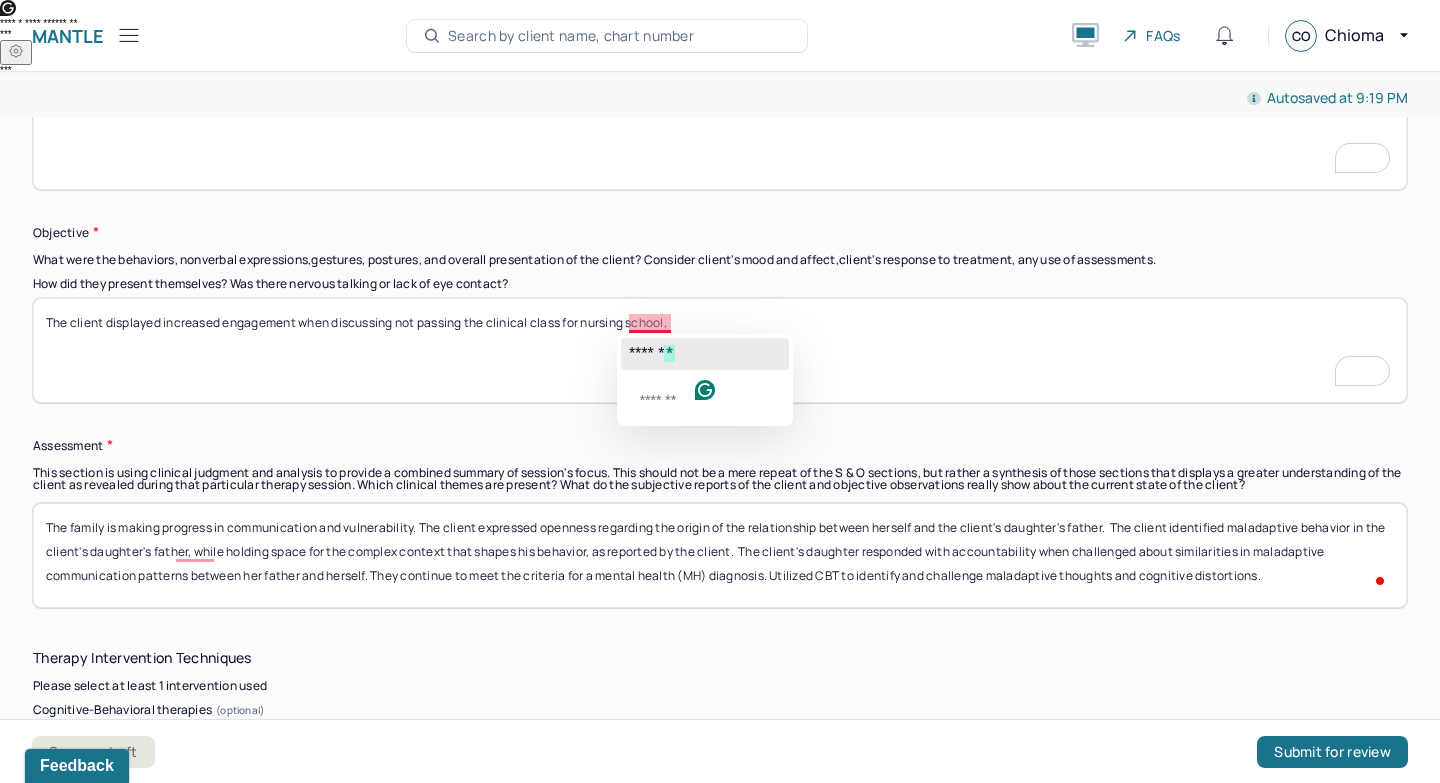 click on "******" 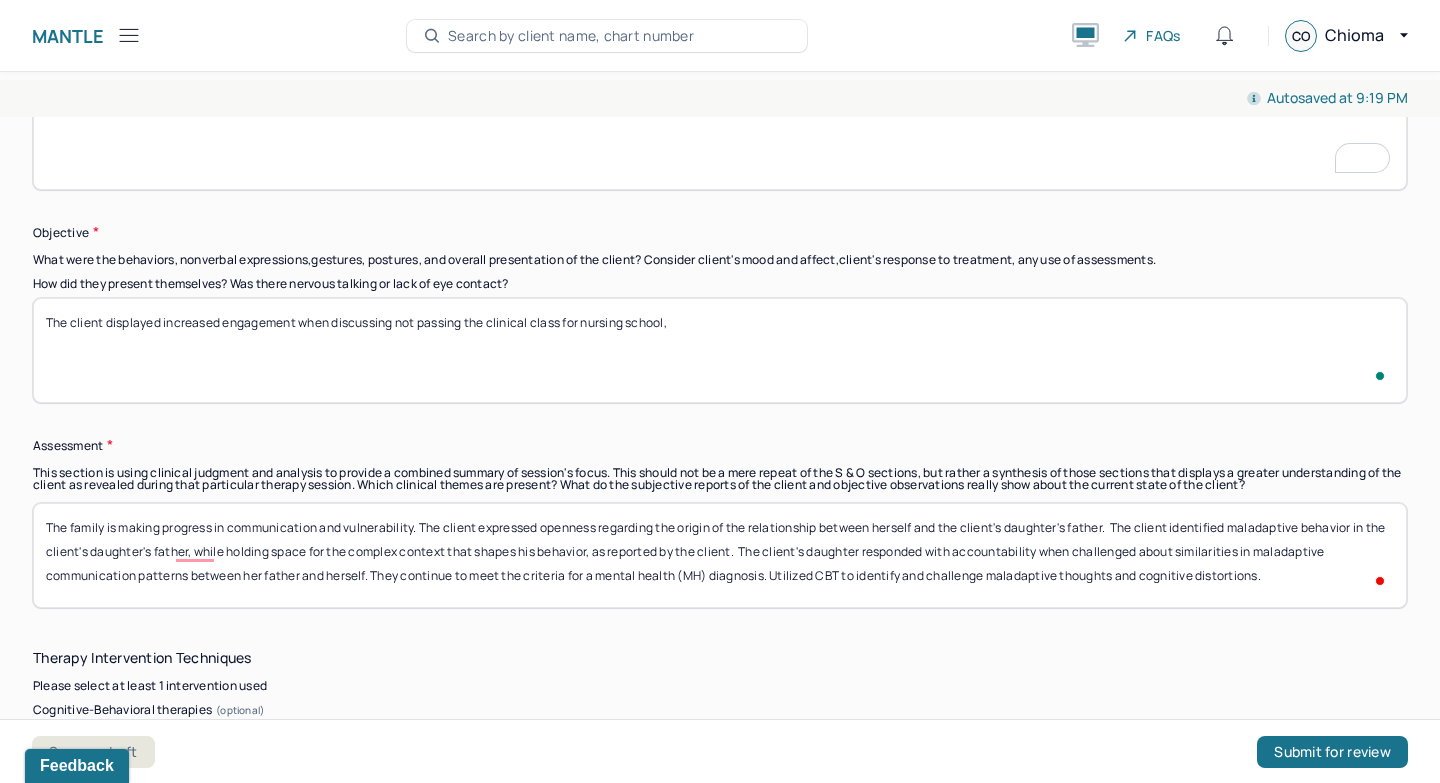 type on "The client displayed increased engagement when discussing not passing the clinical class for nursing school," 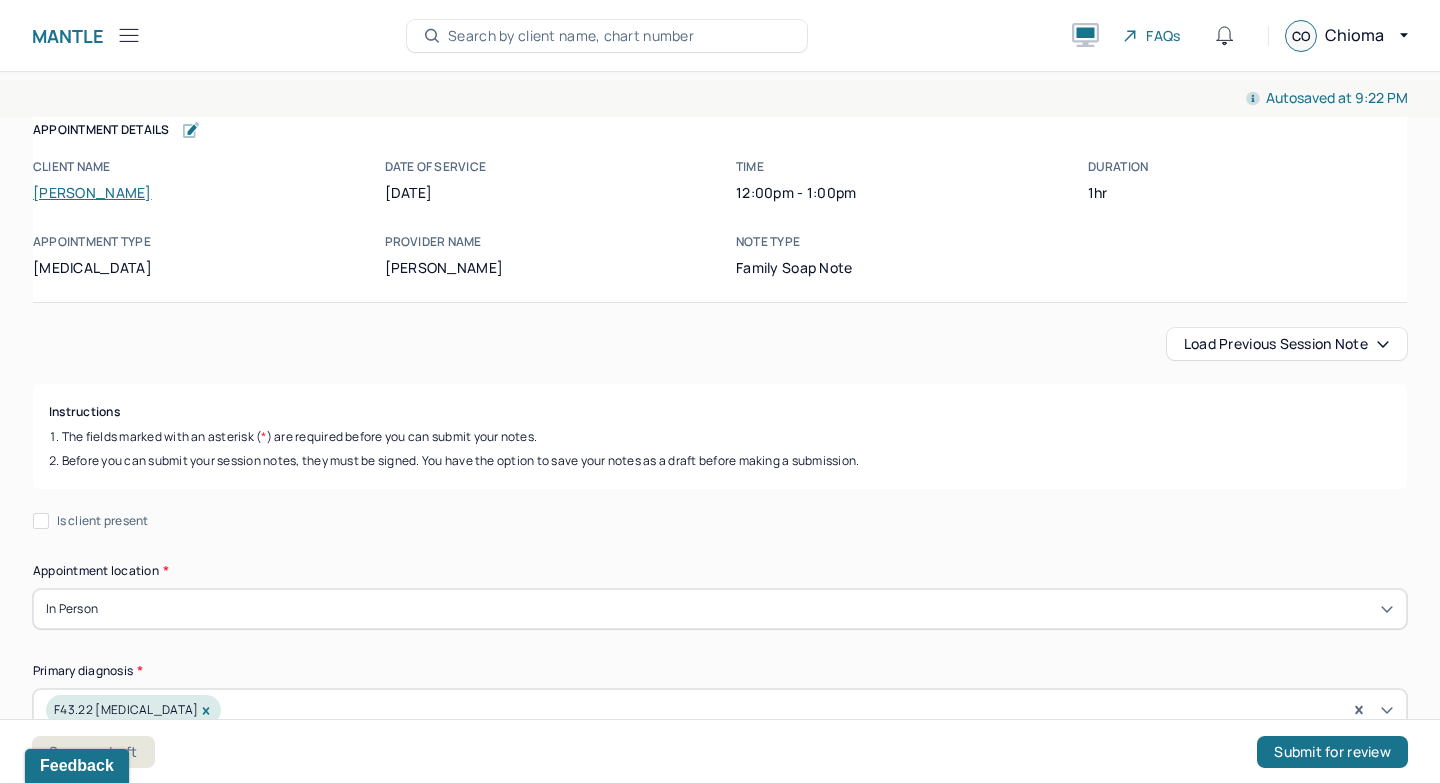 scroll, scrollTop: 0, scrollLeft: 0, axis: both 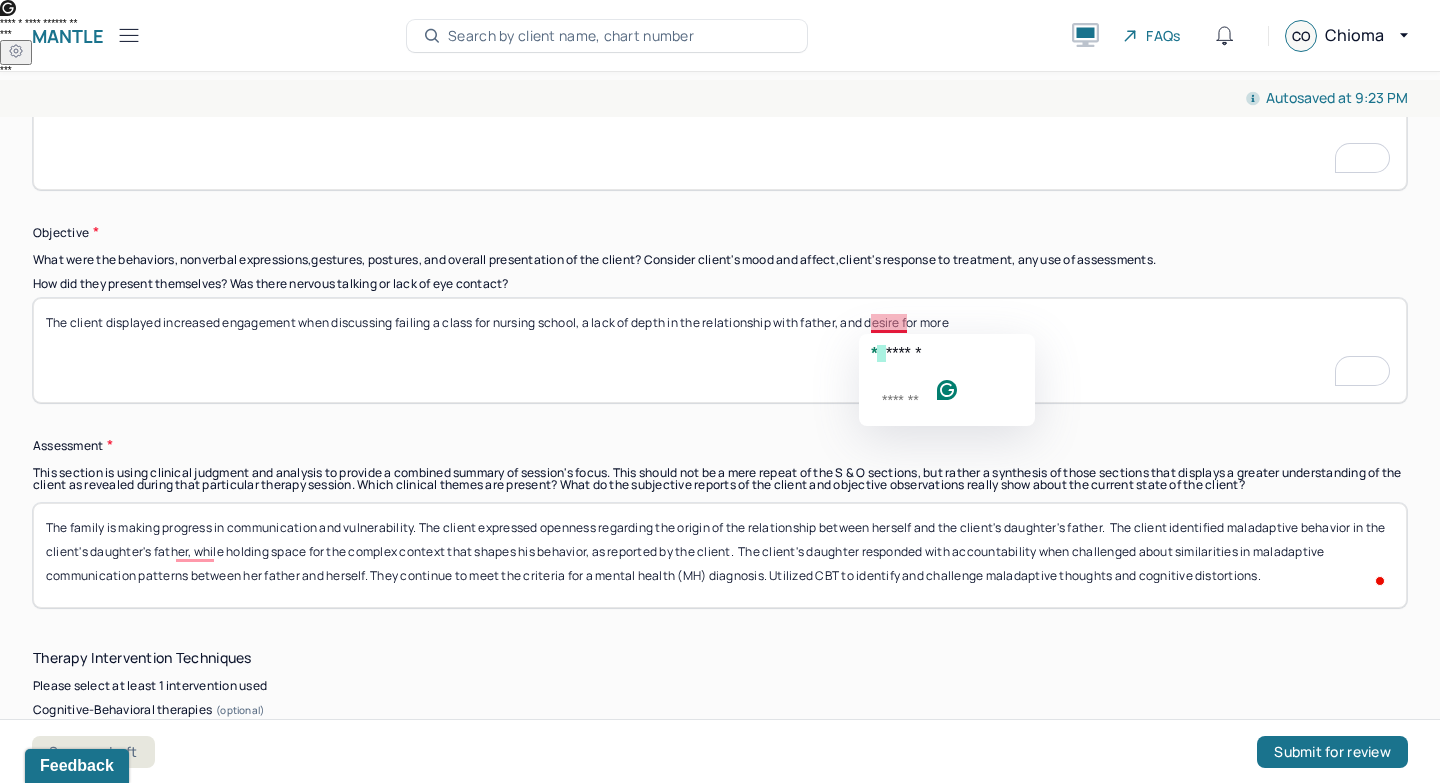 click on "******" 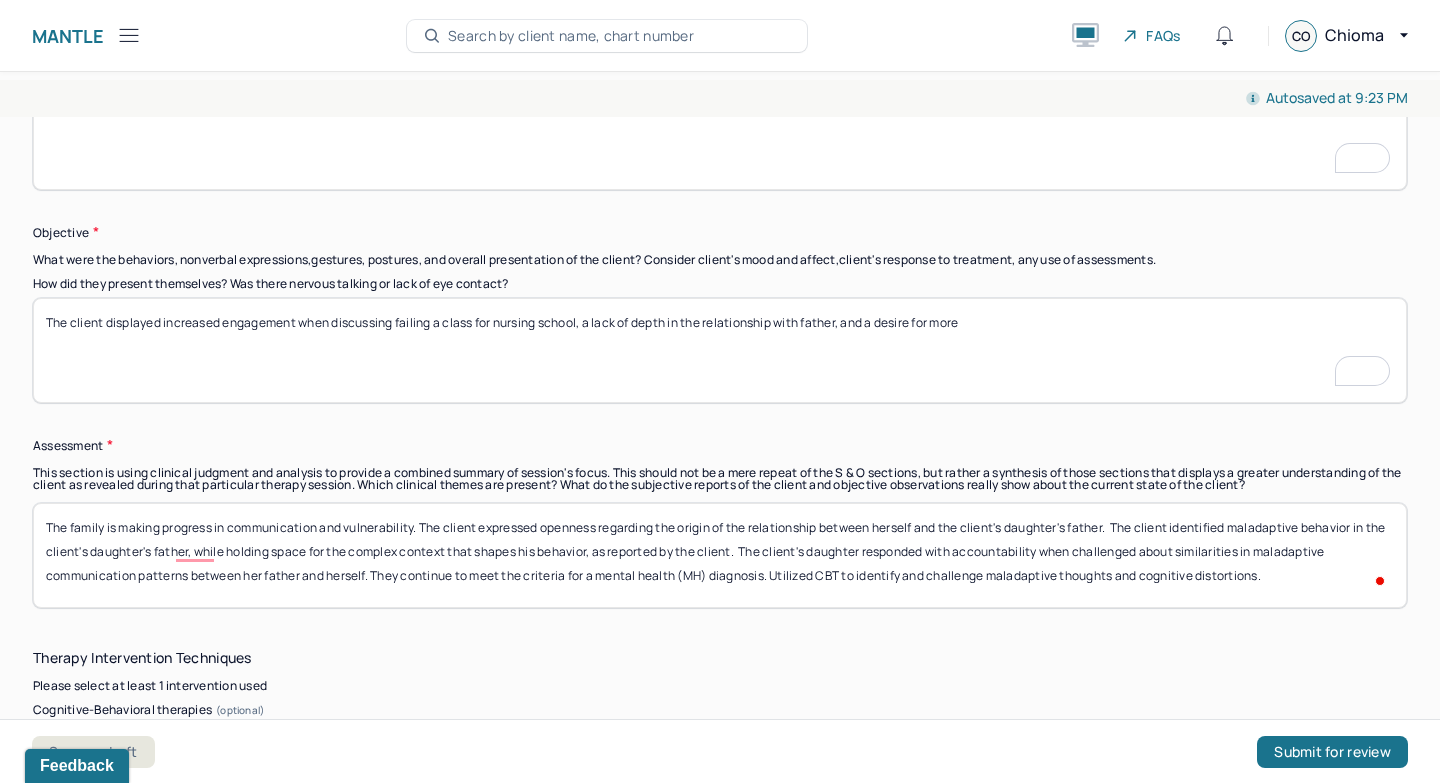 click on "The client displayed increased engagement when discussing failing a class for nursing school, a lack of depth in the relationship with father, and desire for more" at bounding box center [720, 350] 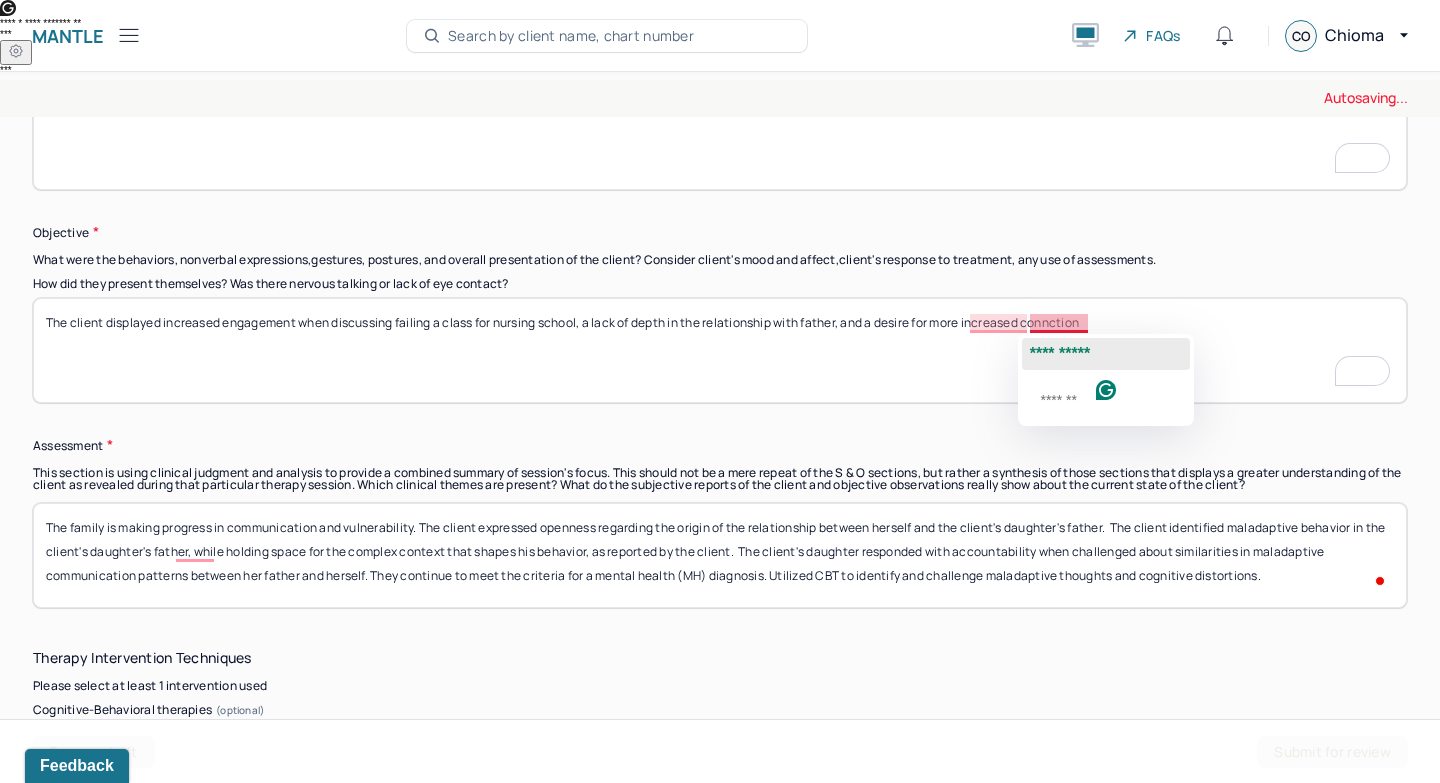 click on "**********" 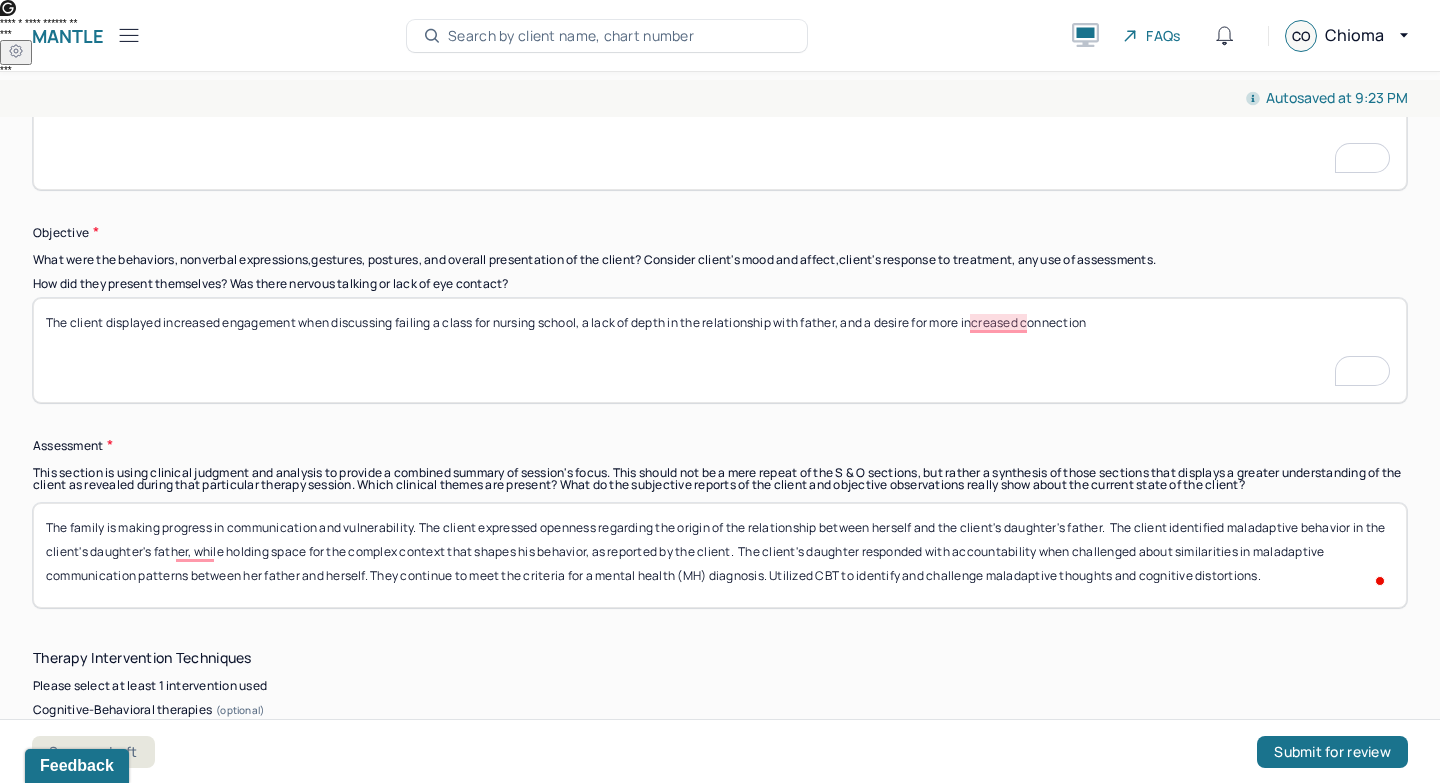 click on "The client displayed increased engagement when discussing failing a class for nursing school, a lack of depth in the relationship with father, and a desire for more increased connction" at bounding box center [720, 350] 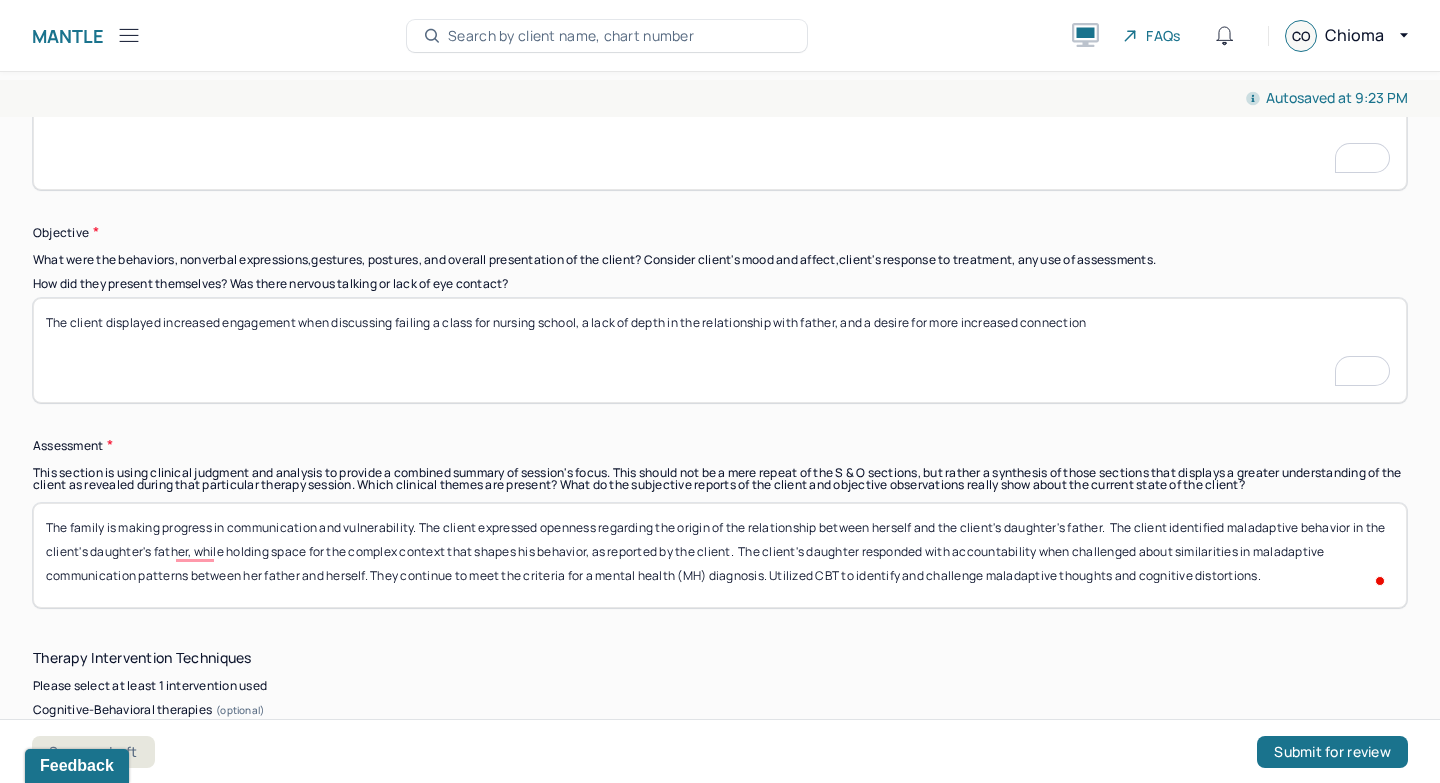 click on "The client displayed increased engagement when discussing failing a class for nursing school, a lack of depth in the relationship with father, and a desire for more increased connction" at bounding box center [720, 350] 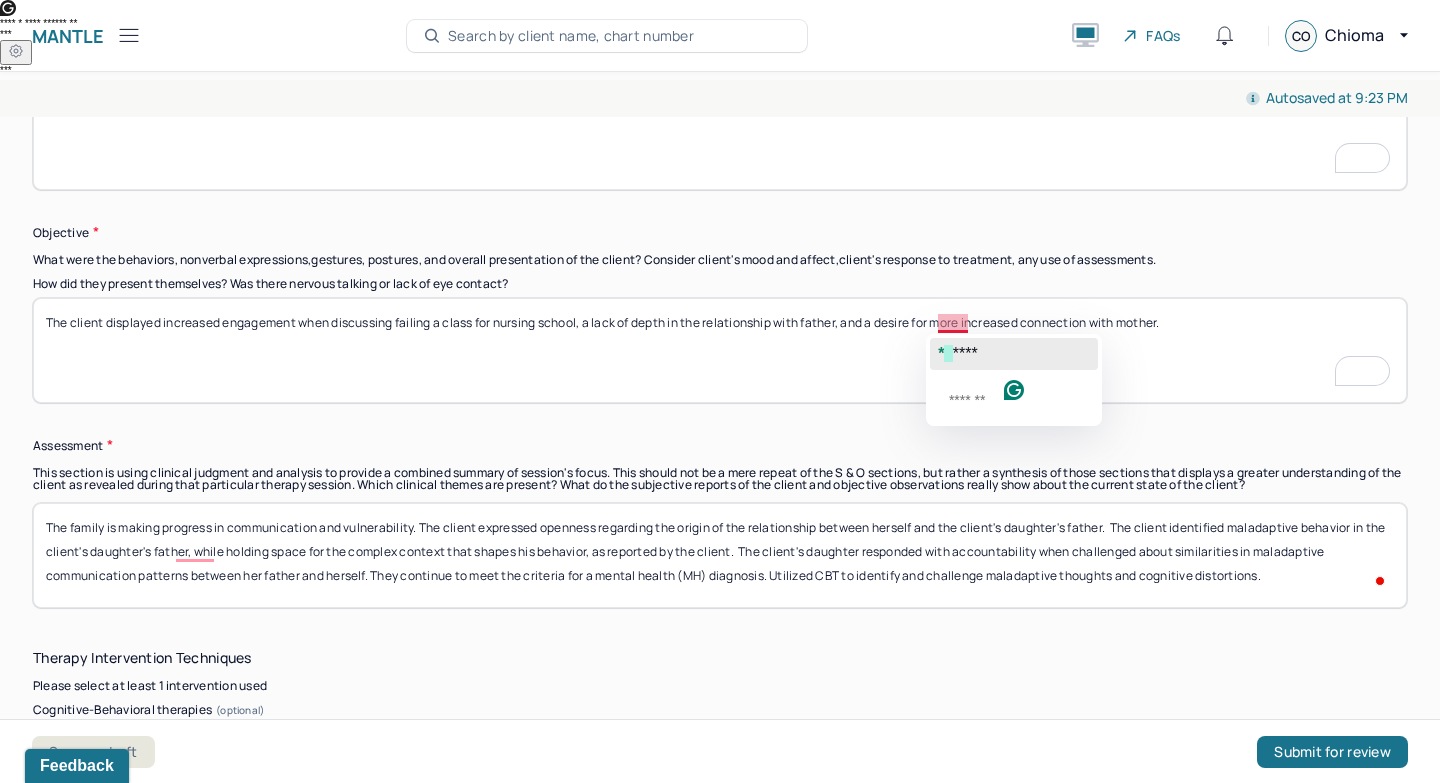 click on "****" 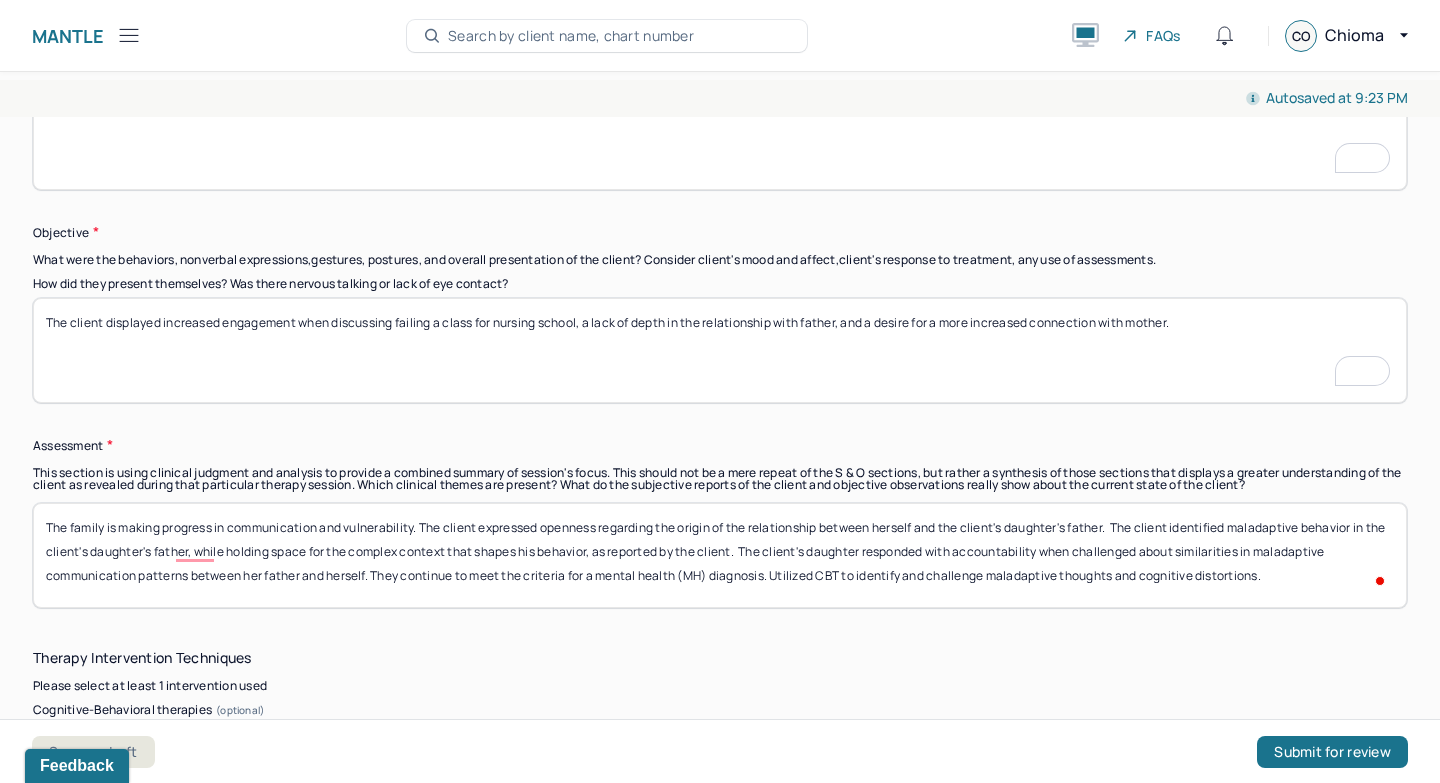 click on "The client displayed increased engagement when discussing failing a class for nursing school, a lack of depth in the relationship with father, and a desire for more increased connection with mother." at bounding box center (720, 350) 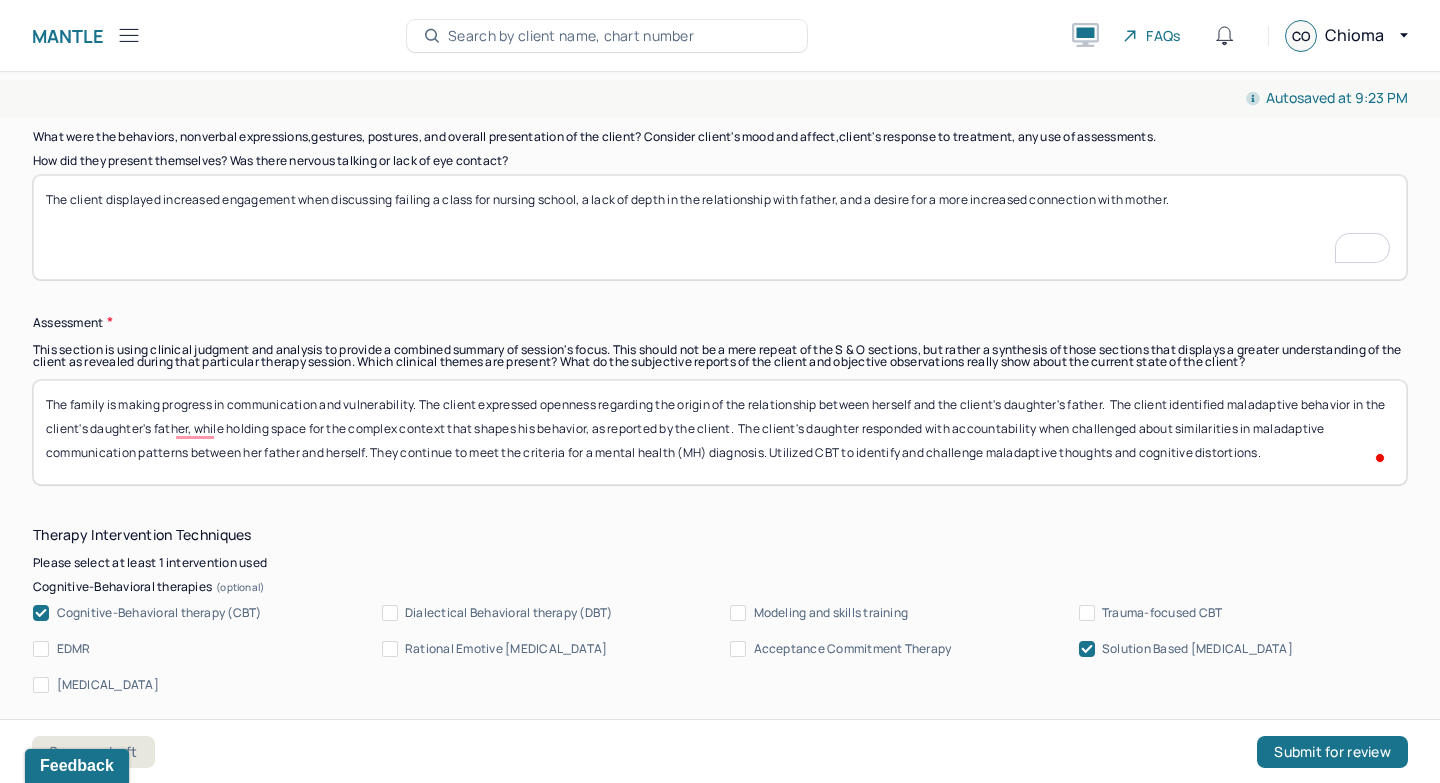 scroll, scrollTop: 1442, scrollLeft: 0, axis: vertical 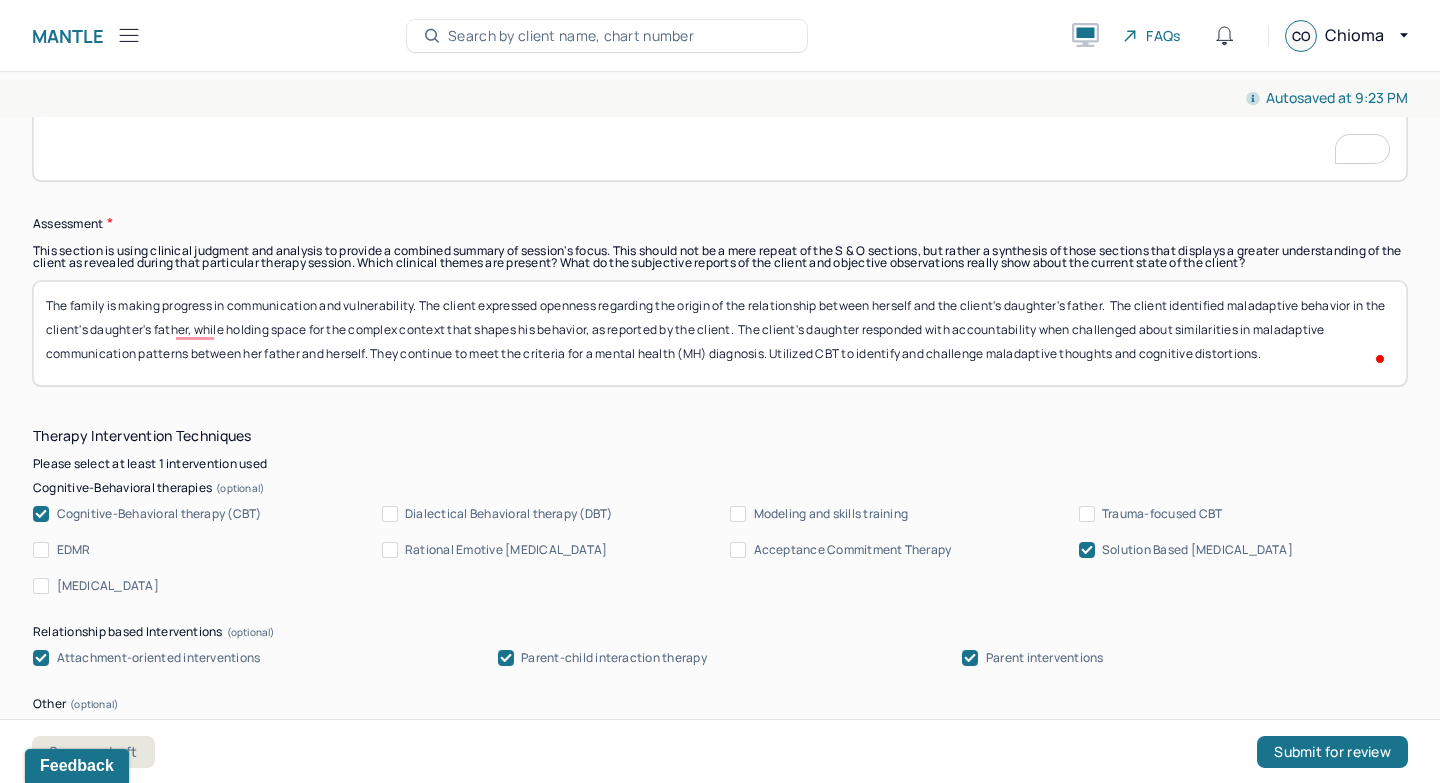 type on "The client displayed increased engagement when discussing failing a class for nursing school, a lack of depth in the relationship with father, and a desire for a more increased connection with mother." 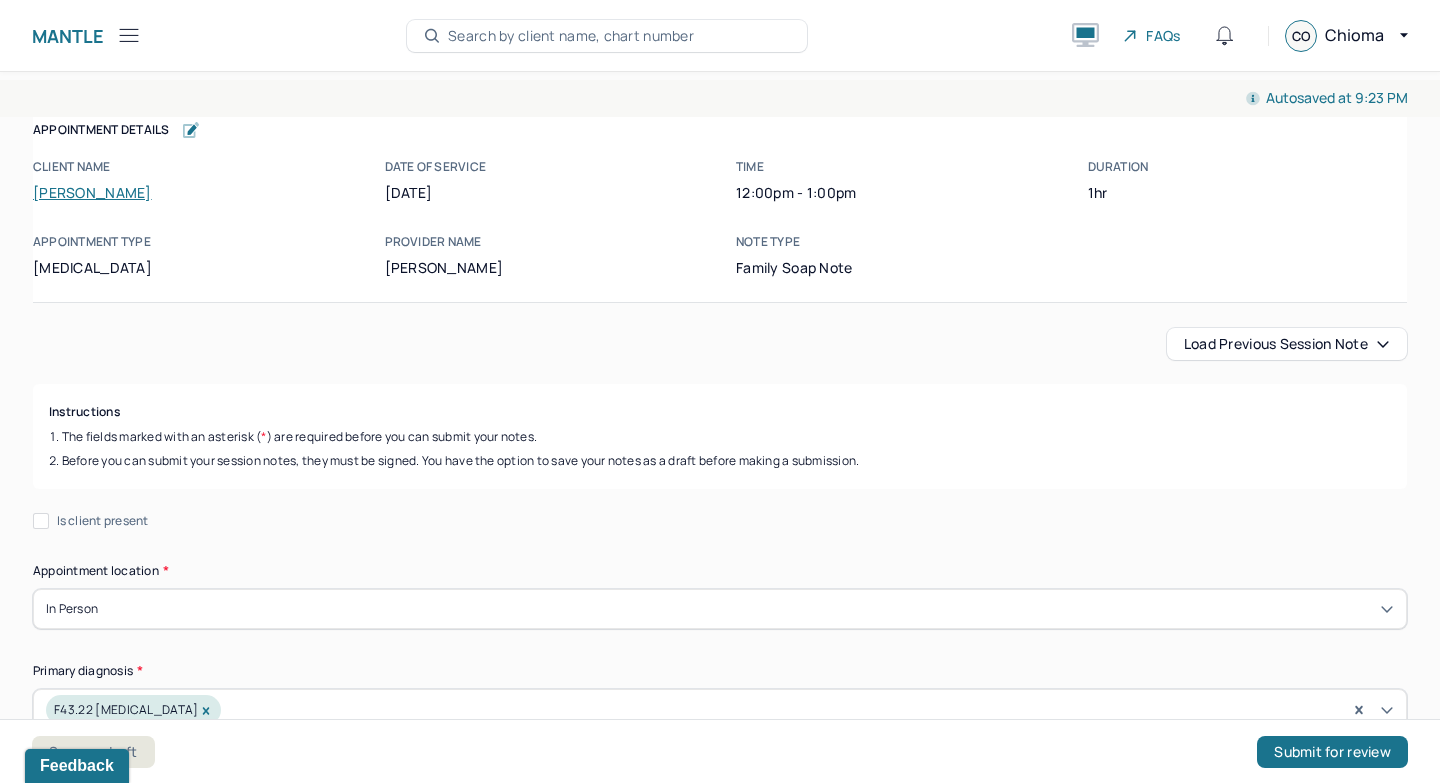 scroll, scrollTop: 0, scrollLeft: 0, axis: both 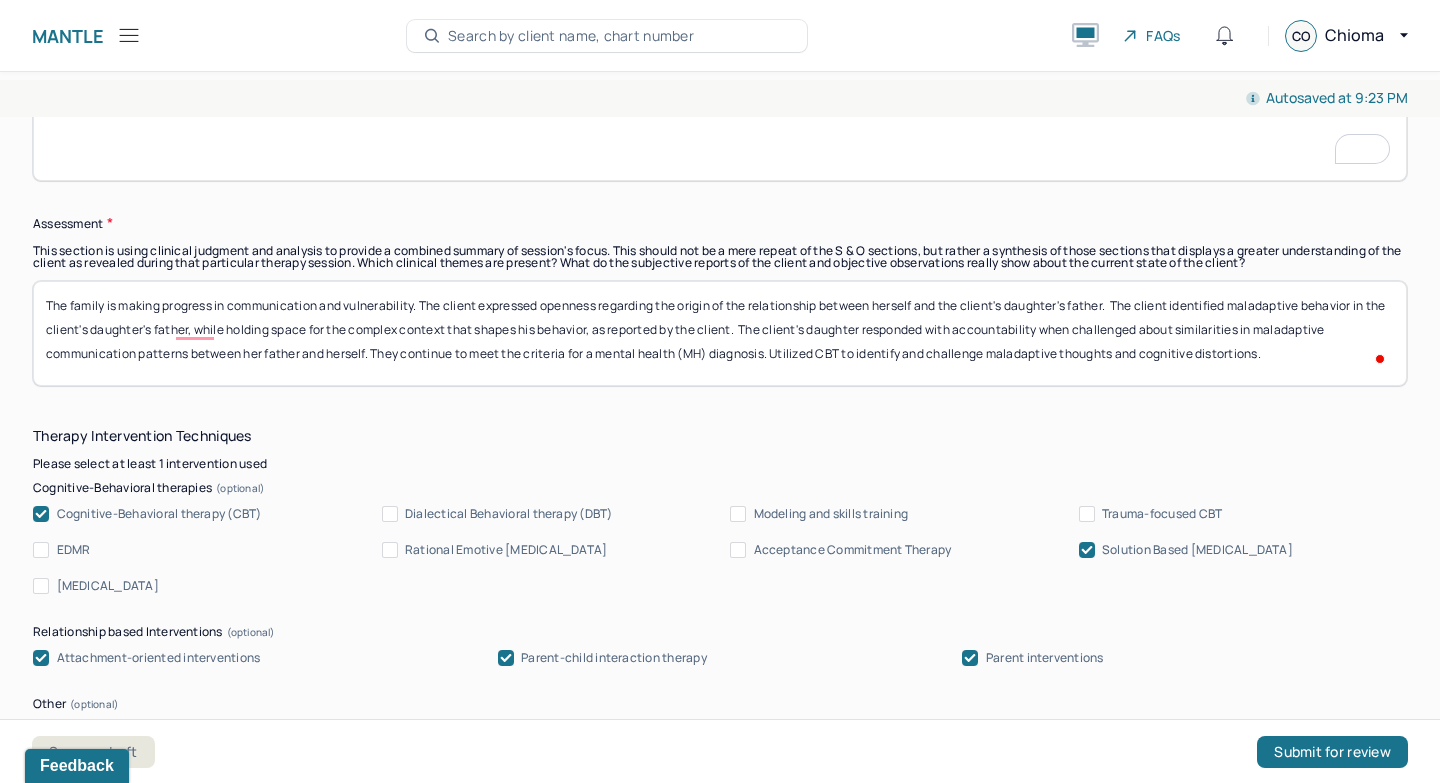 click on "The family is making progress in communication and vulnerability. The client expressed openness regarding the origin of the relationship between herself and the client's daughter's father.  The client identified maladaptive behavior in the client's daughter's father, while holding space for the complex context that shapes his behavior, as reported by the client.  The client's daughter responded with accountability when challenged about similarities in maladaptive communication patterns between her father and herself. They continue to meet the criteria for a mental health (MH) diagnosis. Utilized CBT to identify and challenge maladaptive thoughts and cognitive distortions." at bounding box center (720, 333) 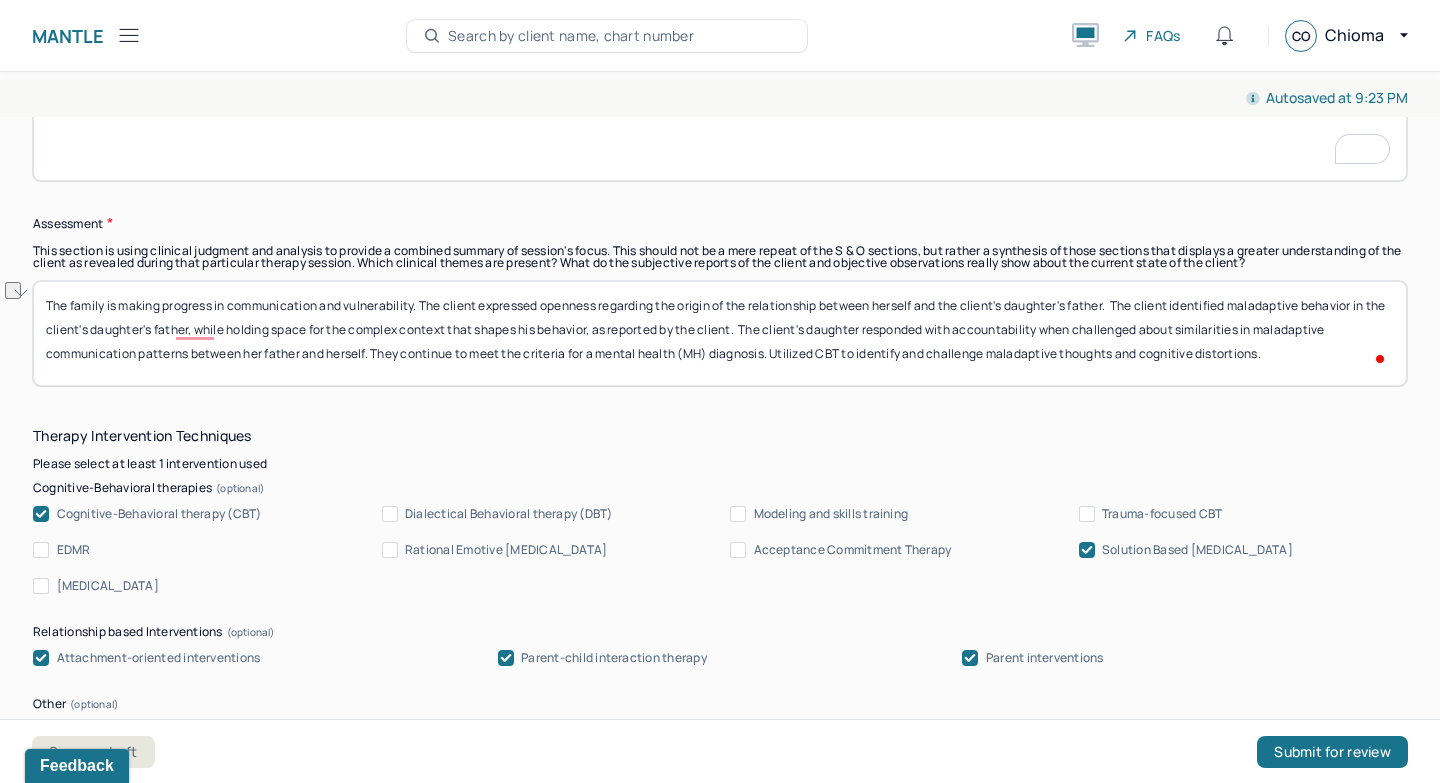 drag, startPoint x: 1118, startPoint y: 310, endPoint x: 547, endPoint y: 307, distance: 571.0079 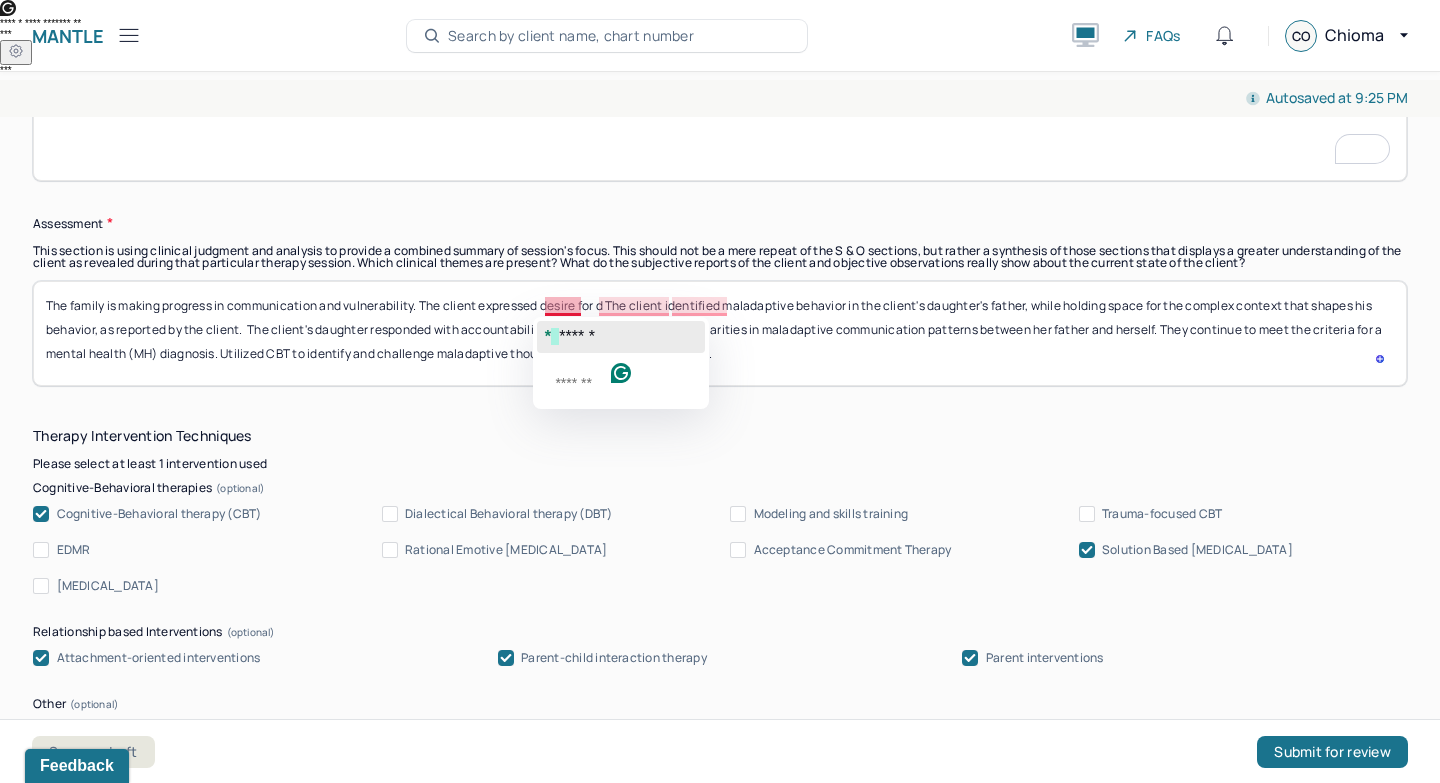 click on "******" 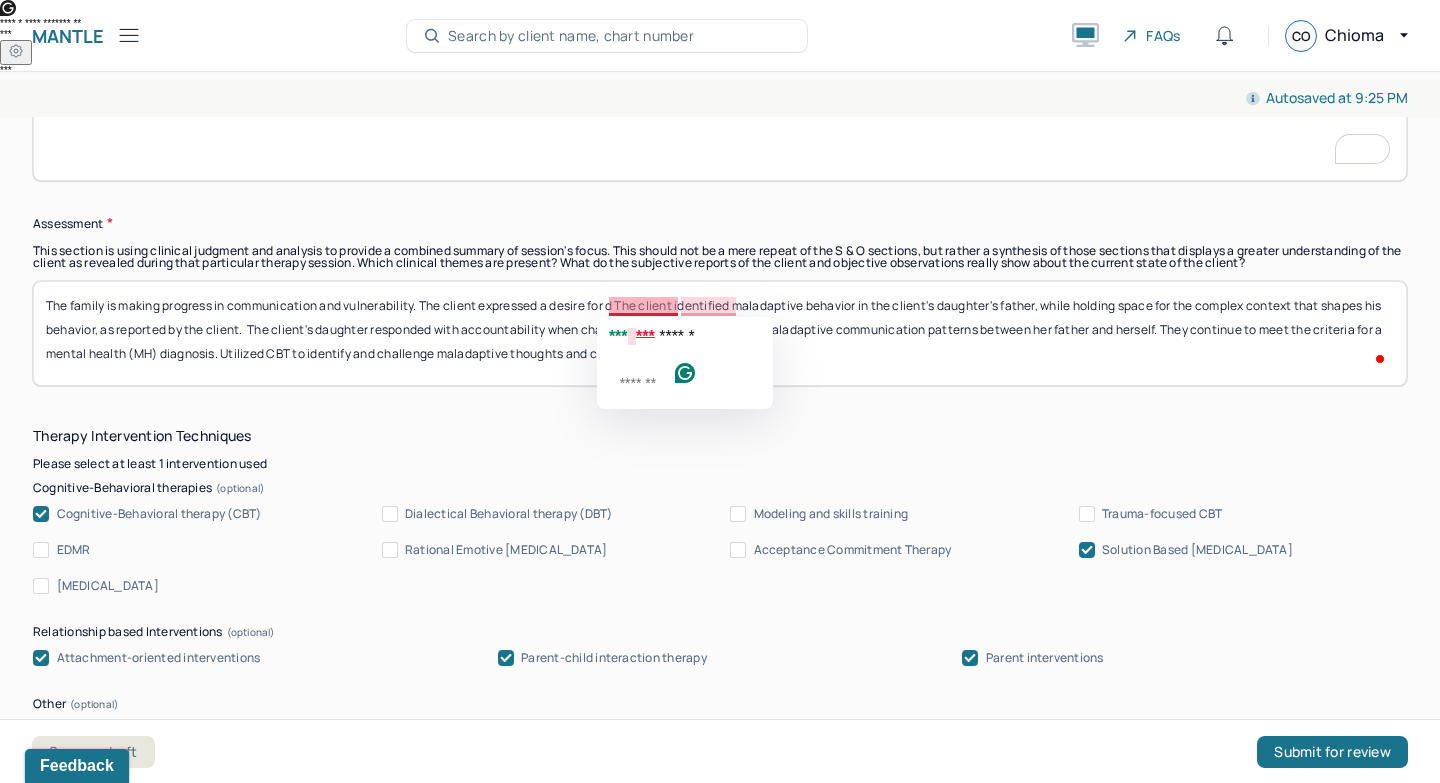 click on "The family is making progress in communication and vulnerability. The client expressed desire for d The client identified maladaptive behavior in the client's daughter's father, while holding space for the complex context that shapes his behavior, as reported by the client.  The client's daughter responded with accountability when challenged about similarities in maladaptive communication patterns between her father and herself. They continue to meet the criteria for a mental health (MH) diagnosis. Utilized CBT to identify and challenge maladaptive thoughts and cognitive distortions." at bounding box center (720, 333) 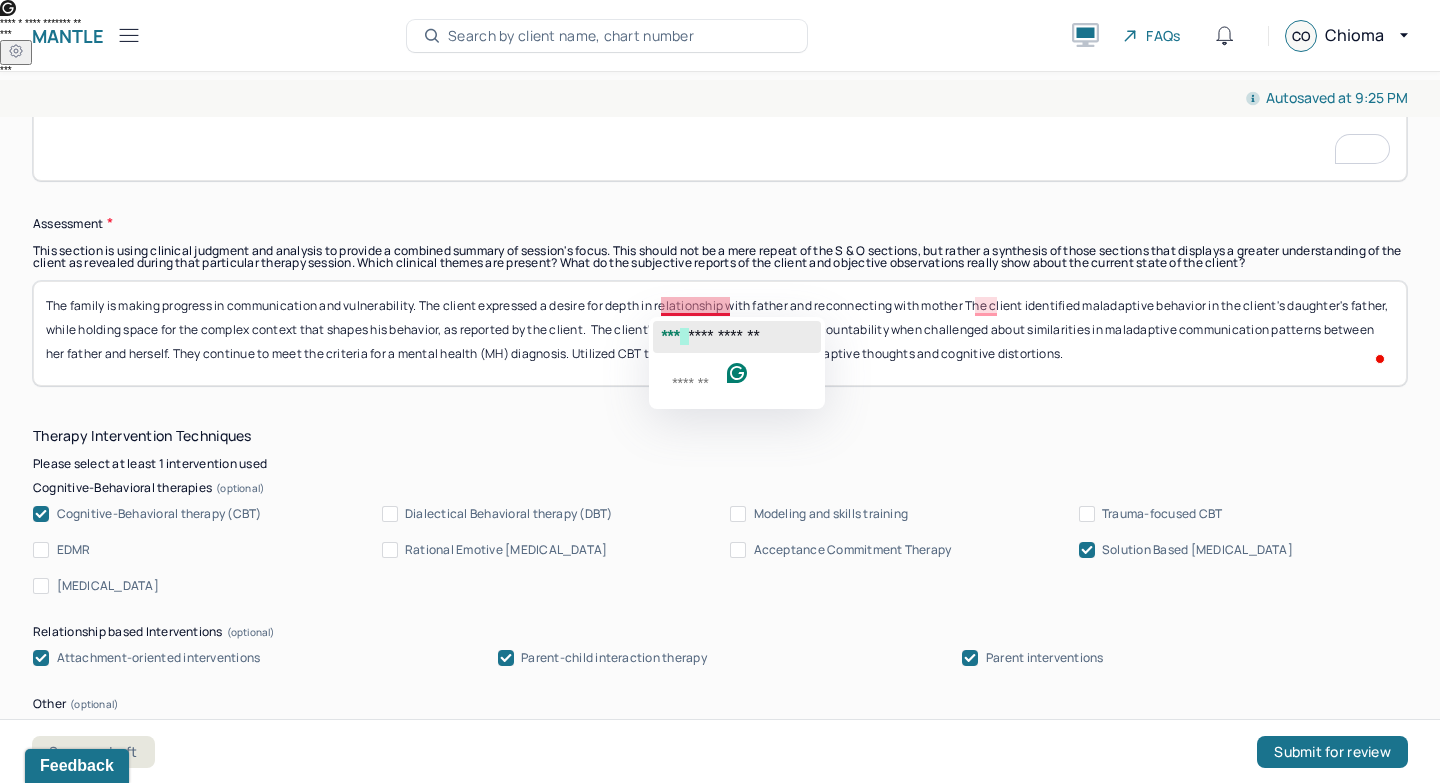 click on "**********" 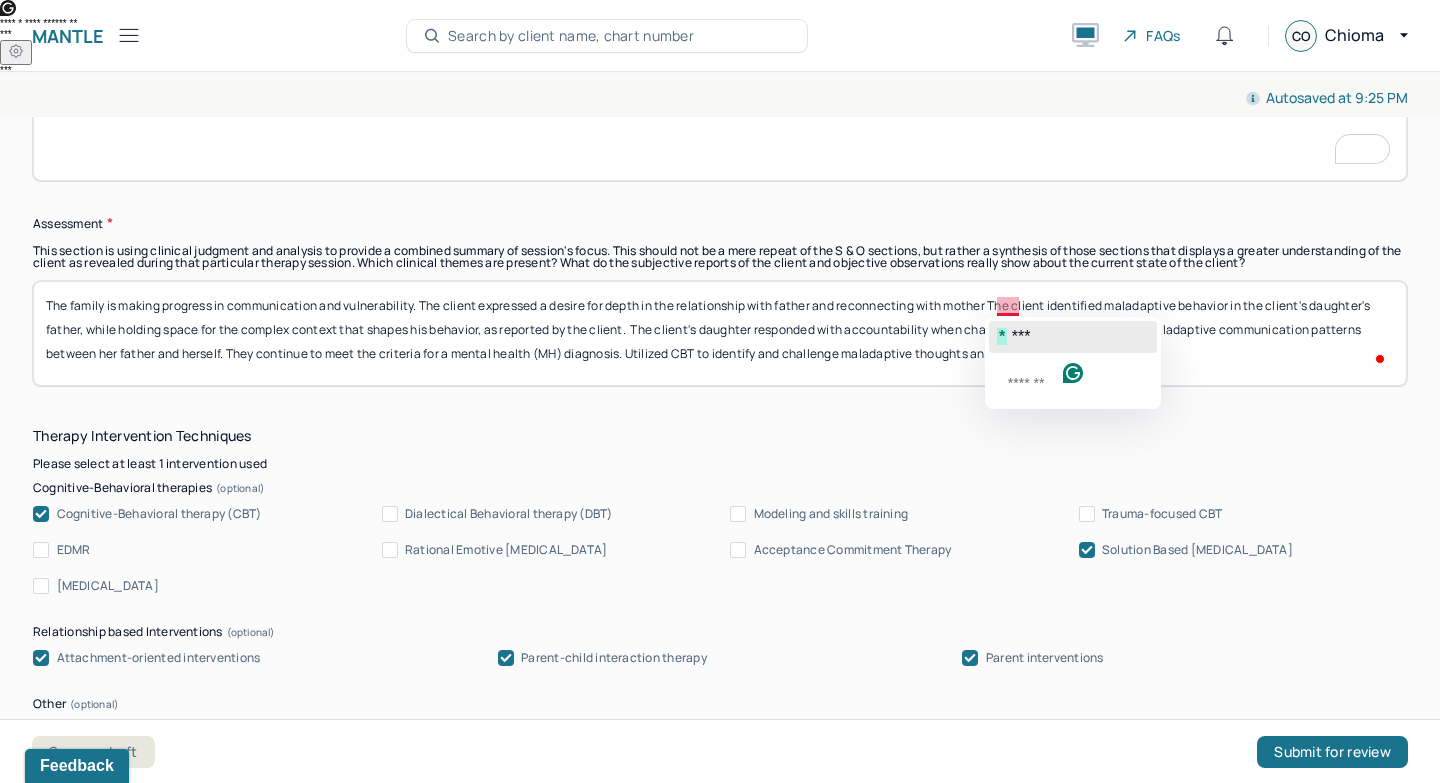 click on "***" 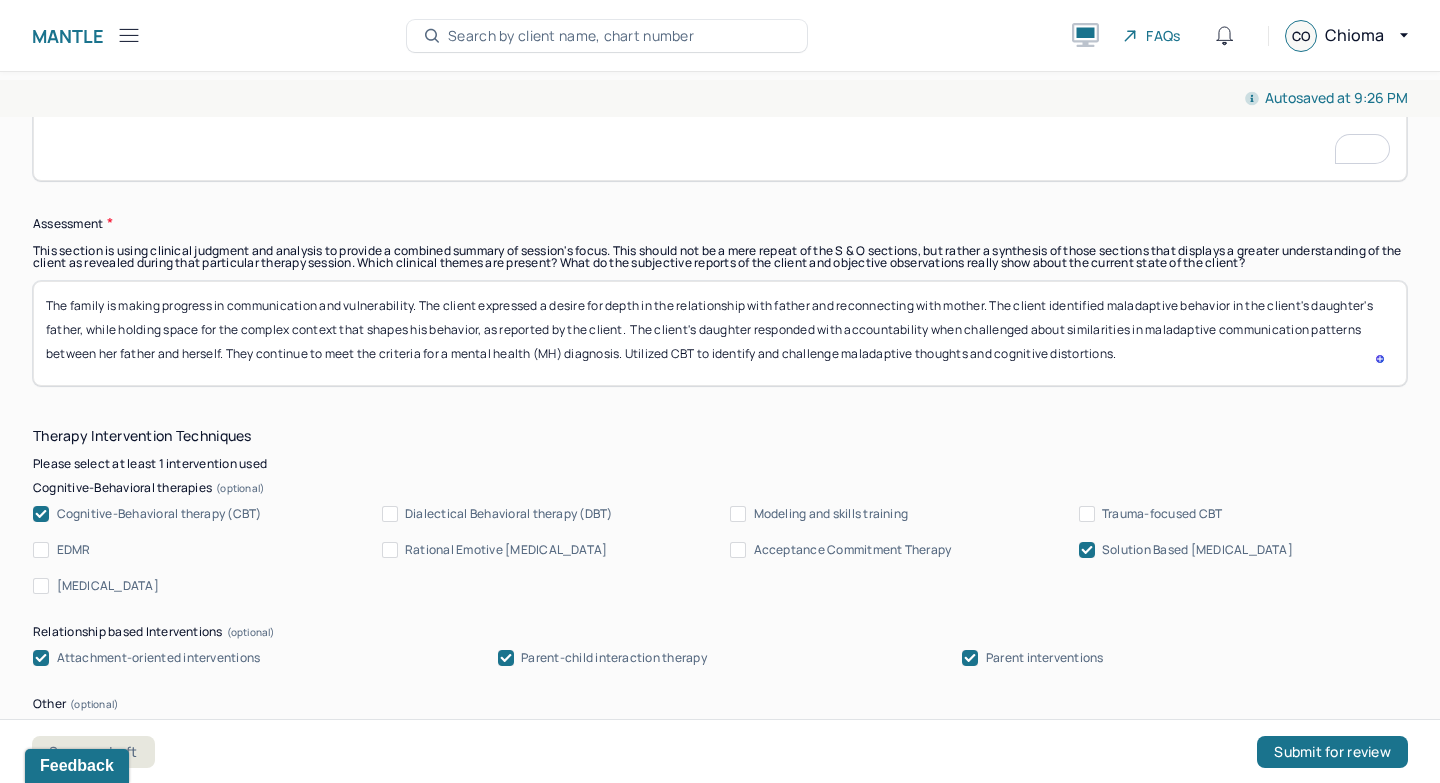 scroll, scrollTop: 1600, scrollLeft: 0, axis: vertical 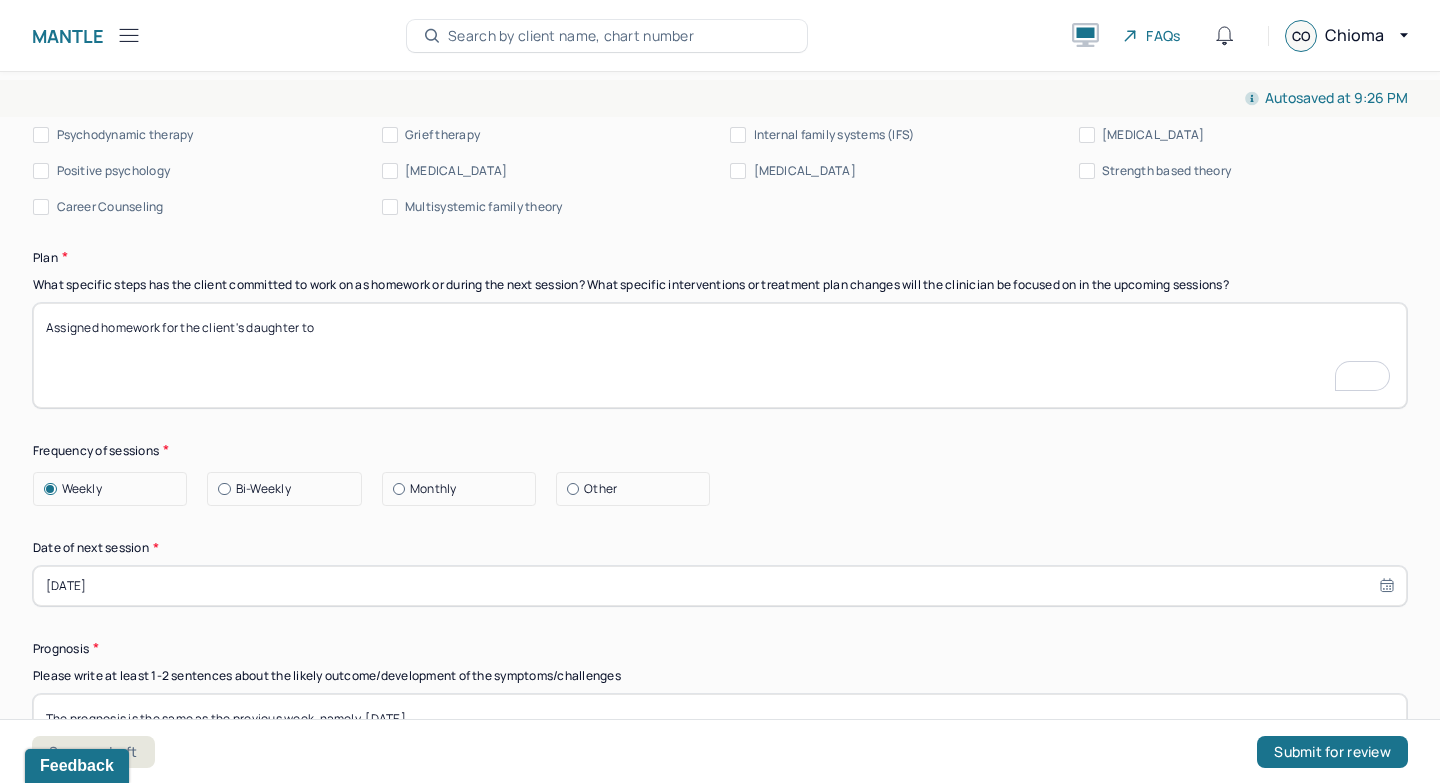 type on "The family is making progress in communication and vulnerability. The client expressed a desire for depth in the relationship with father and reconnecting with mother. The client identified maladaptive behavior in the client's daughter's father, while holding space for the complex context that shapes his behavior, as reported by the client.  The client's daughter responded with accountability when challenged about similarities in maladaptive communication patterns between her father and herself. They continue to meet the criteria for a mental health (MH) diagnosis. Utilized CBT to identify and challenge maladaptive thoughts and cognitive distortions." 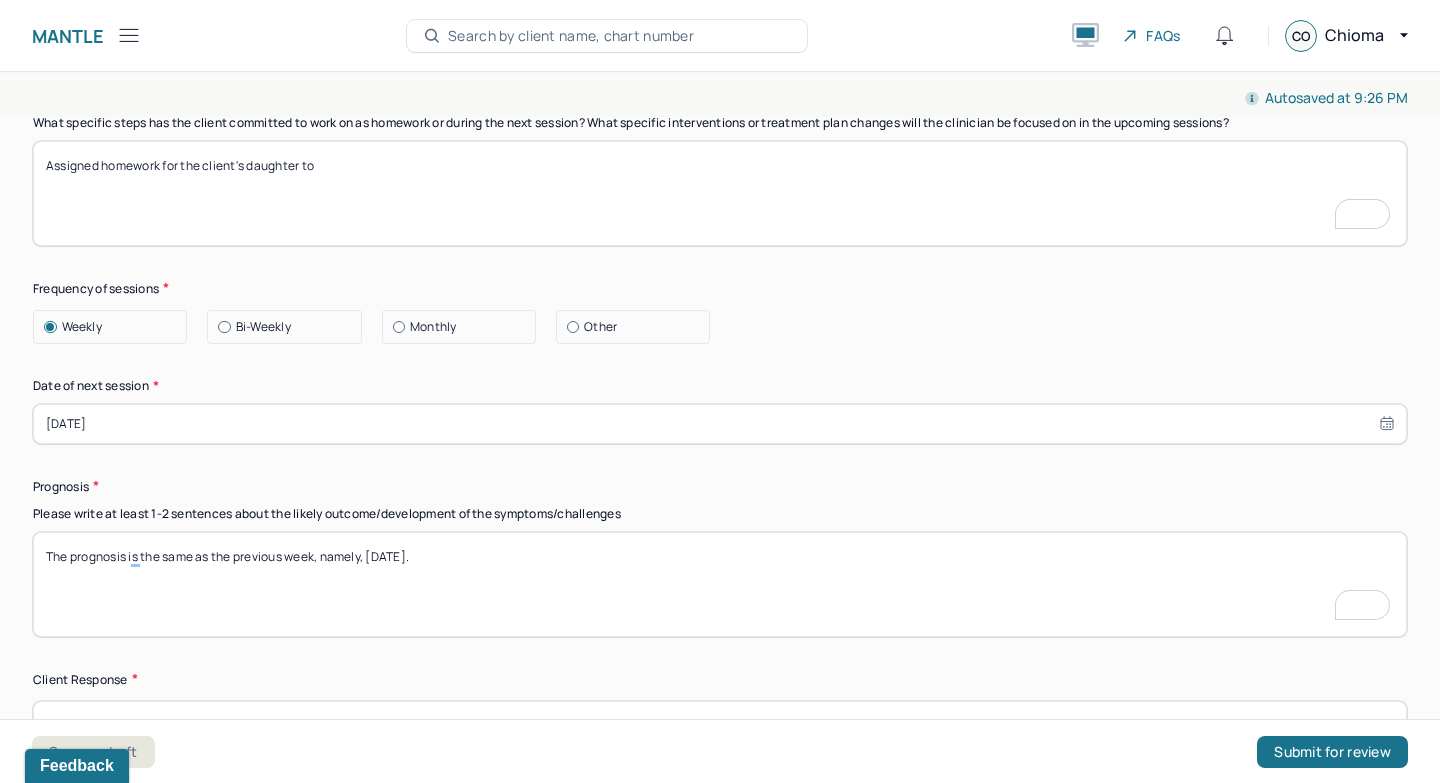 click on "Assigned homework for the client's daughter to" at bounding box center [720, 193] 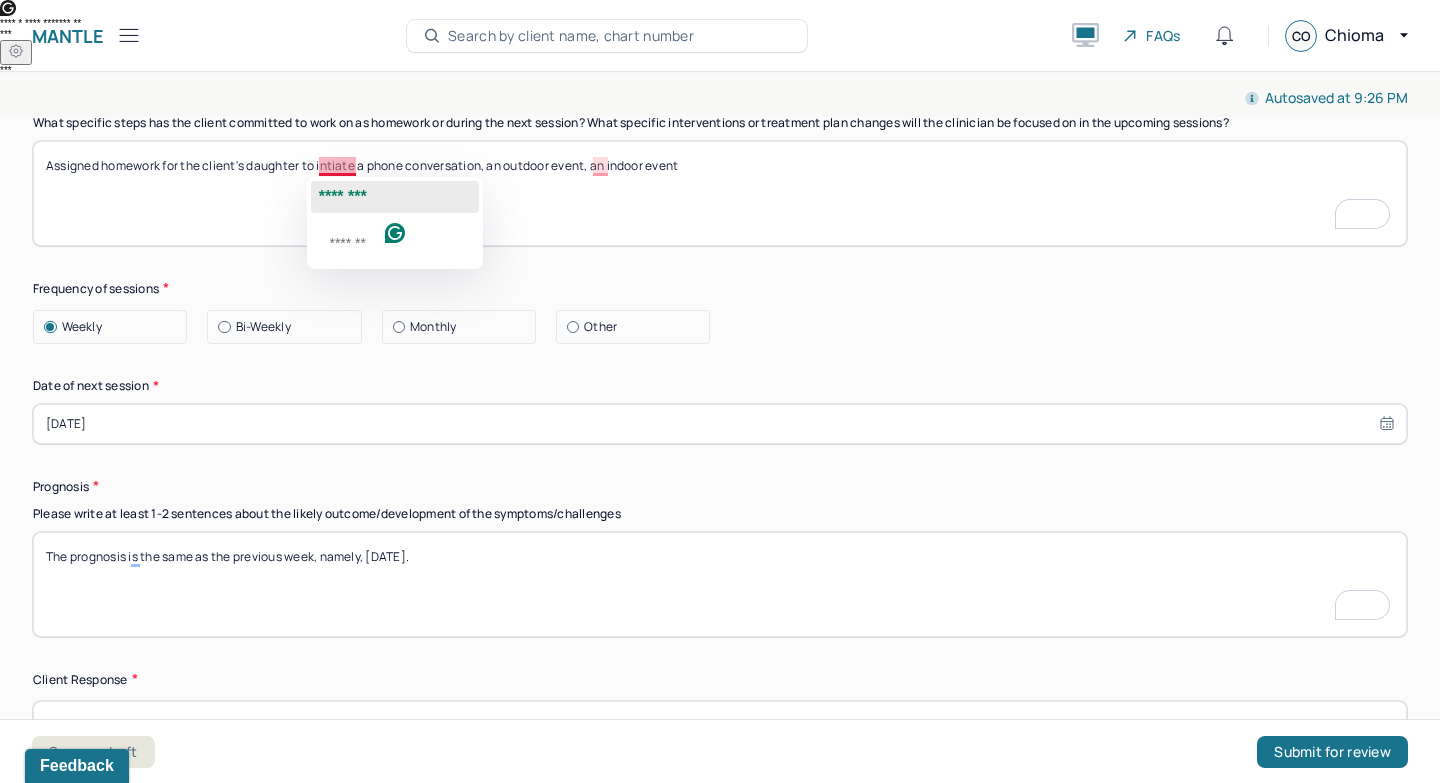click on "********" 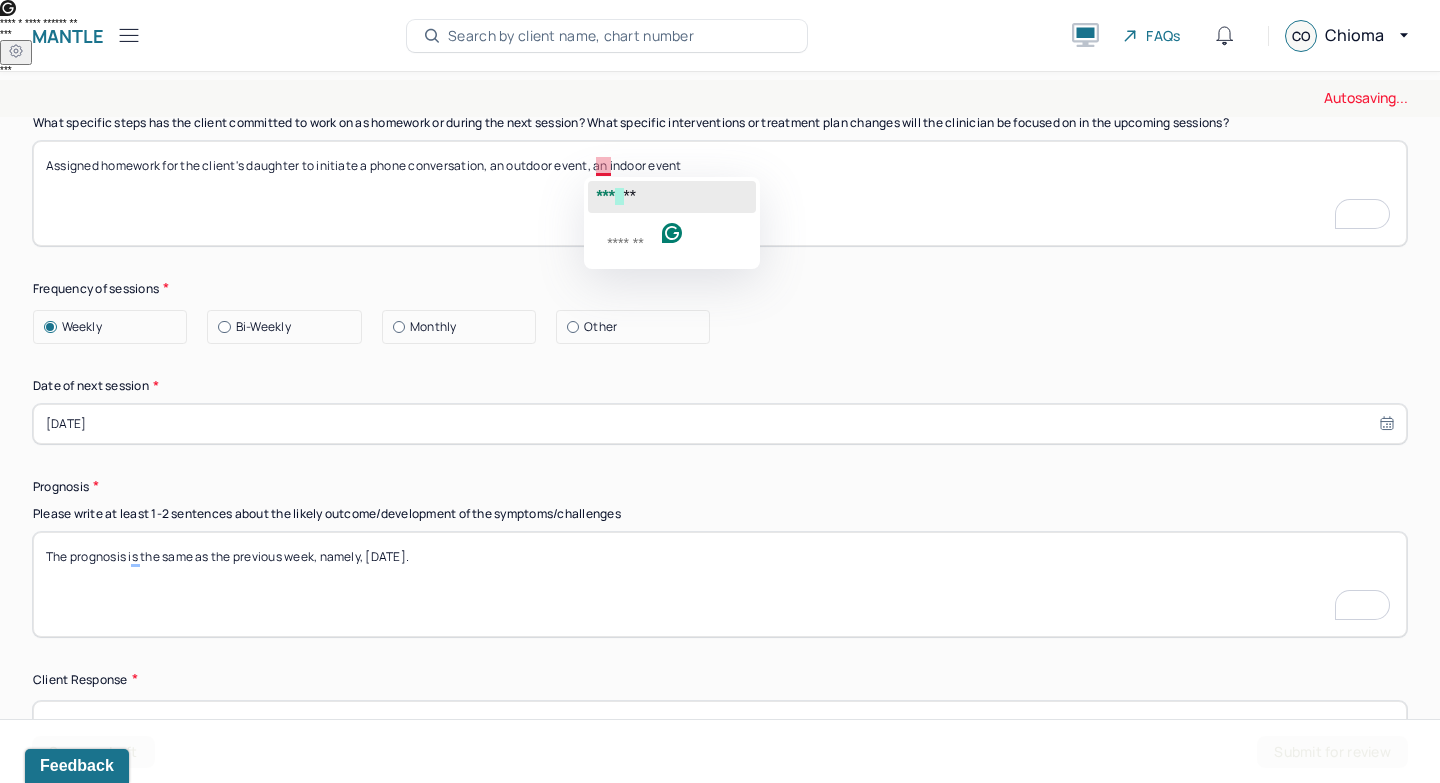 click on "***" 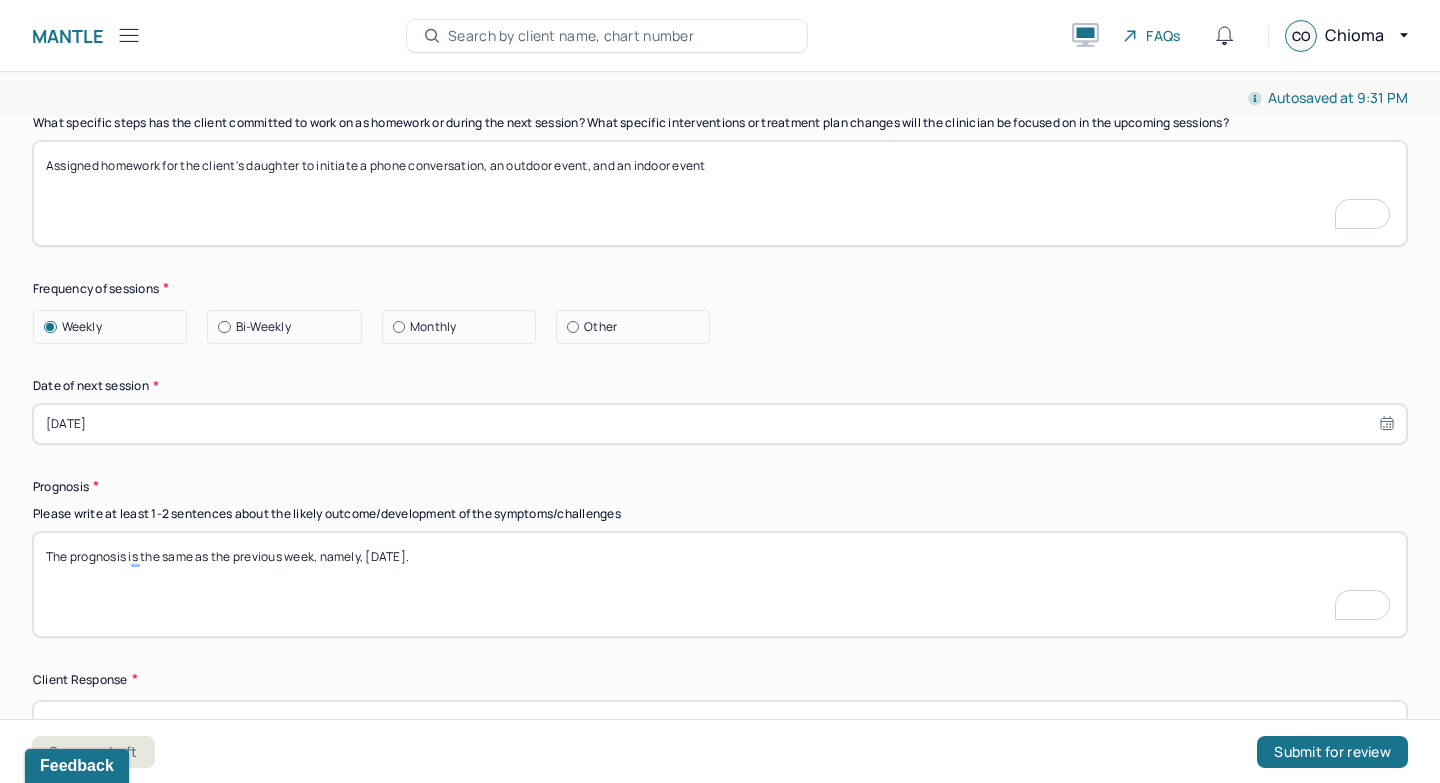 click on "Assigned homework for the client's daughter to initiate a phone conversation, an outdoor event, an indoor event" at bounding box center (720, 193) 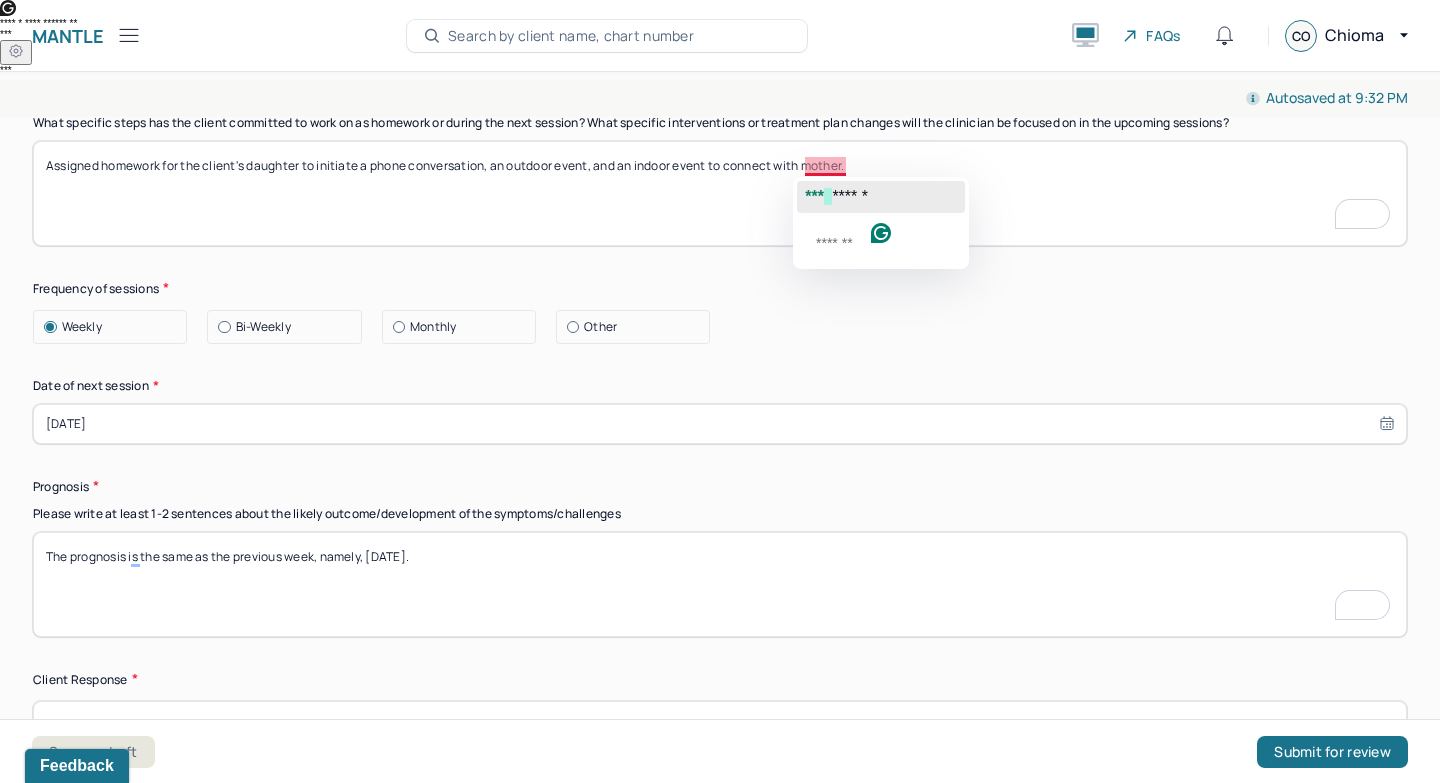 click on "***" 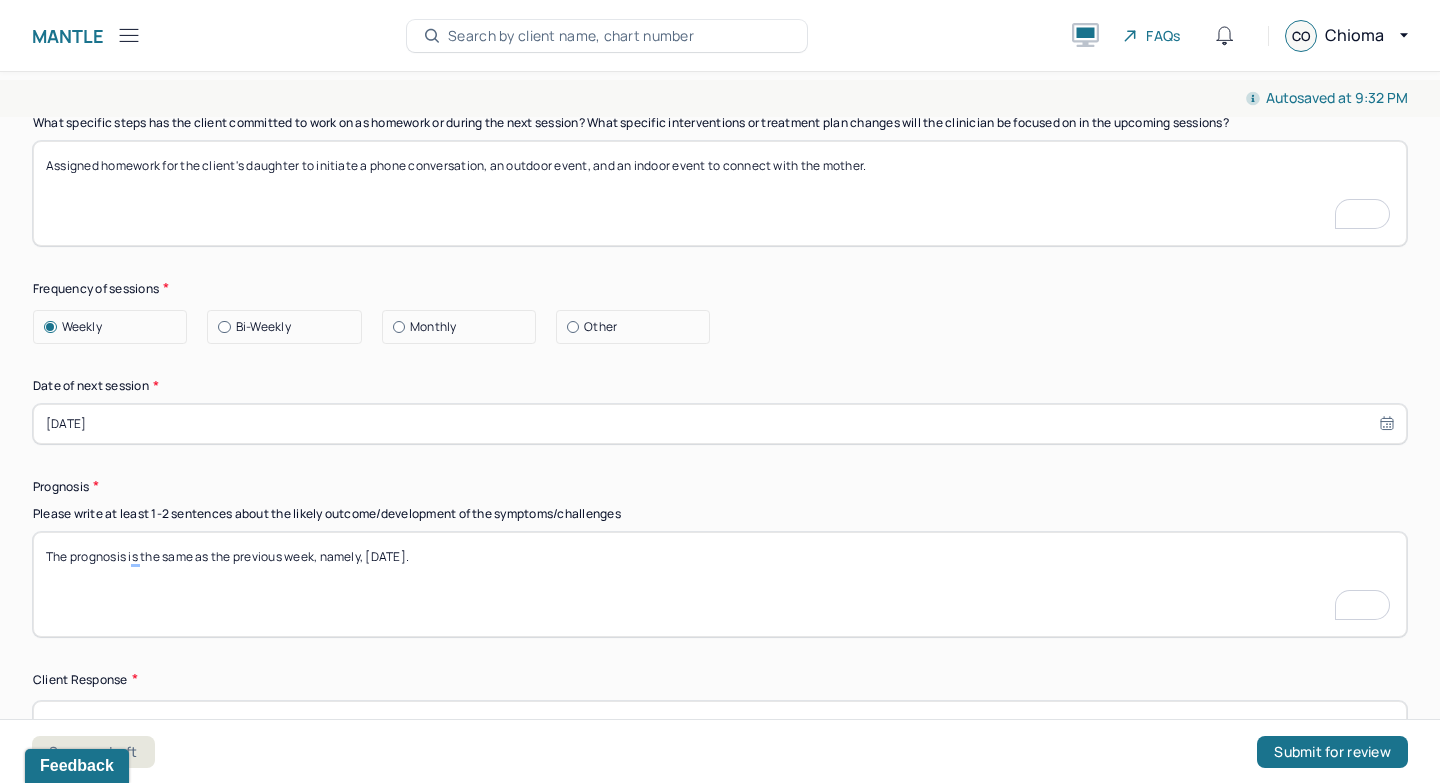 scroll, scrollTop: 2472, scrollLeft: 0, axis: vertical 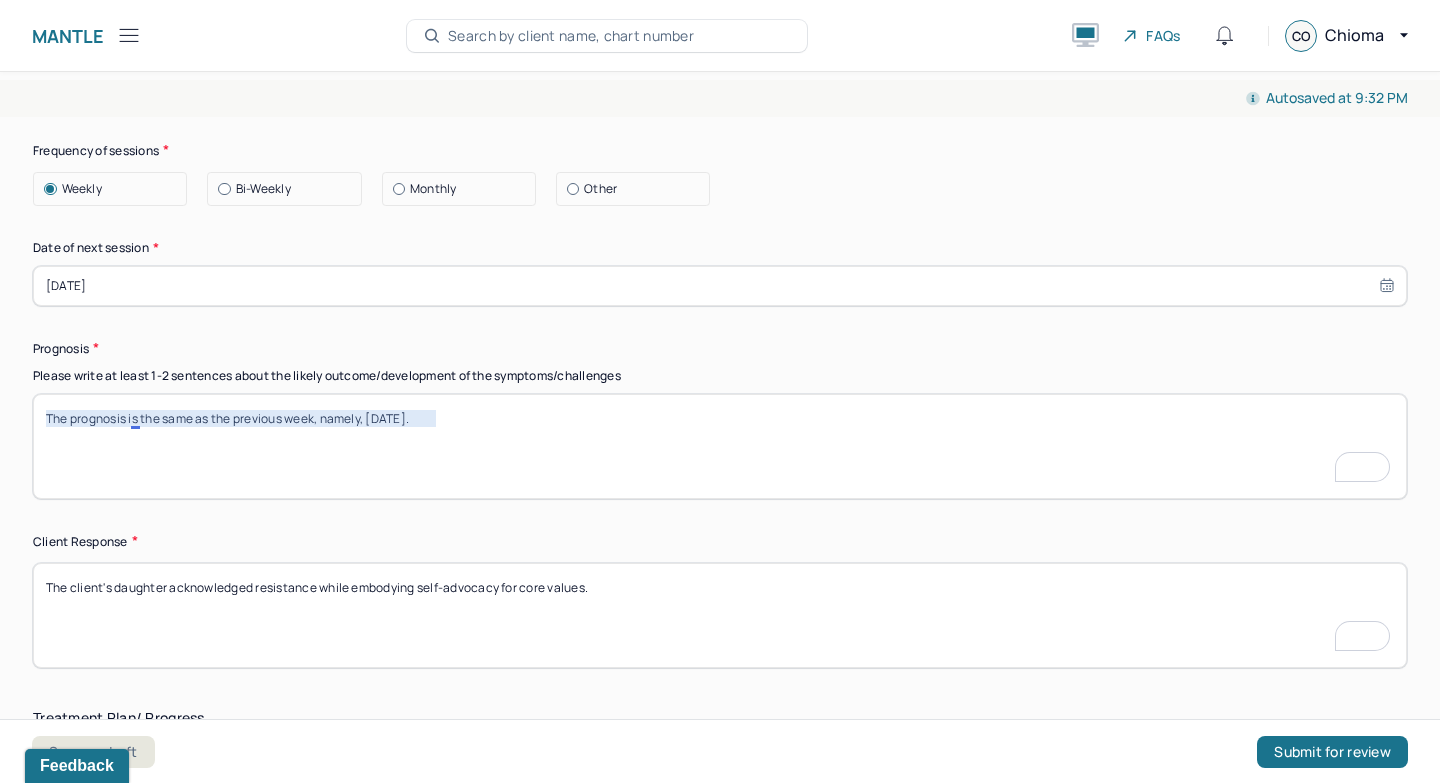 type on "Assigned homework for the client's daughter to initiate a phone conversation, an outdoor event, and an indoor event to connect with the mother." 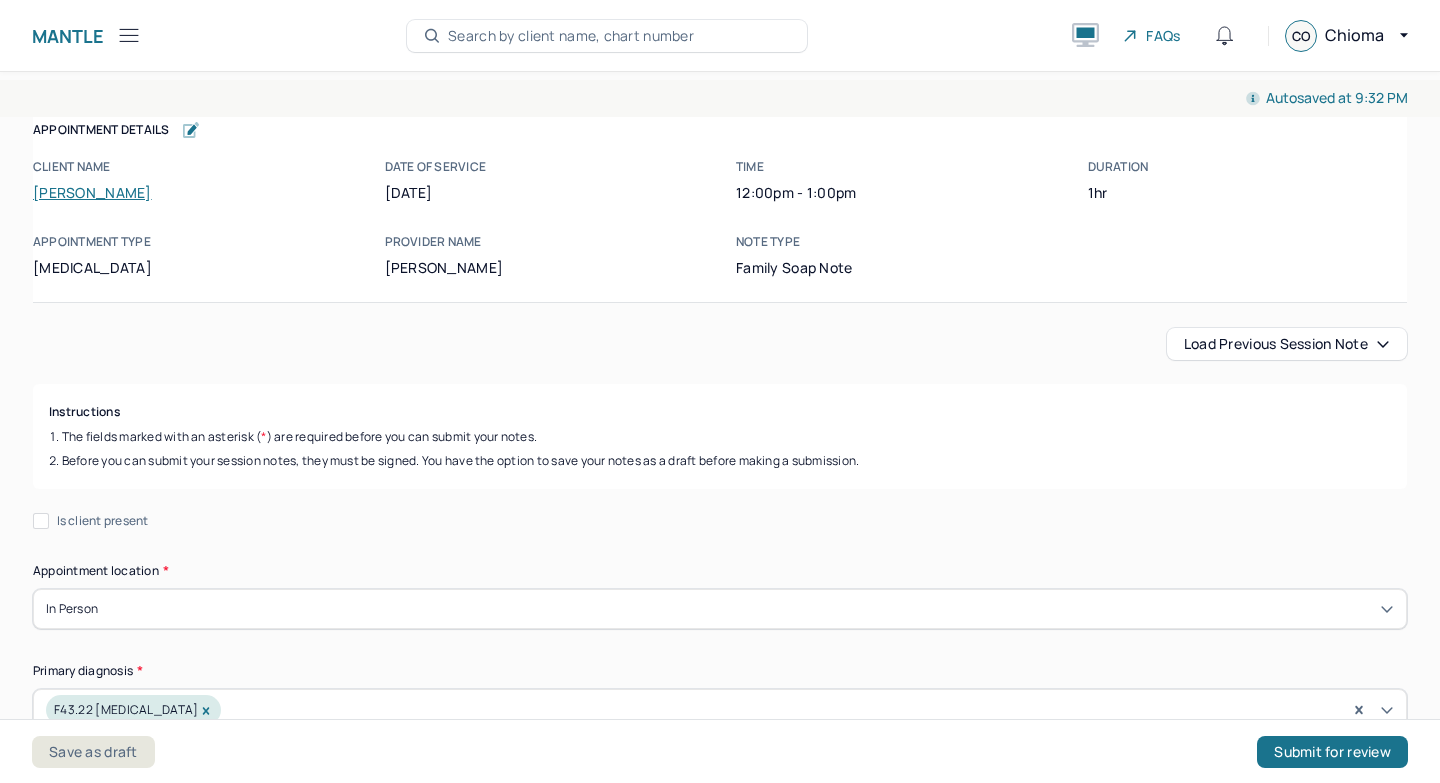 scroll, scrollTop: 0, scrollLeft: 0, axis: both 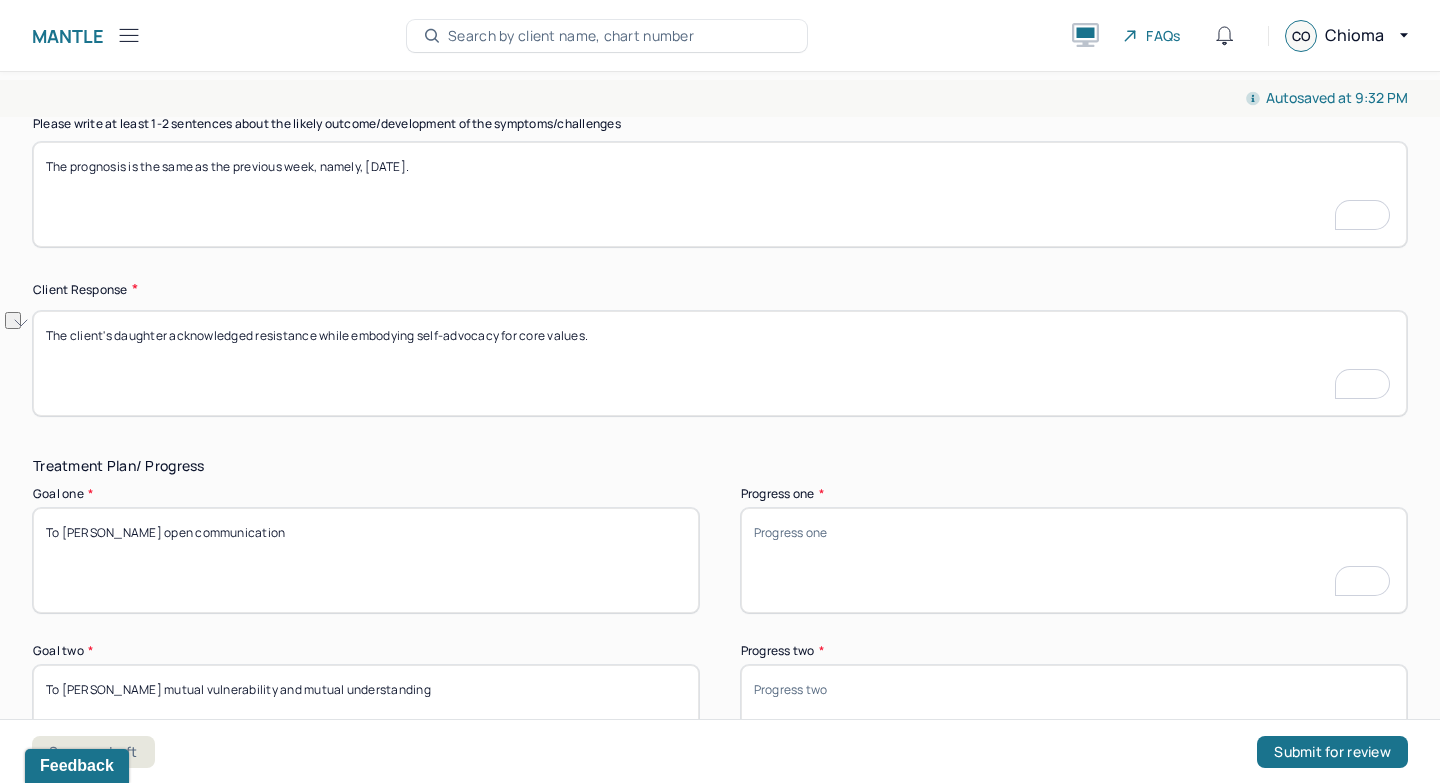 drag, startPoint x: 612, startPoint y: 328, endPoint x: 167, endPoint y: 341, distance: 445.18985 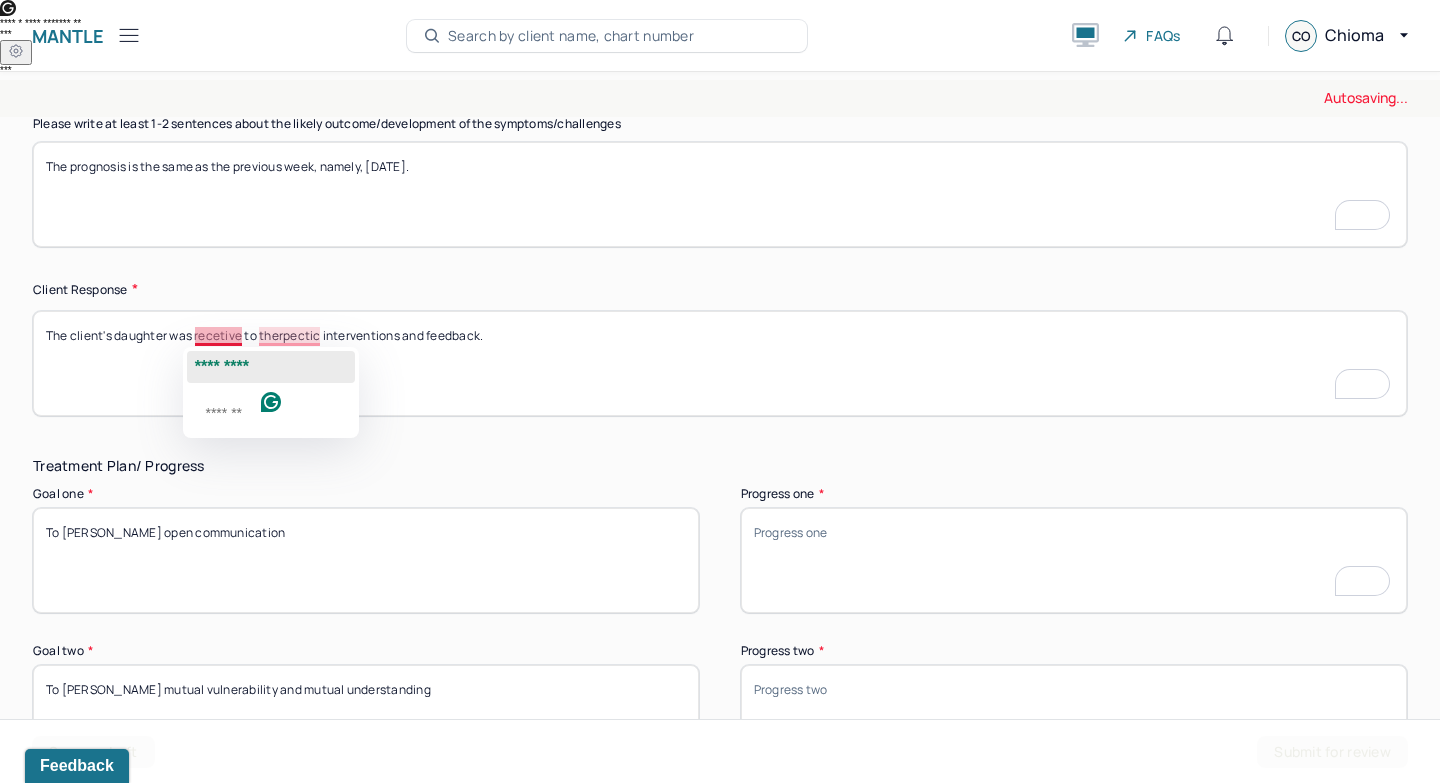 click on "*********" 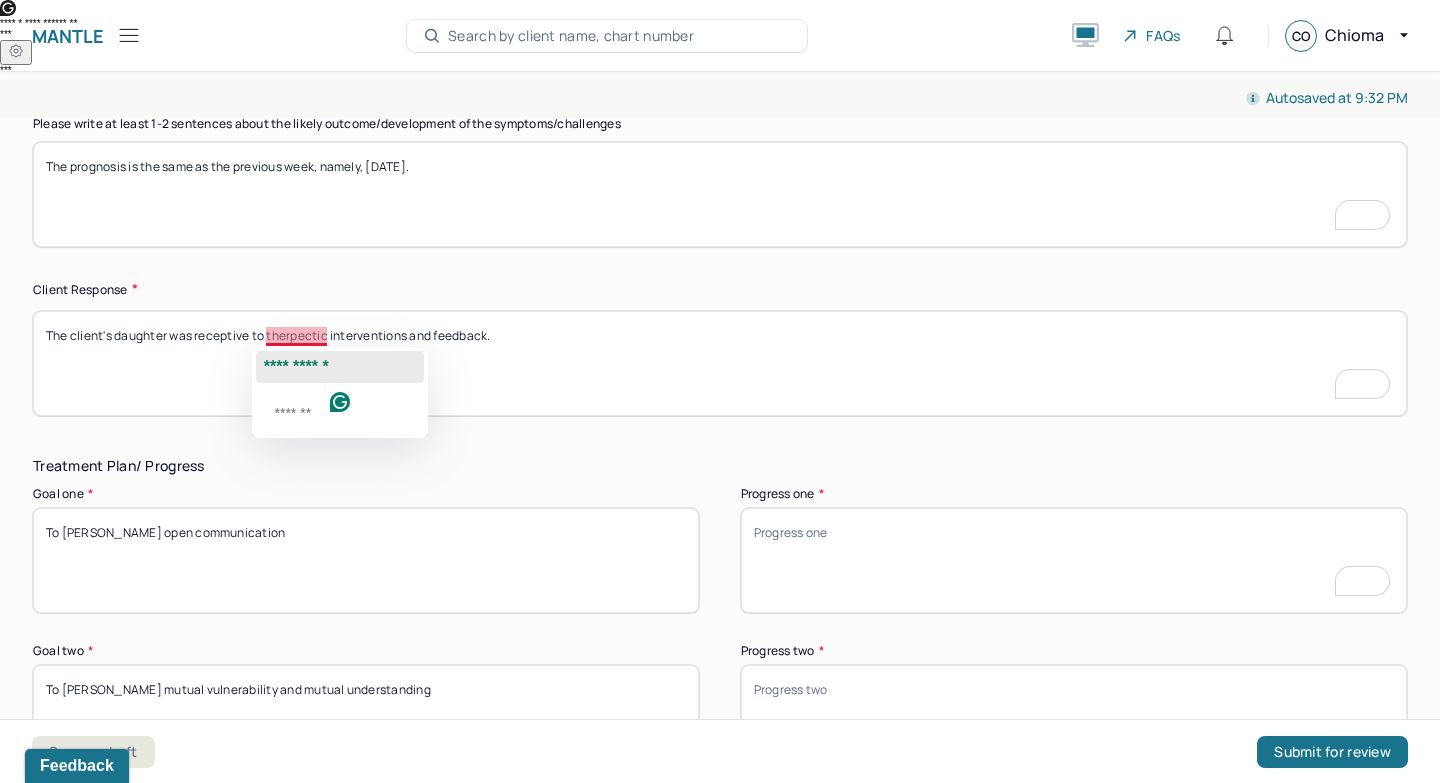 click on "**********" 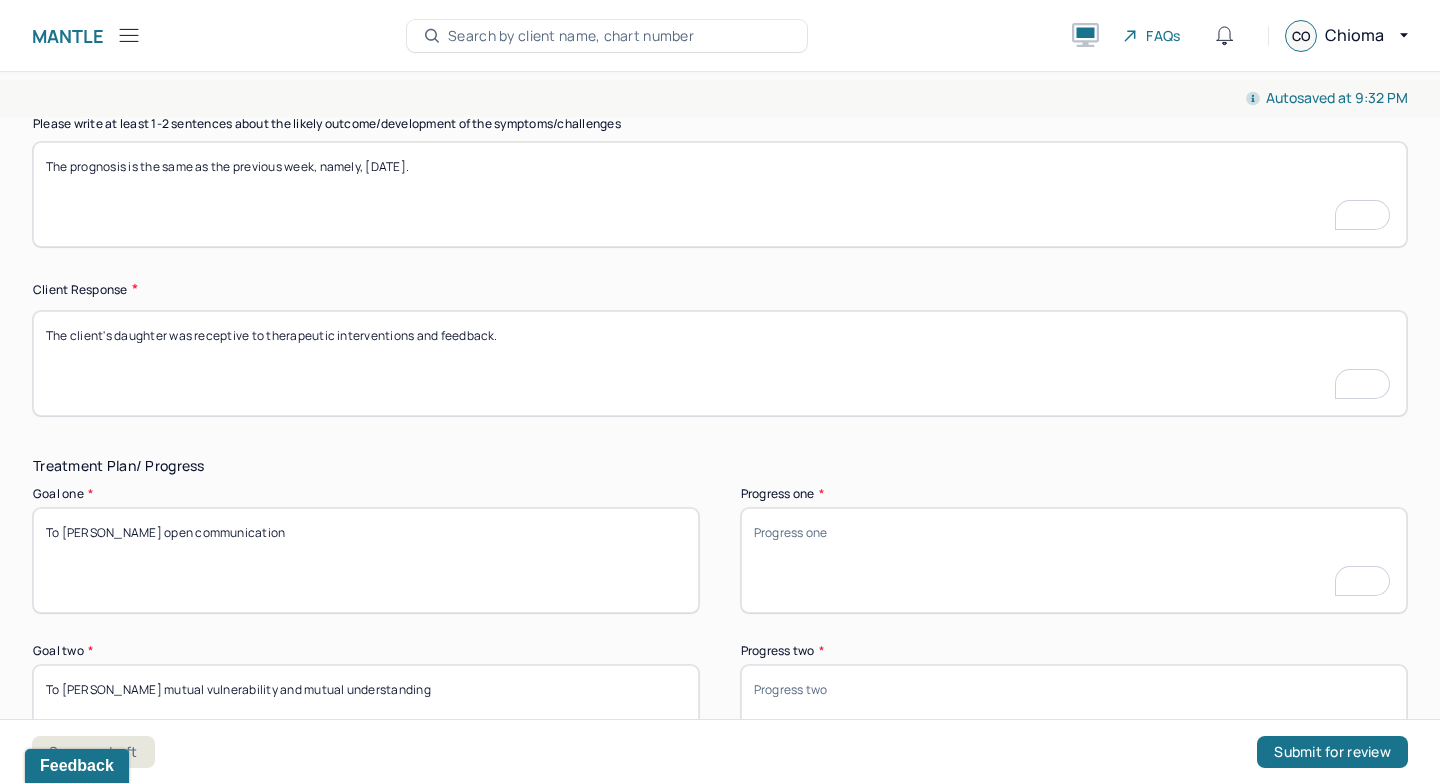 scroll, scrollTop: 2833, scrollLeft: 0, axis: vertical 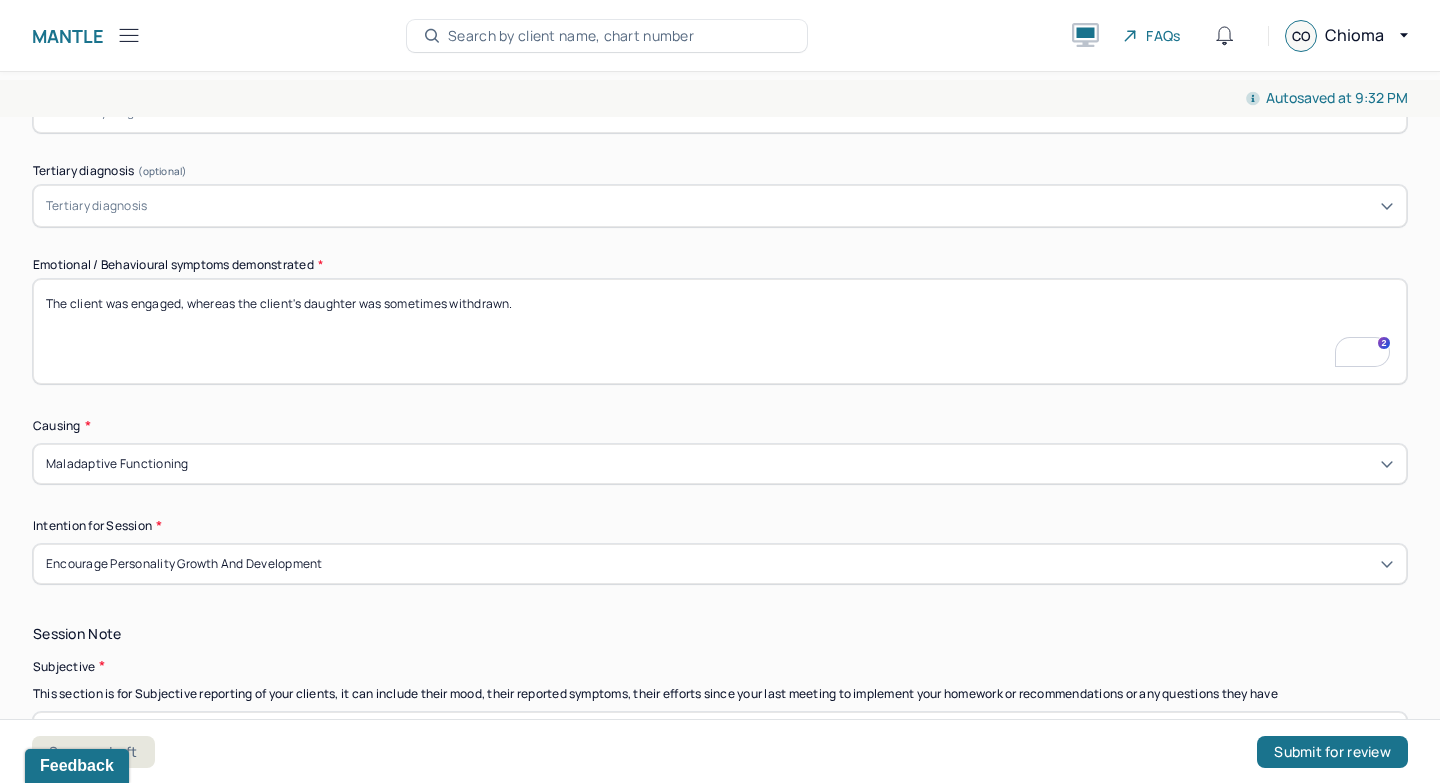 type on "The client's daughter was receptive to therapeutic interventions and feedback." 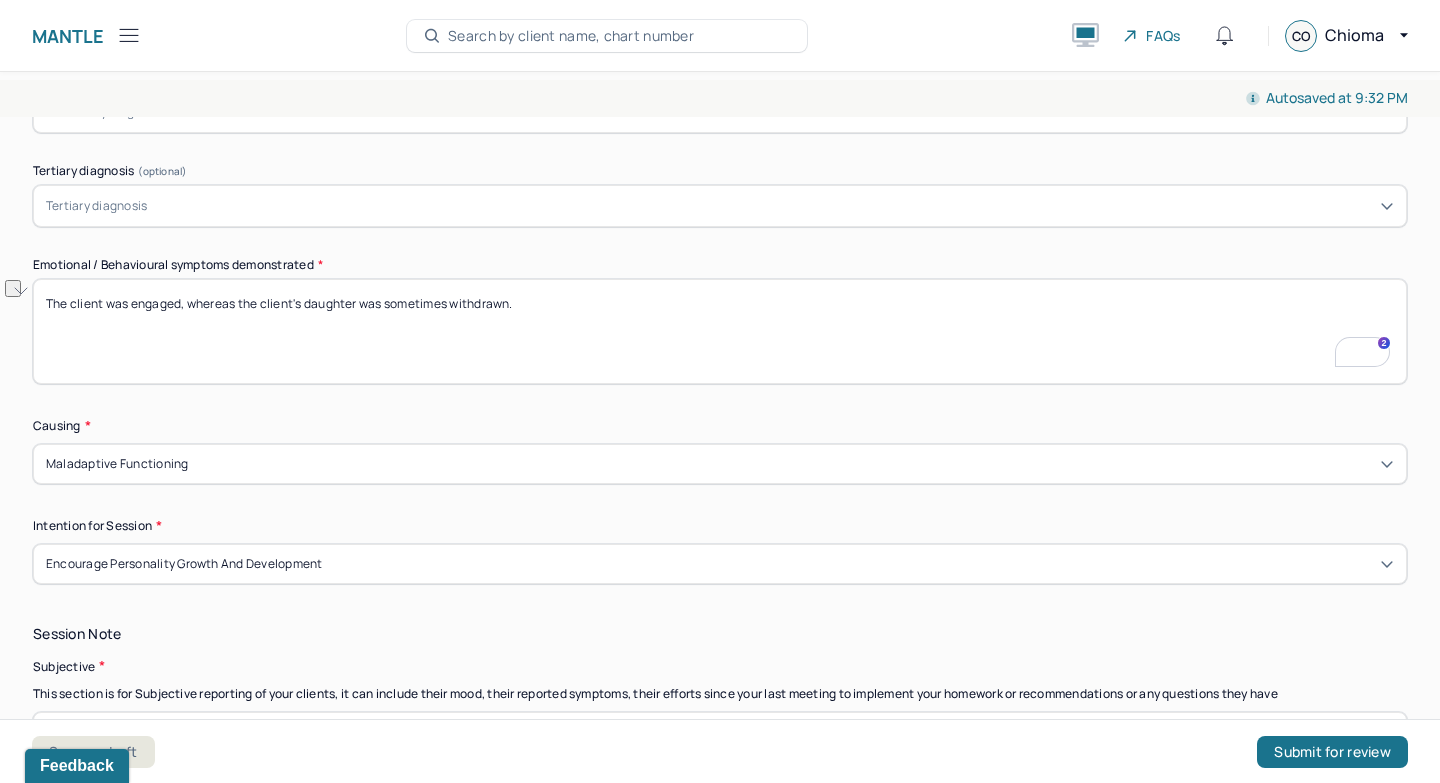 drag, startPoint x: 529, startPoint y: 304, endPoint x: 39, endPoint y: 303, distance: 490.001 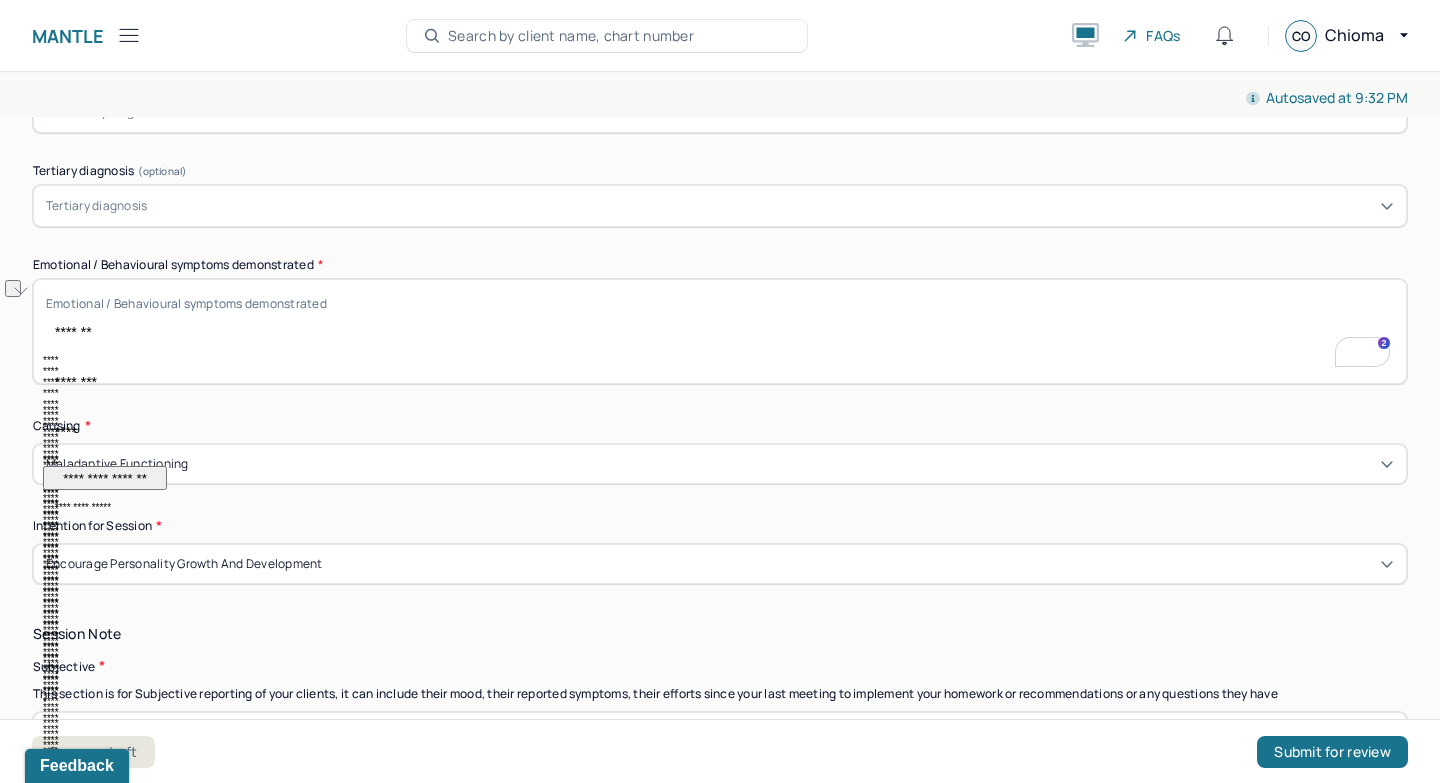 type 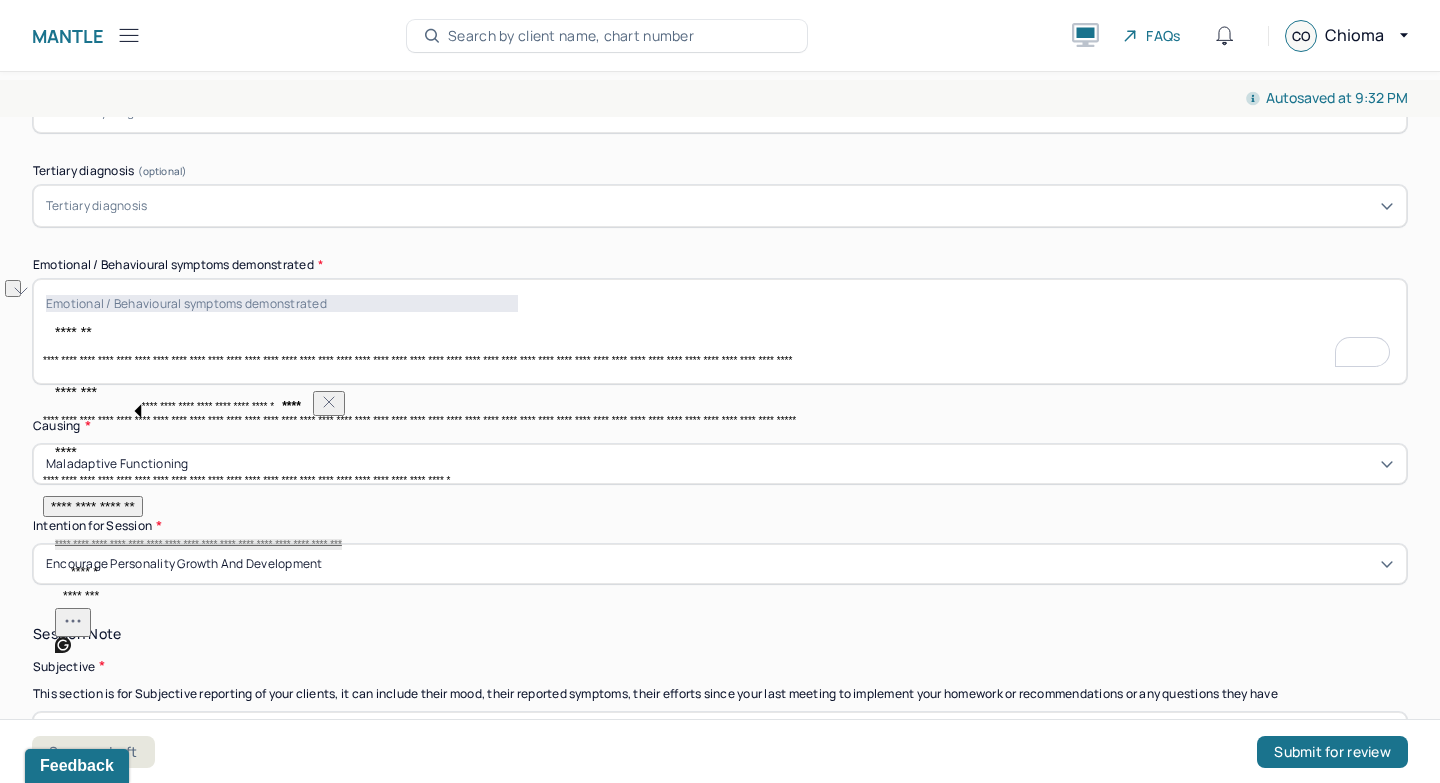 type 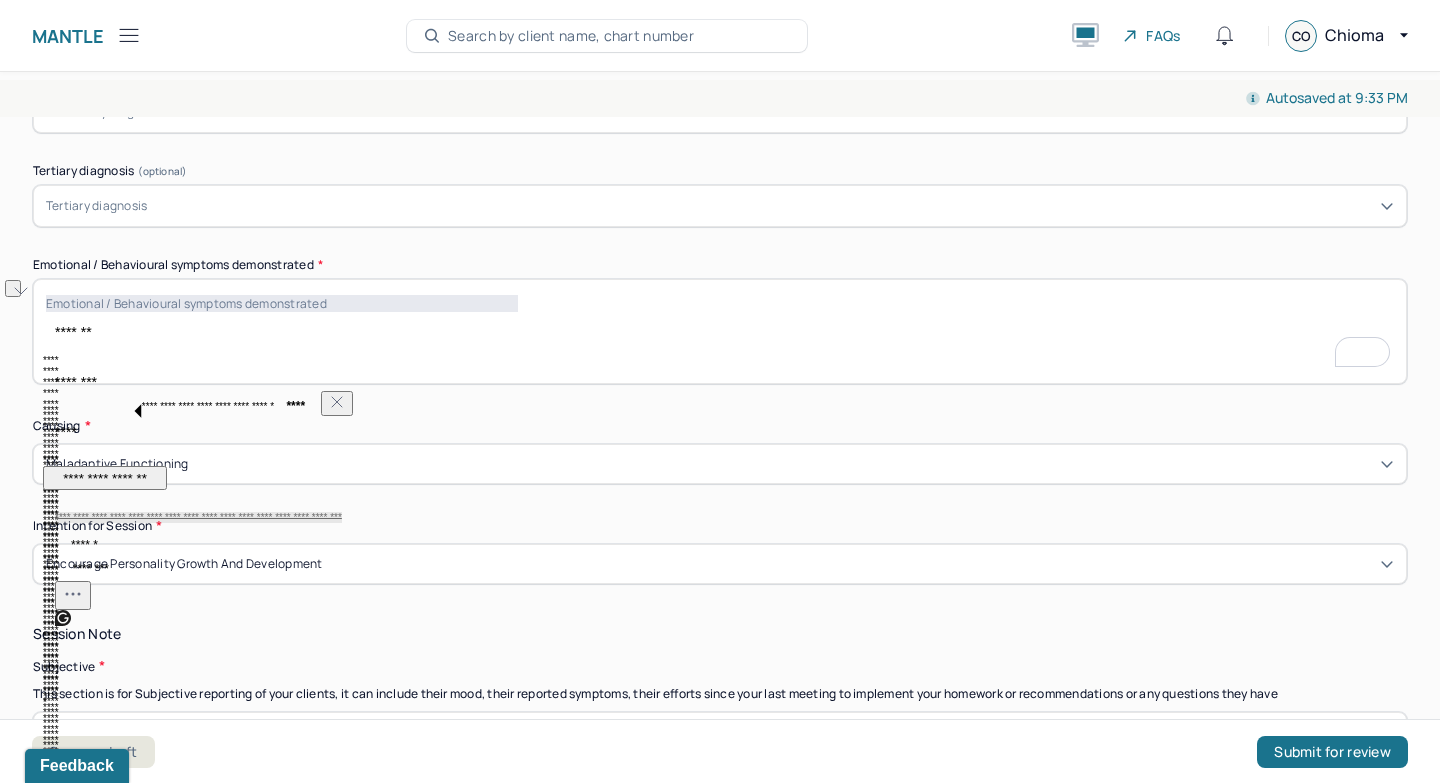 click on "Emotional / Behavioural symptoms demonstrated *" at bounding box center [720, 331] 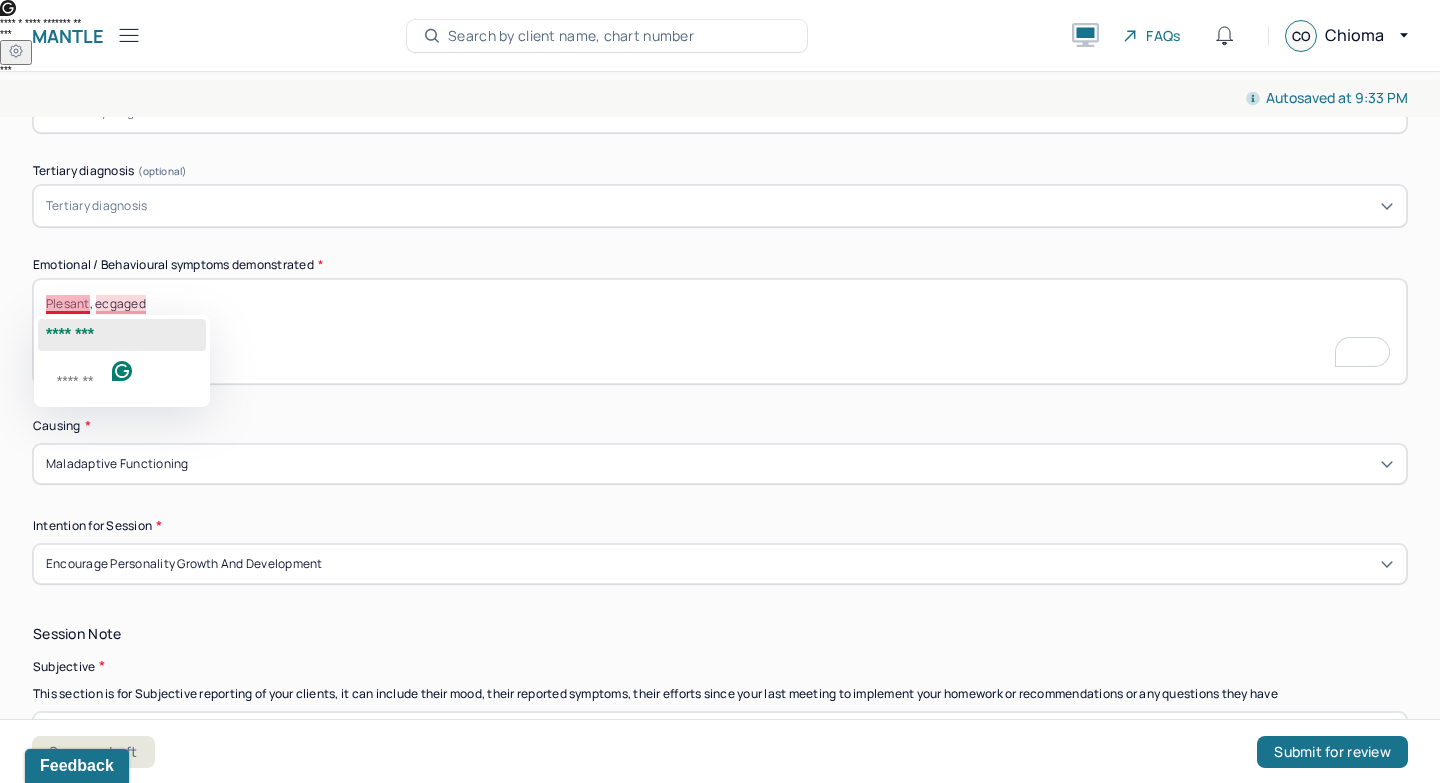 click on "********" 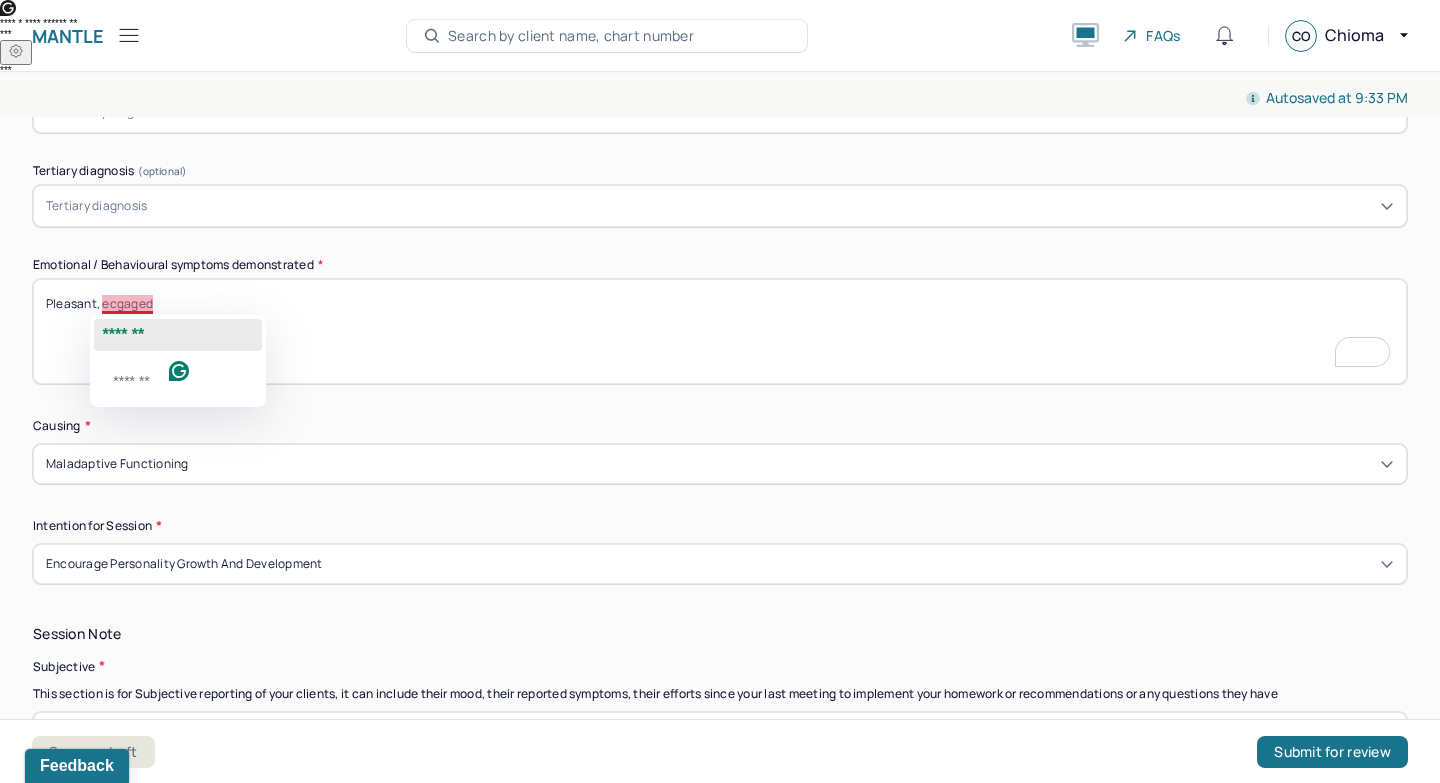 click on "*******" 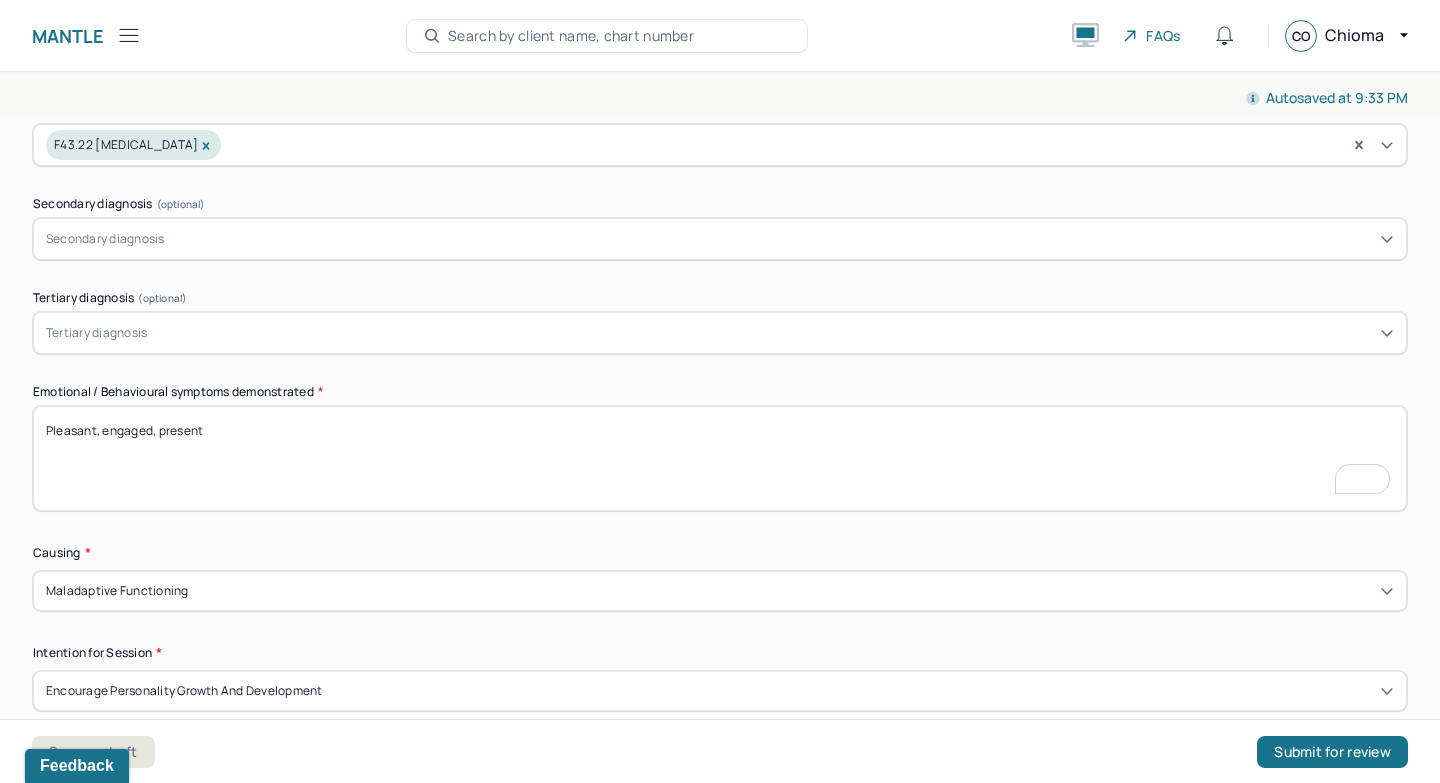 type on "Pleasant, engaged, present" 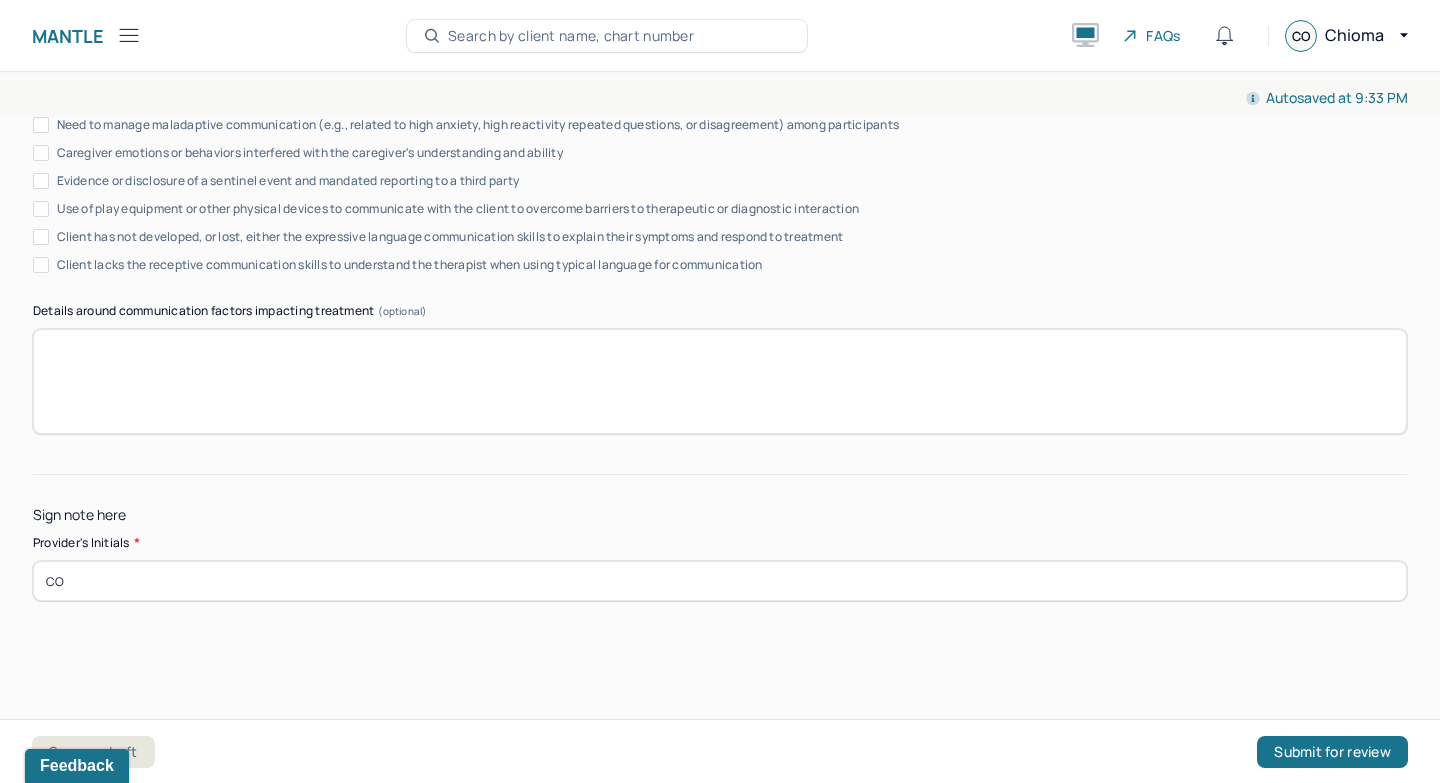 click on "Progress one *" at bounding box center [1074, -306] 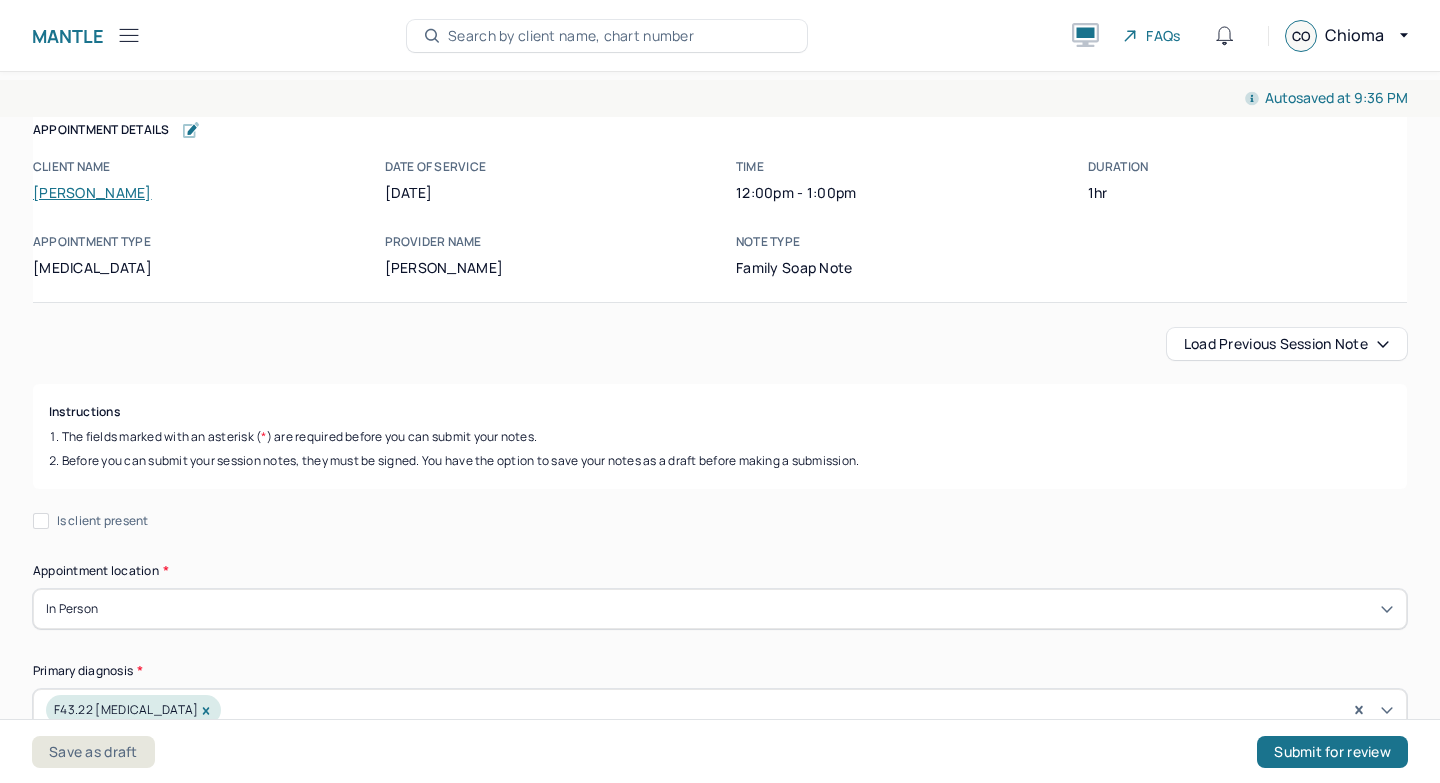 scroll, scrollTop: 0, scrollLeft: 0, axis: both 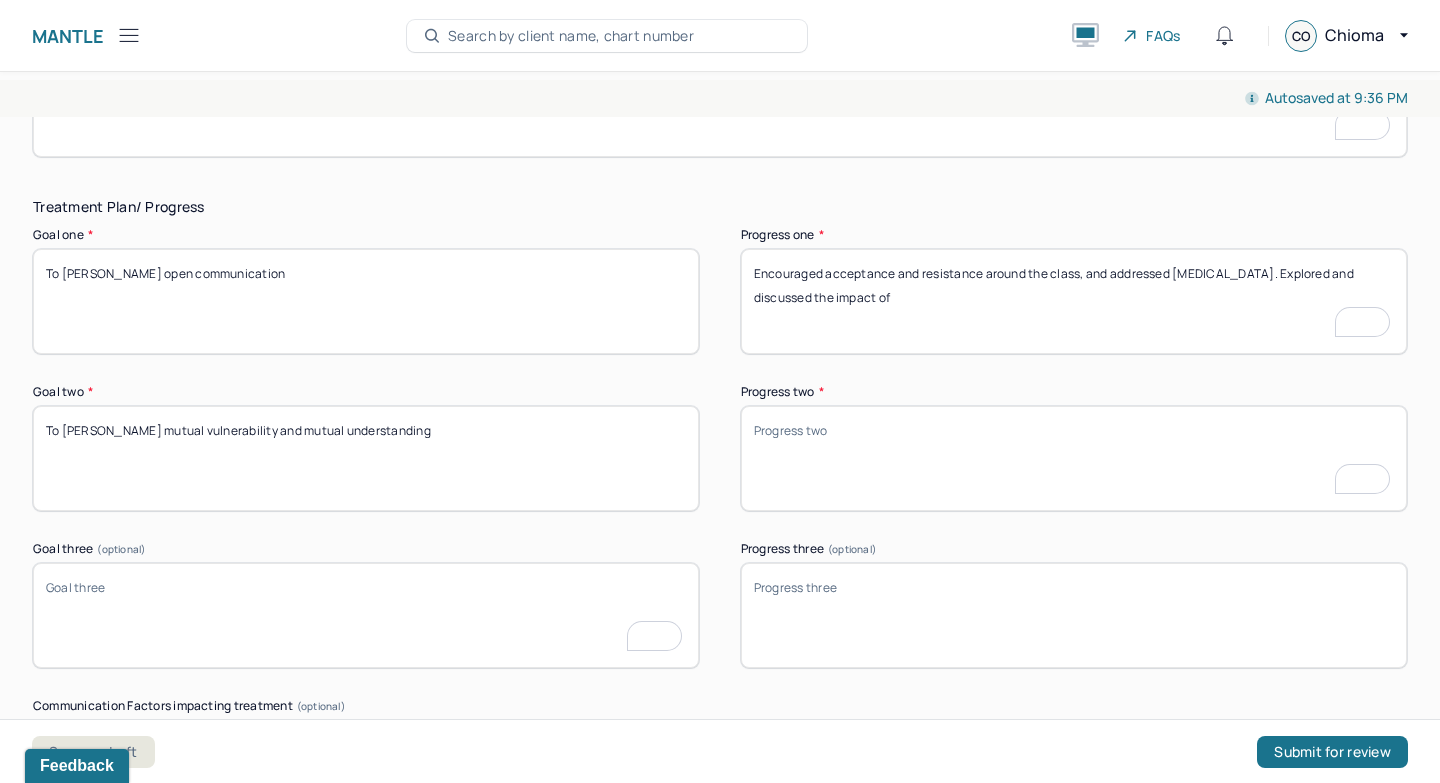 click on "Encouraged acceptance and resistance around the class and addressing [MEDICAL_DATA]. Explored and disucssed impact of" at bounding box center [1074, 301] 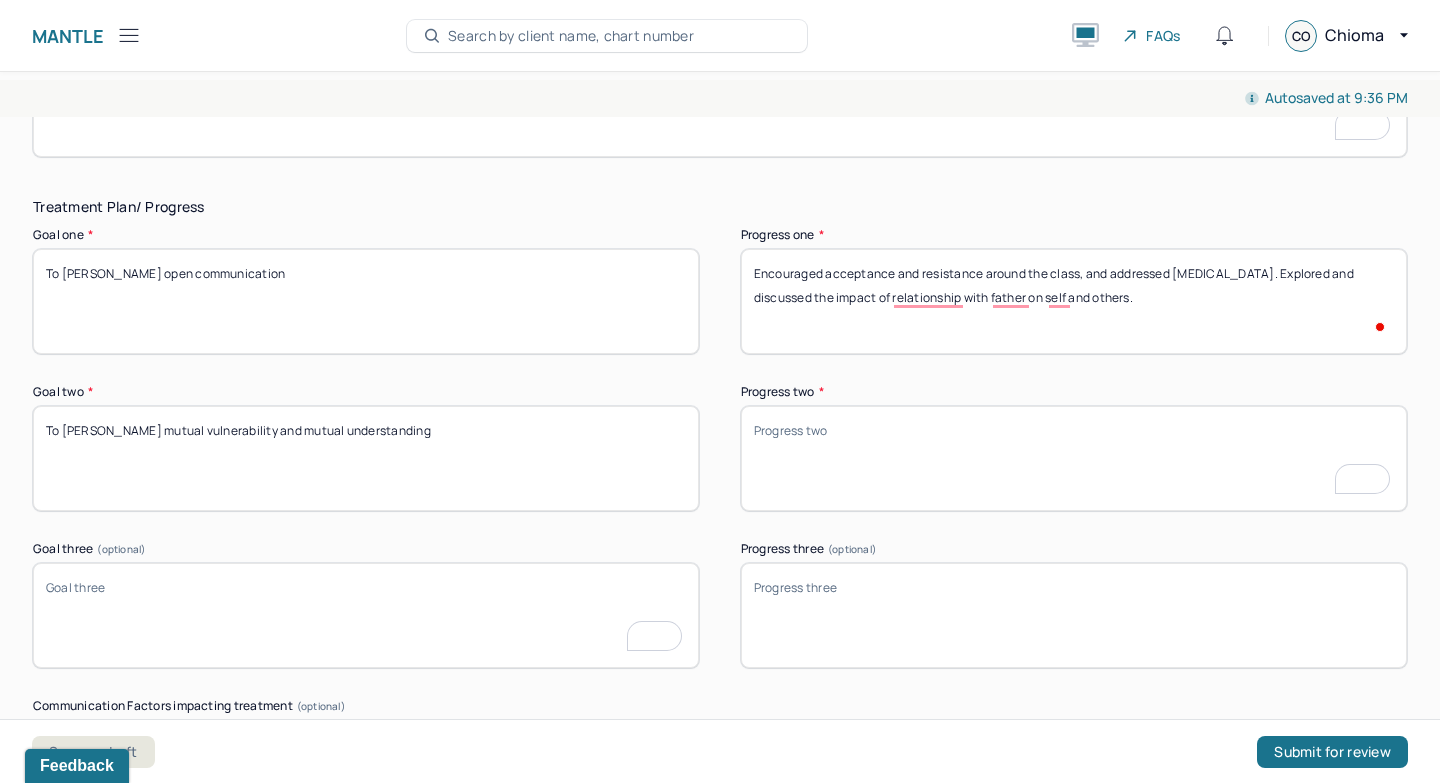 click on "Progress two *" at bounding box center [1074, 458] 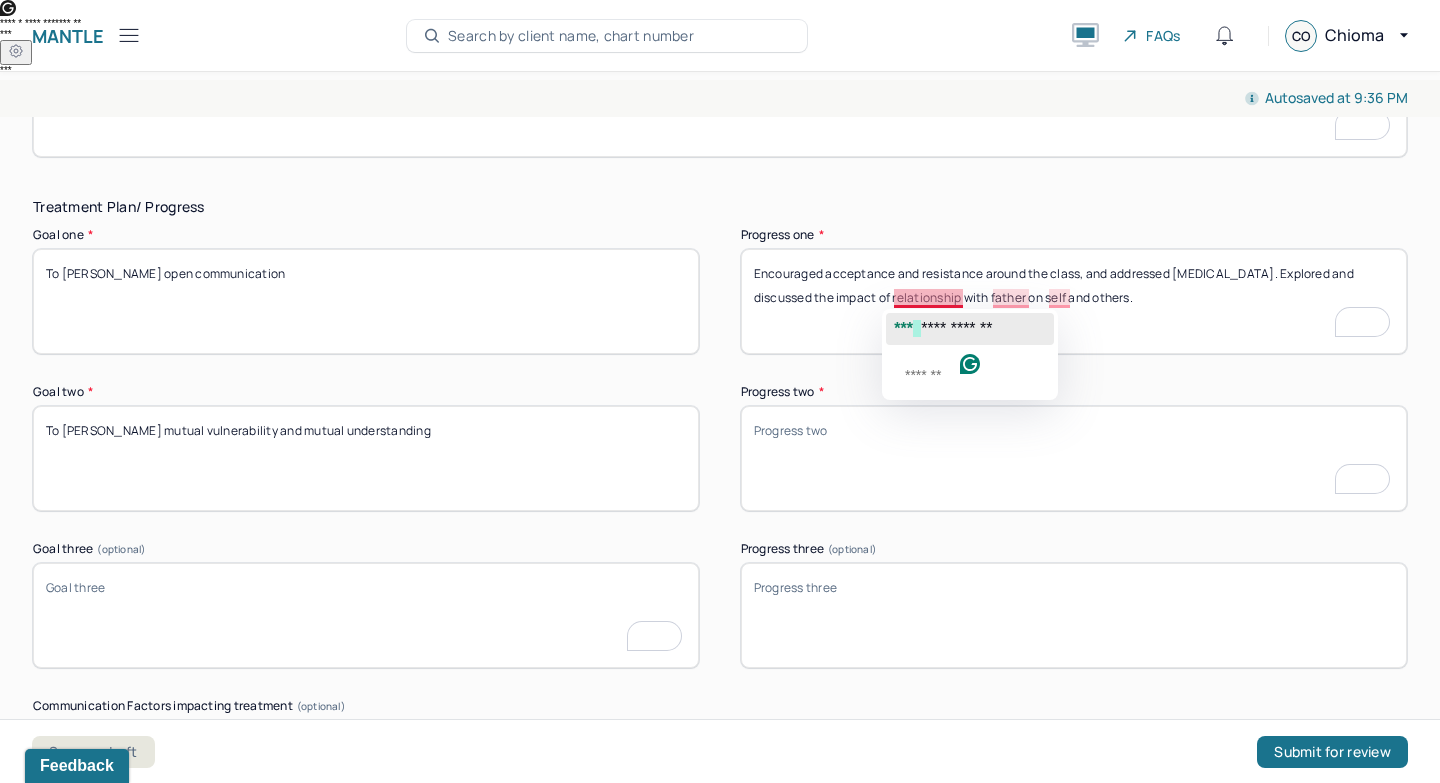 click 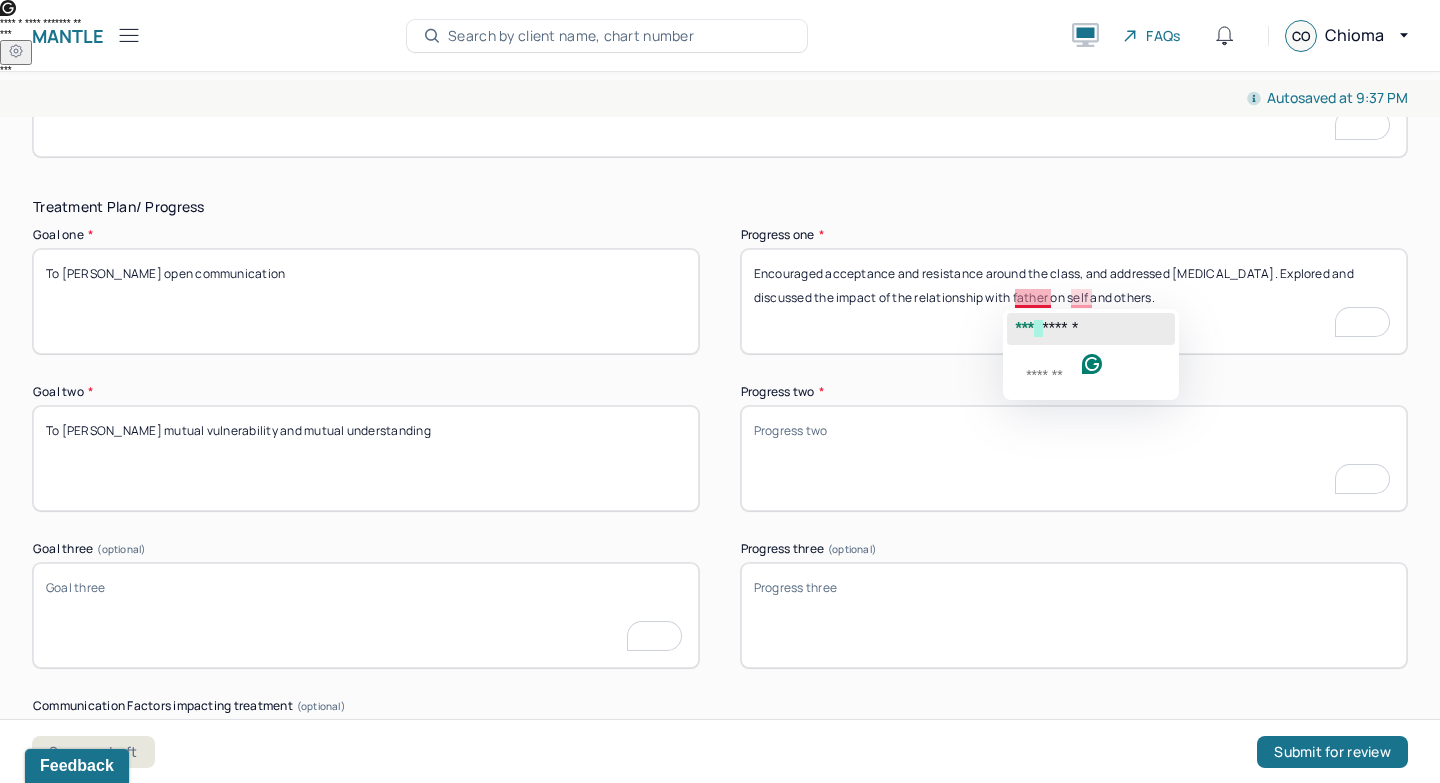 click on "***" 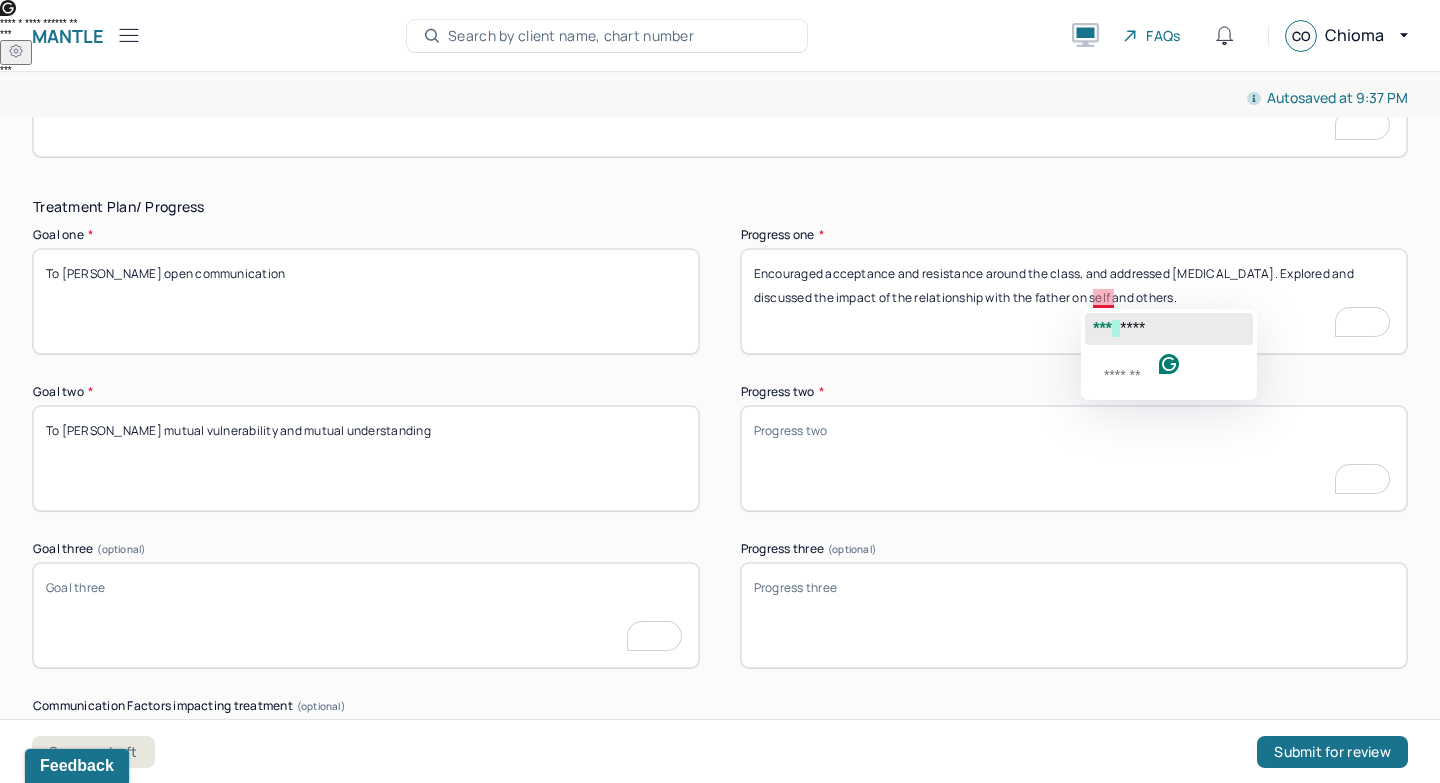 click on "***" 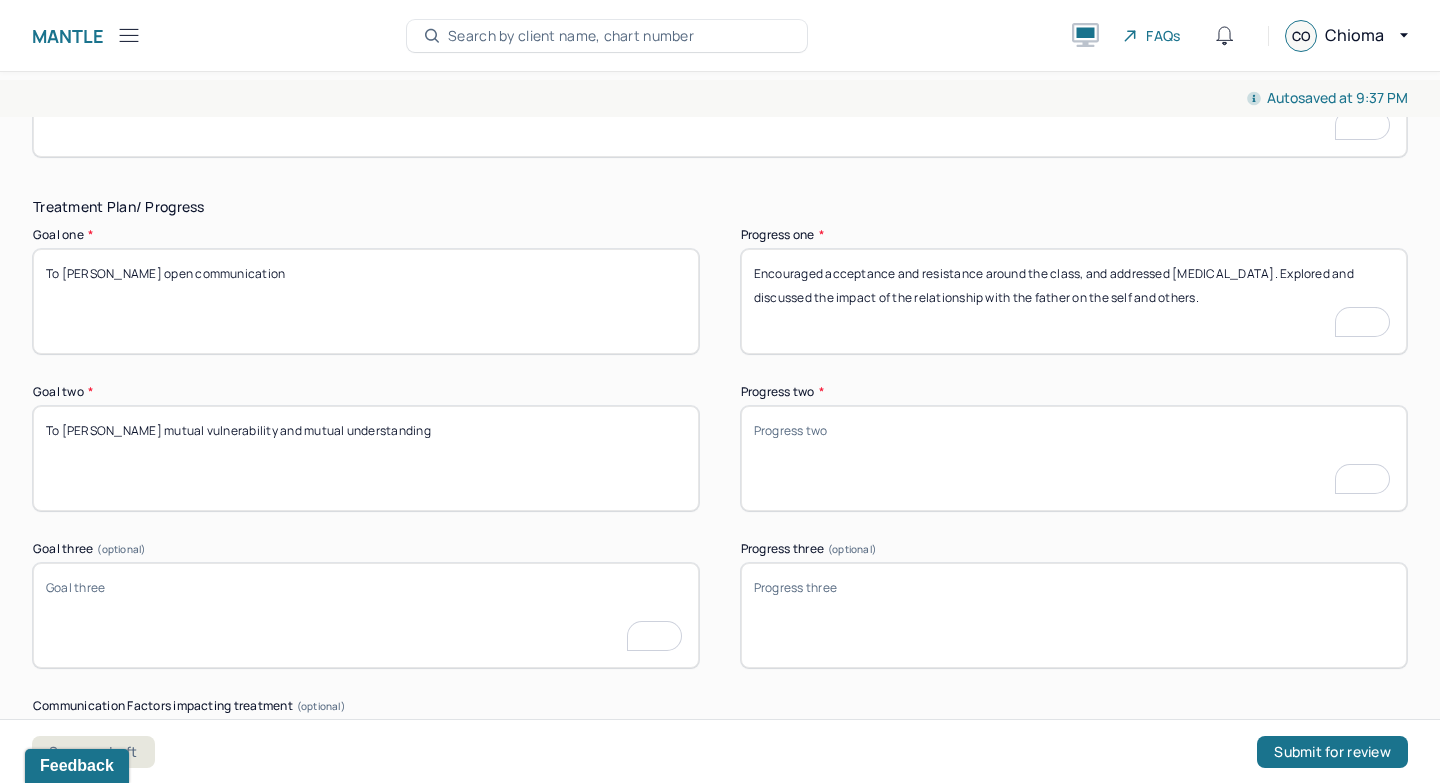 type on "Encouraged acceptance and resistance around the class, and addressed [MEDICAL_DATA]. Explored and discussed the impact of the relationship with the father on the self and others." 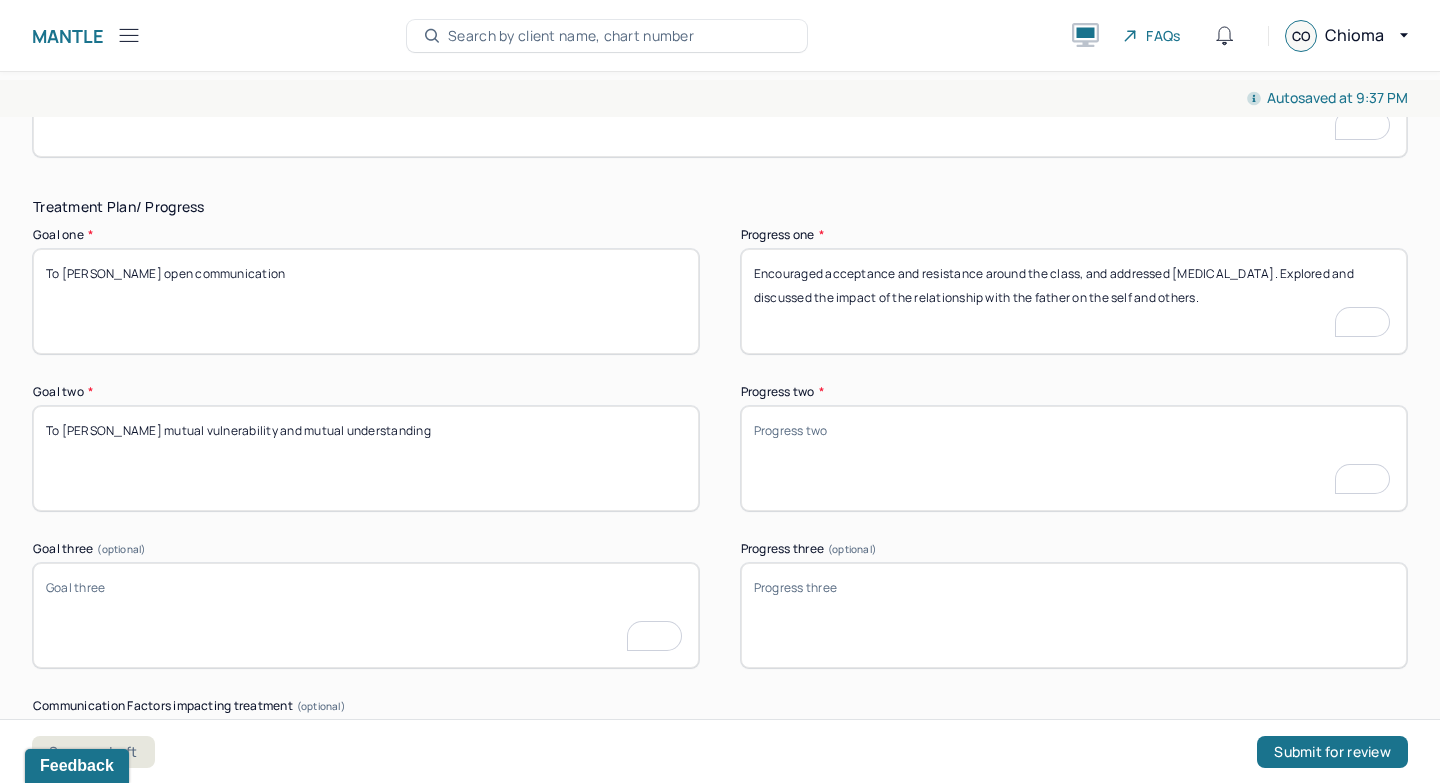 type on "E" 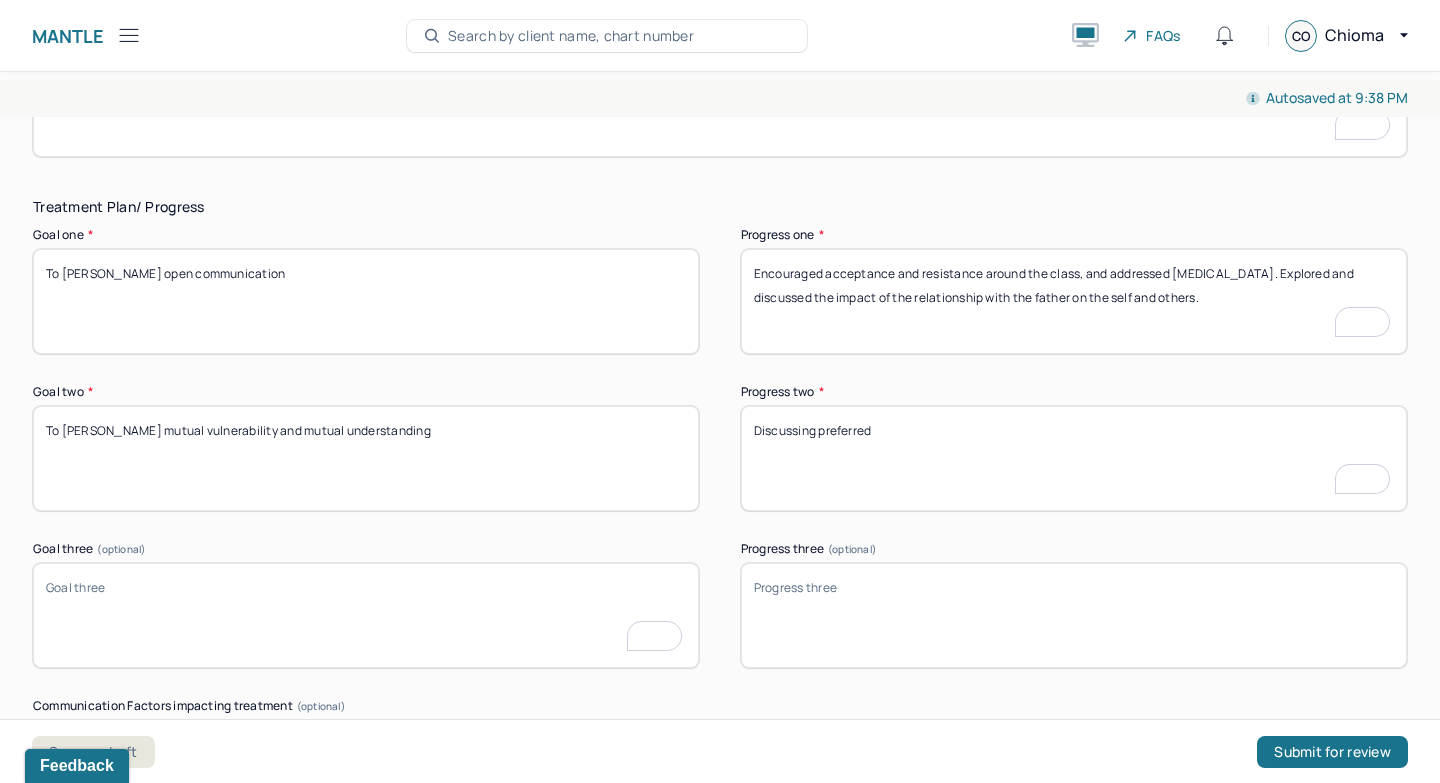 type on "Discussing preferred" 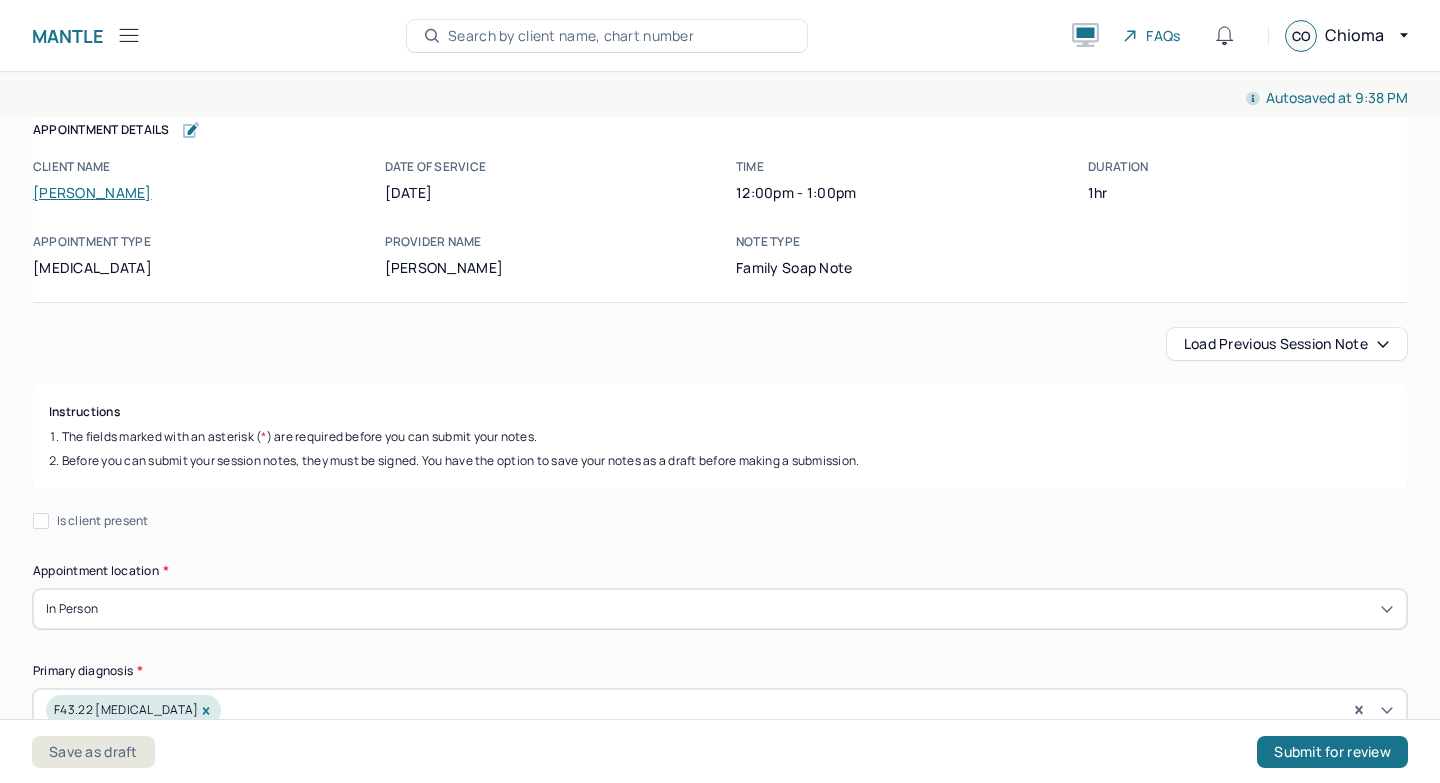 scroll, scrollTop: 0, scrollLeft: 0, axis: both 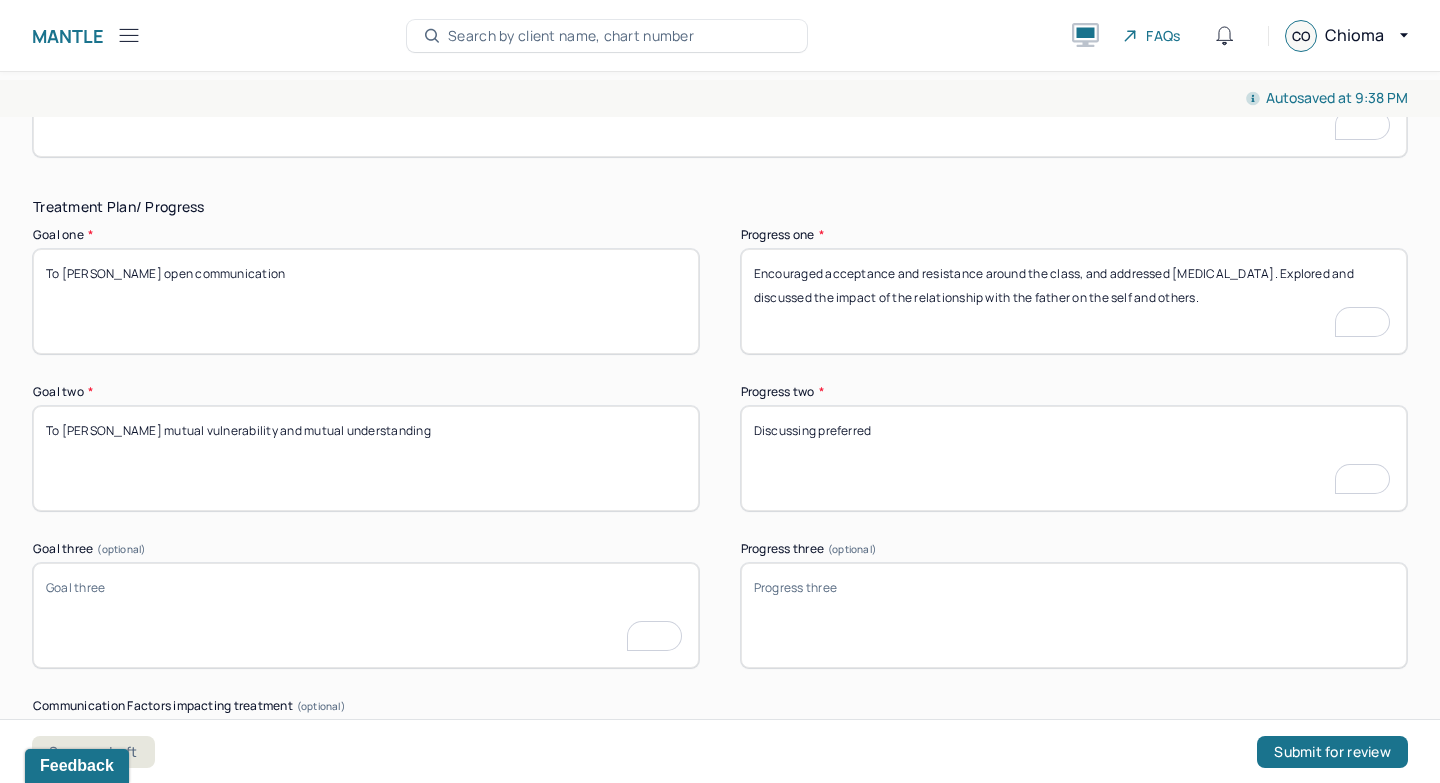 click on "Discussing preferred" at bounding box center (1074, 458) 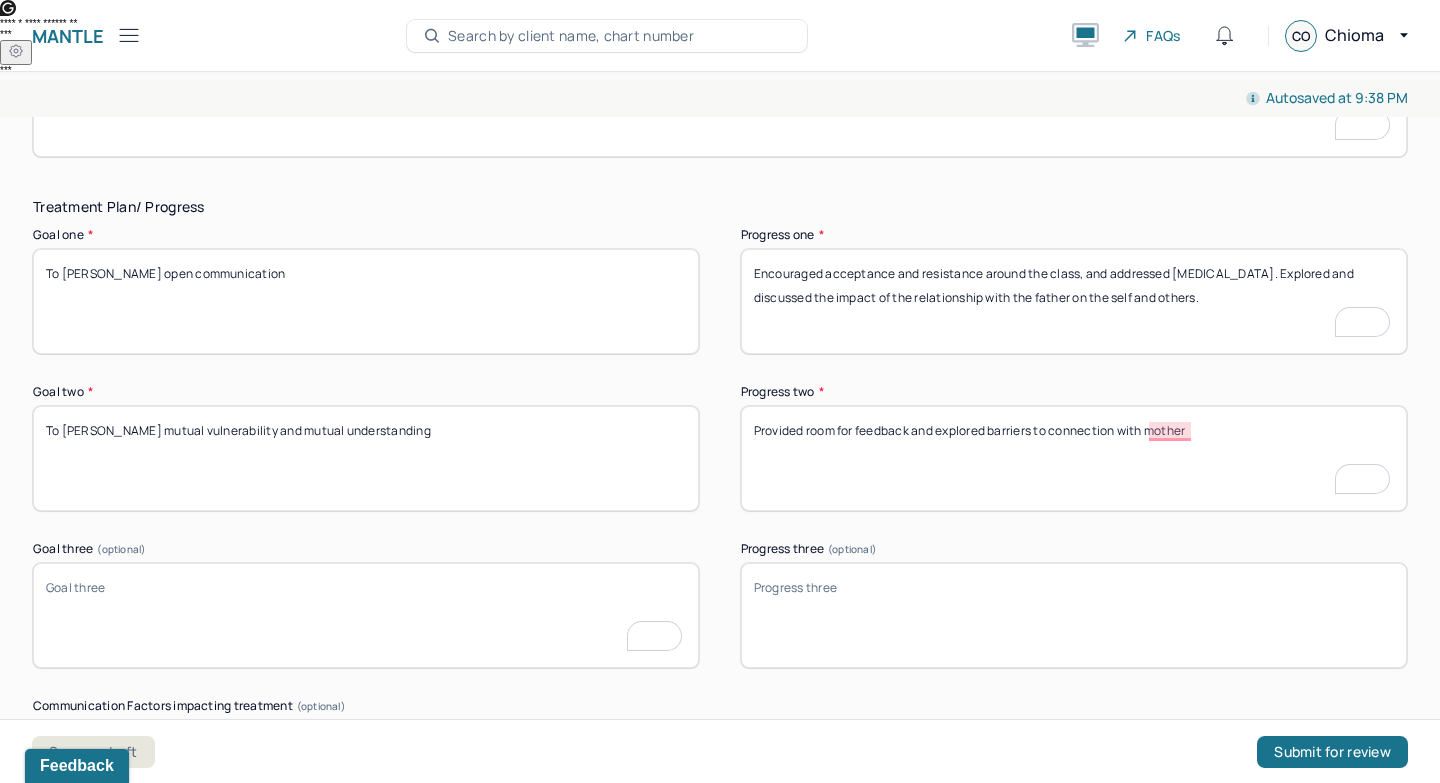click on "Provided room for feedback and" at bounding box center (1074, 458) 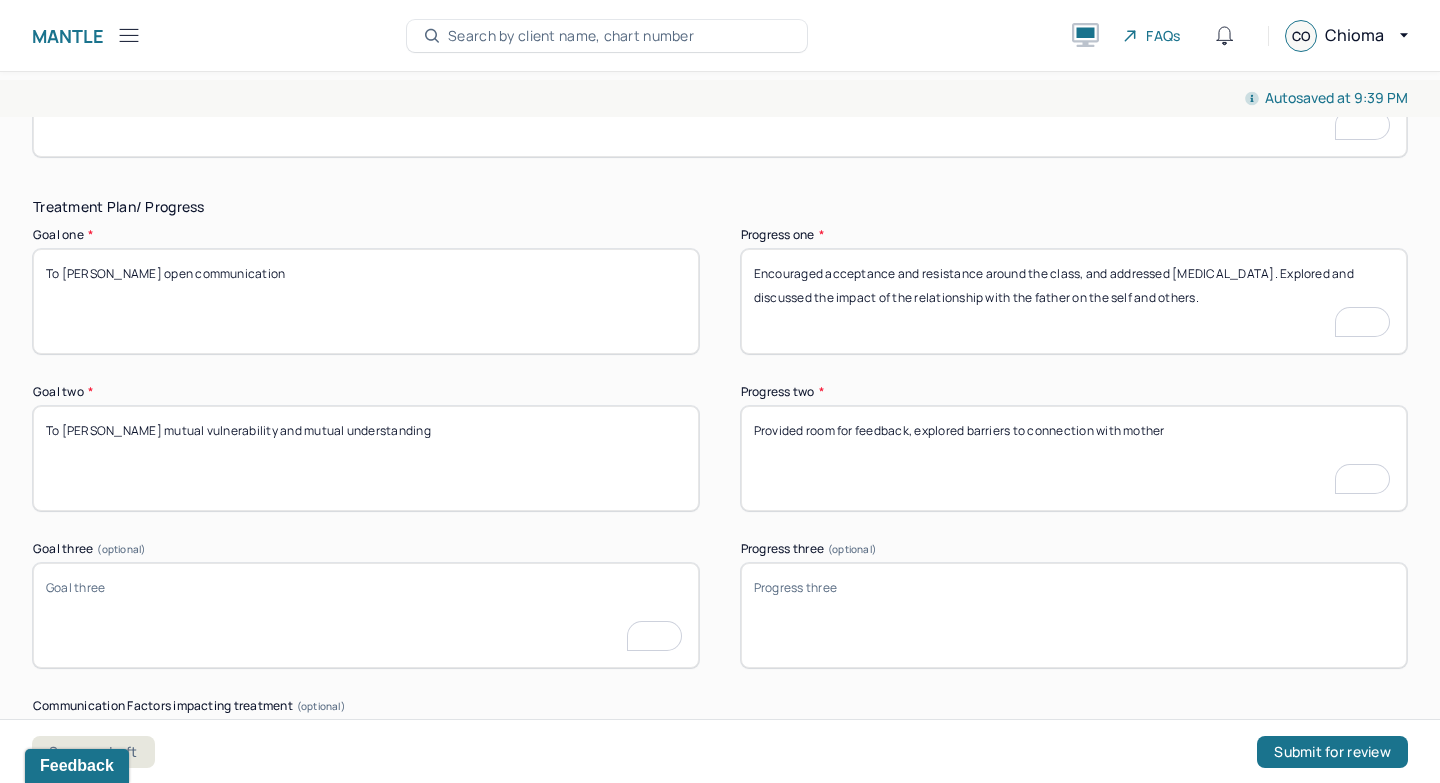click on "Provided room for feedback and explored barriers to connection with mother" at bounding box center (1074, 458) 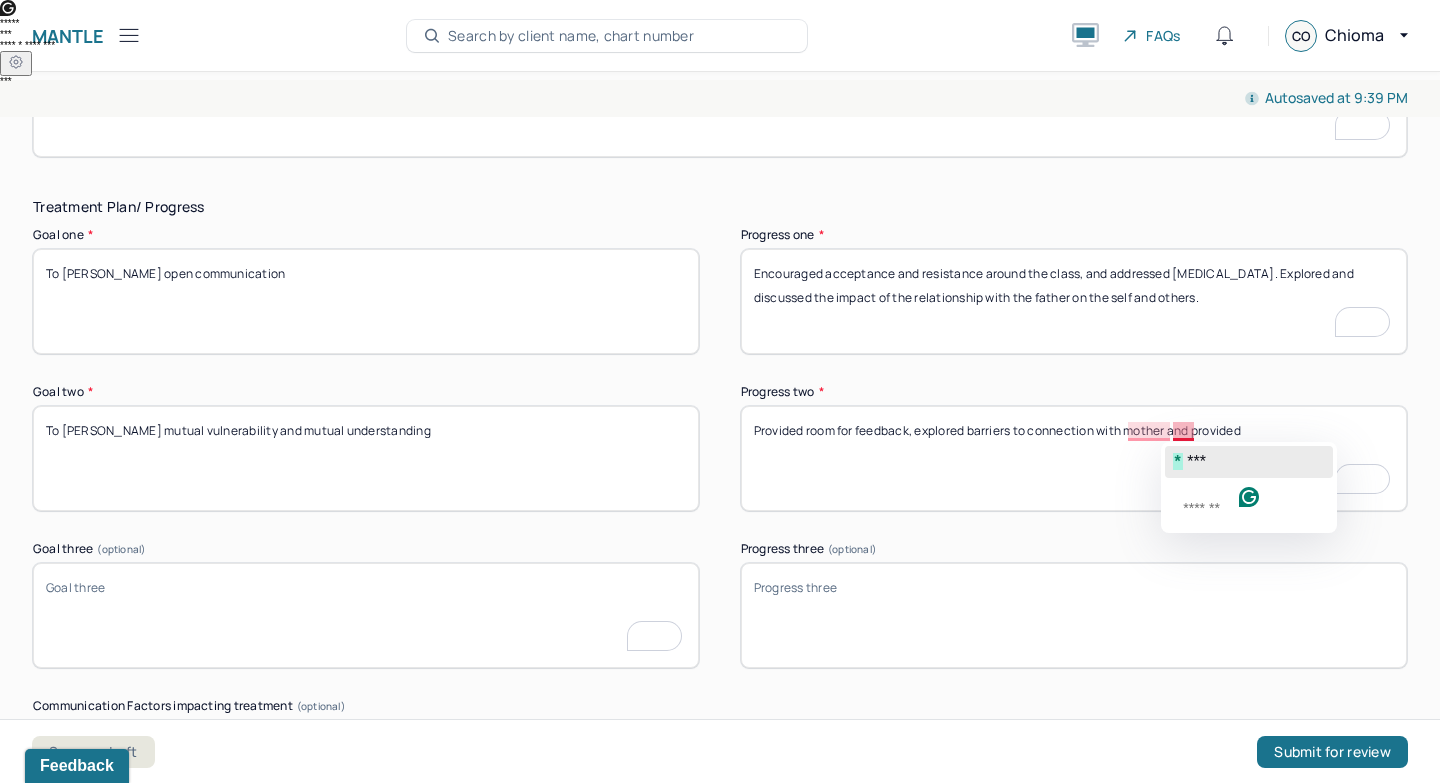 click on "***" 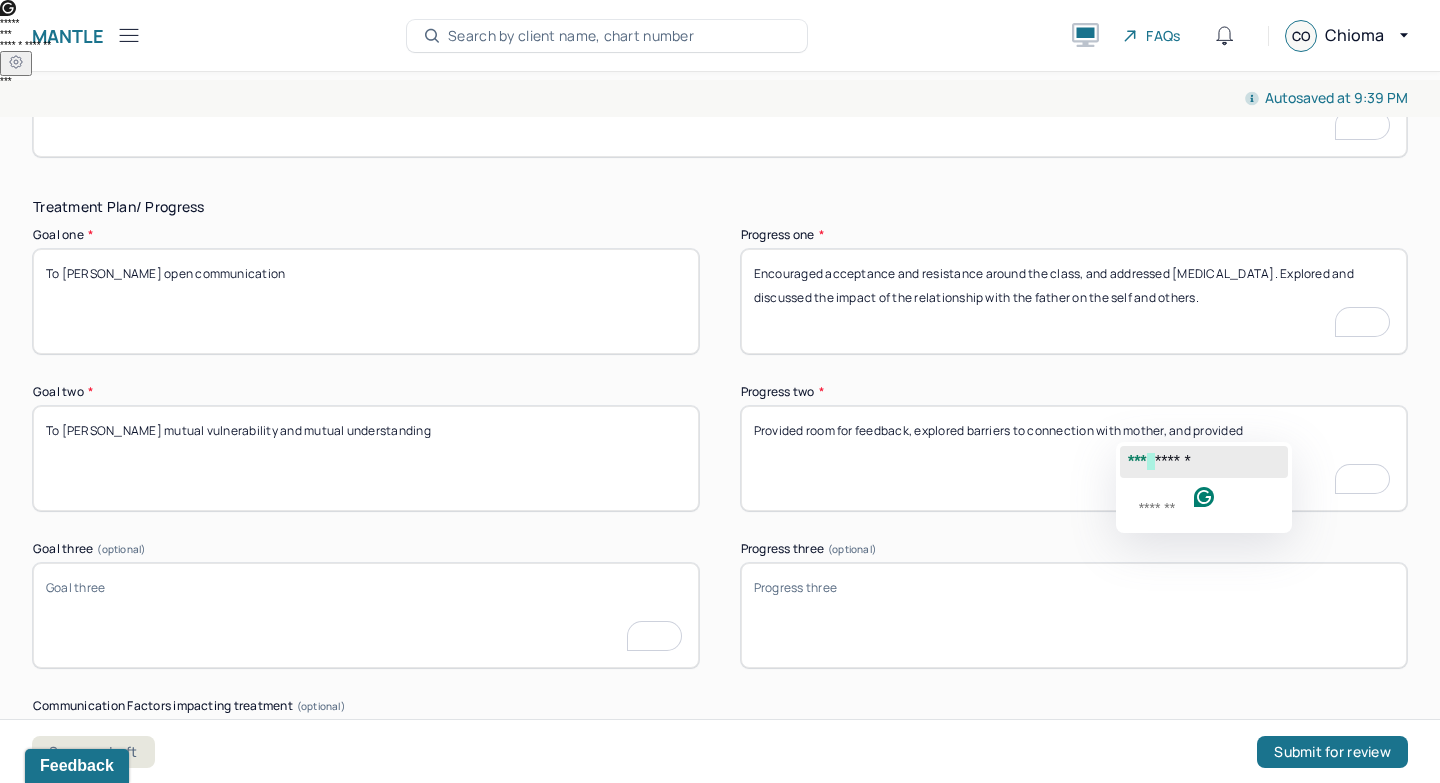 click on "Provided room for feedback, explored barriers to connection with mother and provided" at bounding box center [1074, 458] 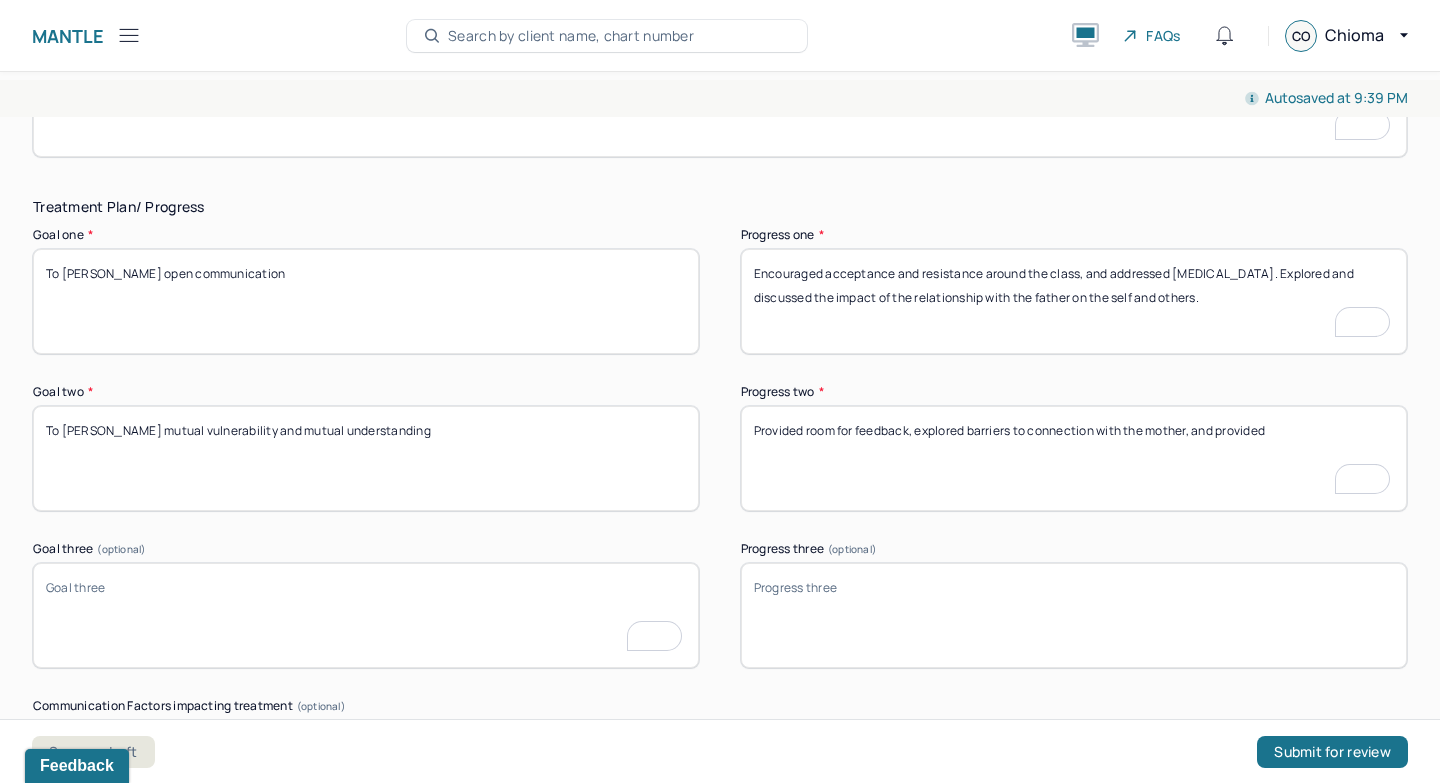 click on "Provided room for feedback, explored barriers to connection with mother, and provided" at bounding box center (1074, 458) 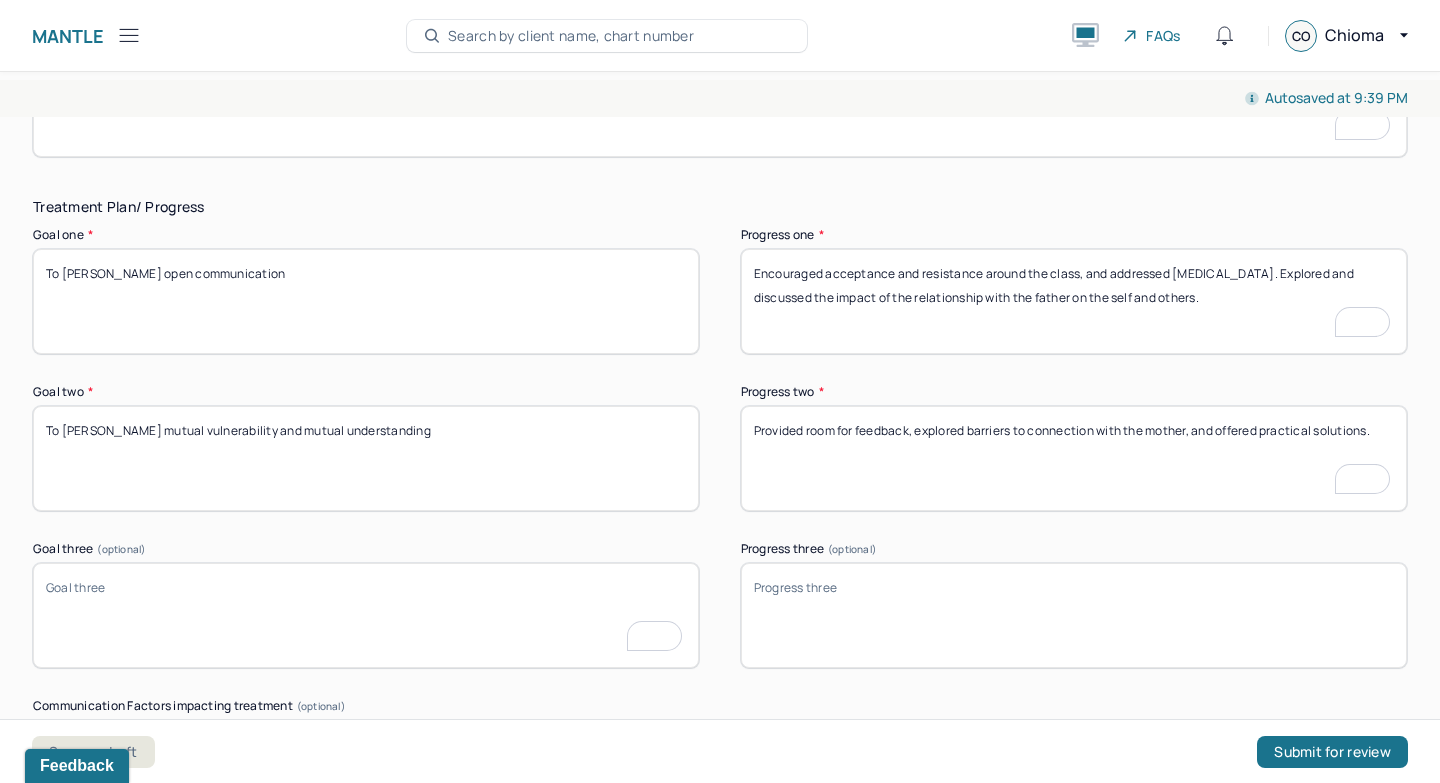 type on "Provided room for feedback, explored barriers to connection with the mother, and offered practical solutions." 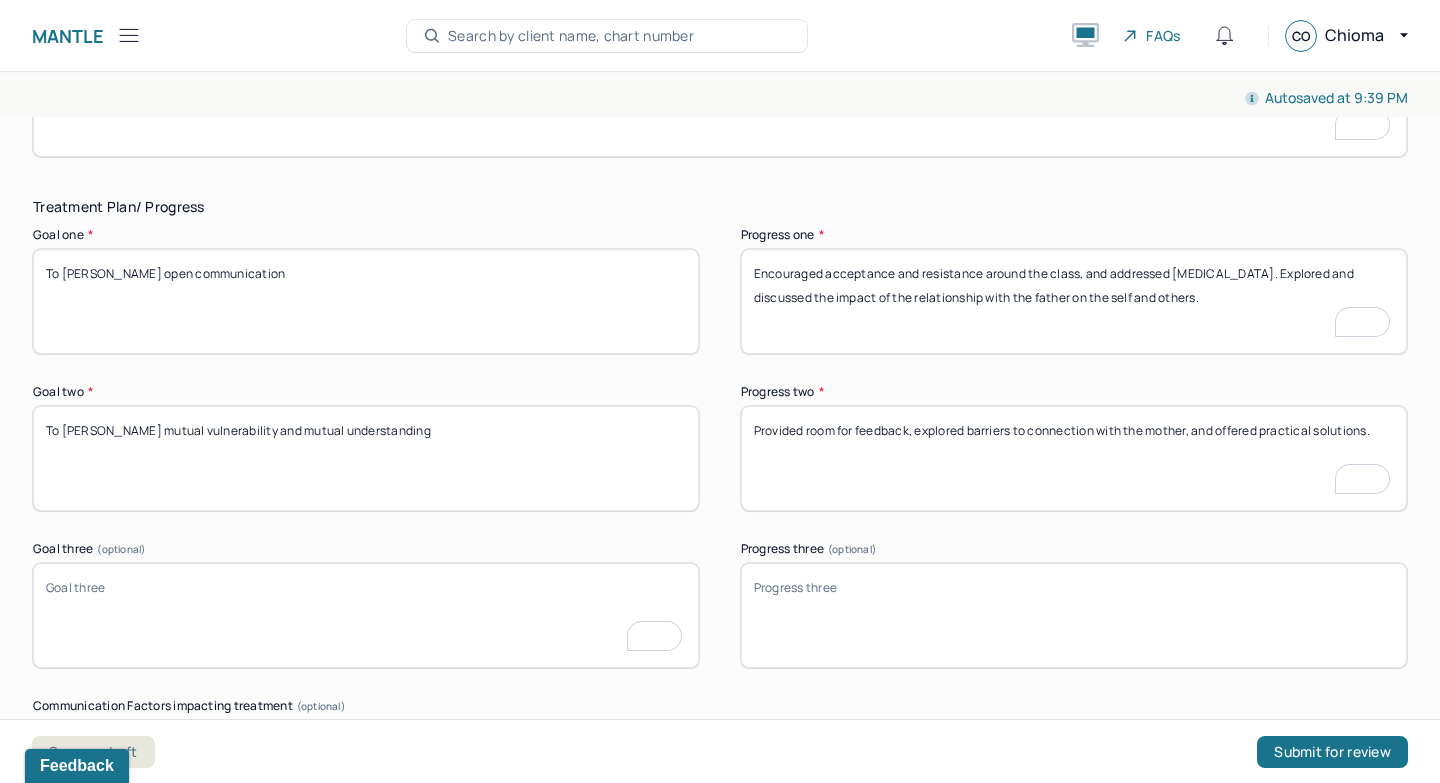 scroll, scrollTop: 3590, scrollLeft: 0, axis: vertical 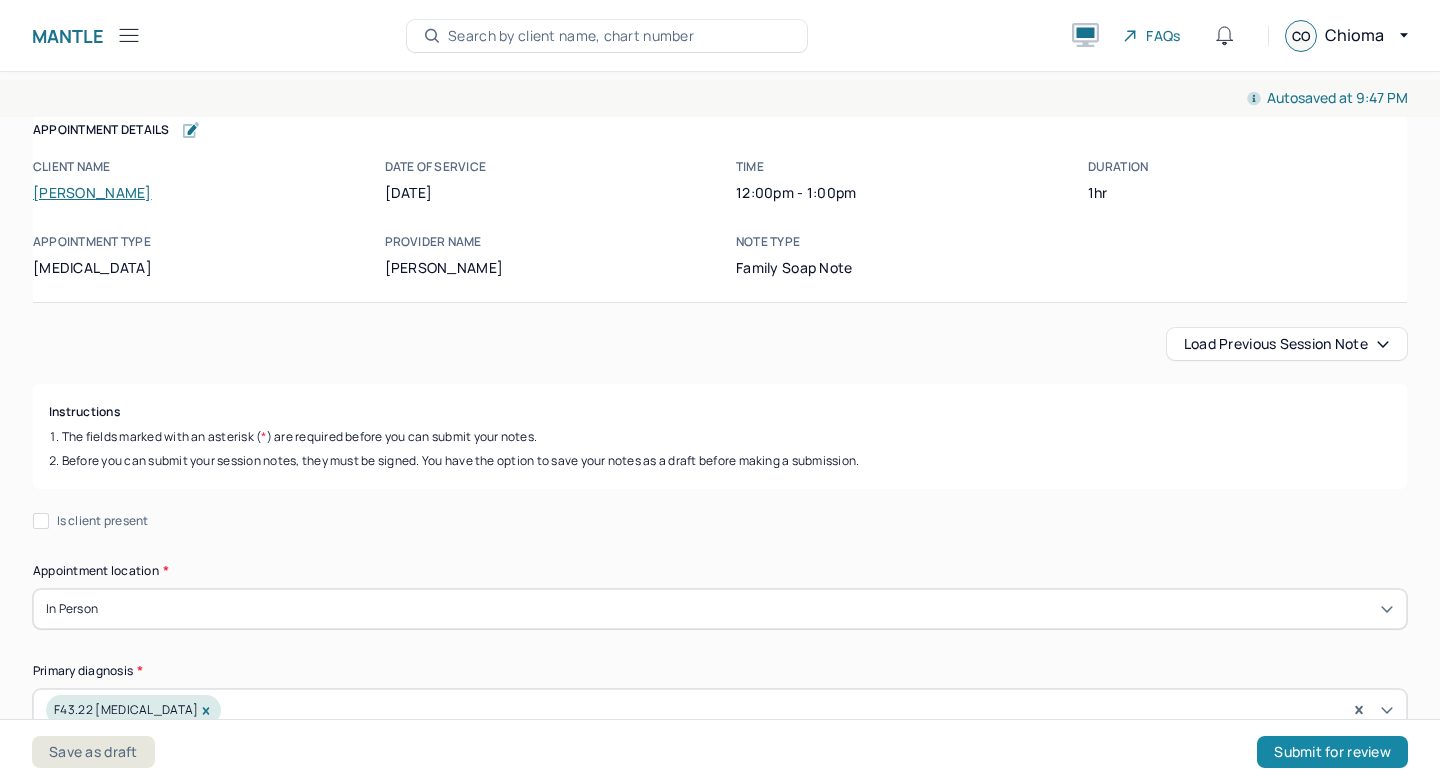 click on "Submit for review" at bounding box center [1332, 752] 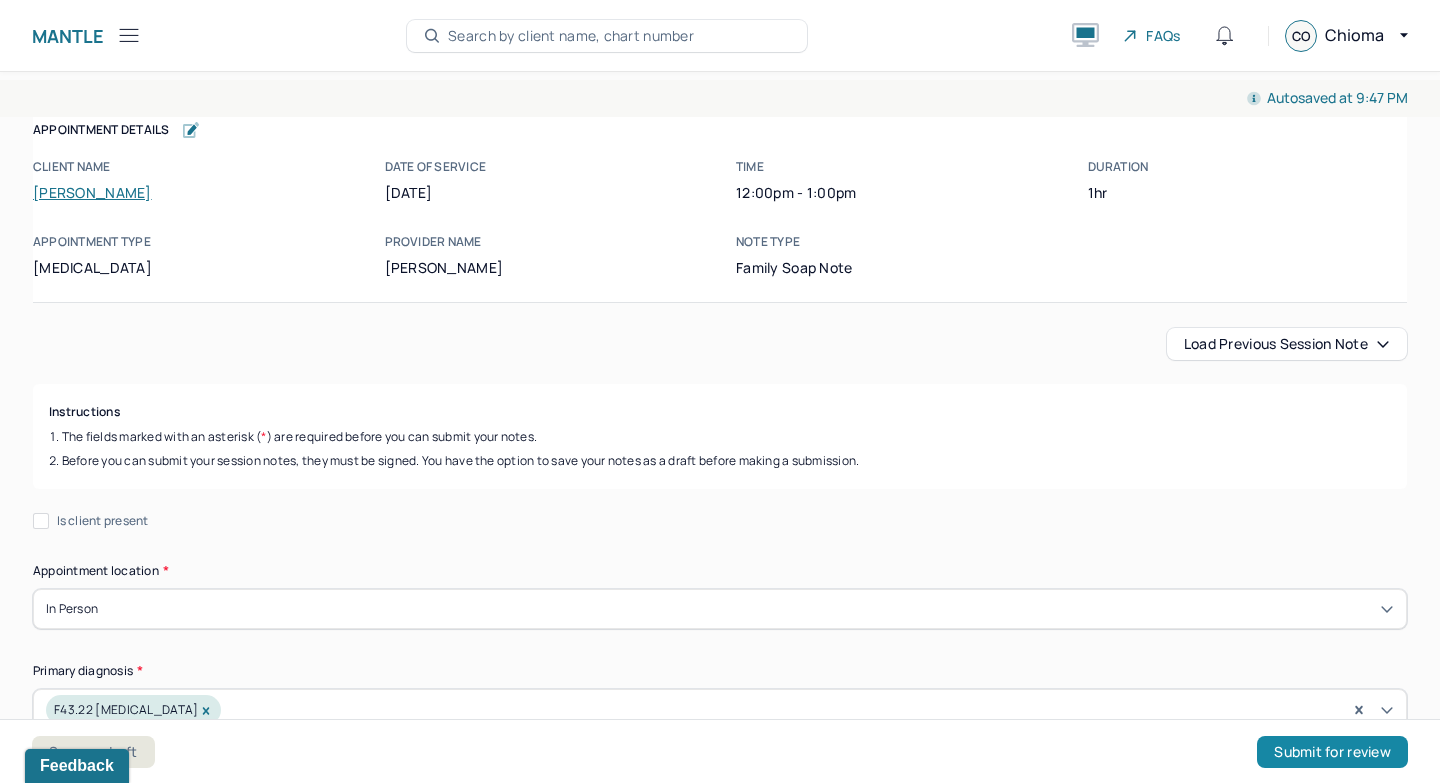 scroll 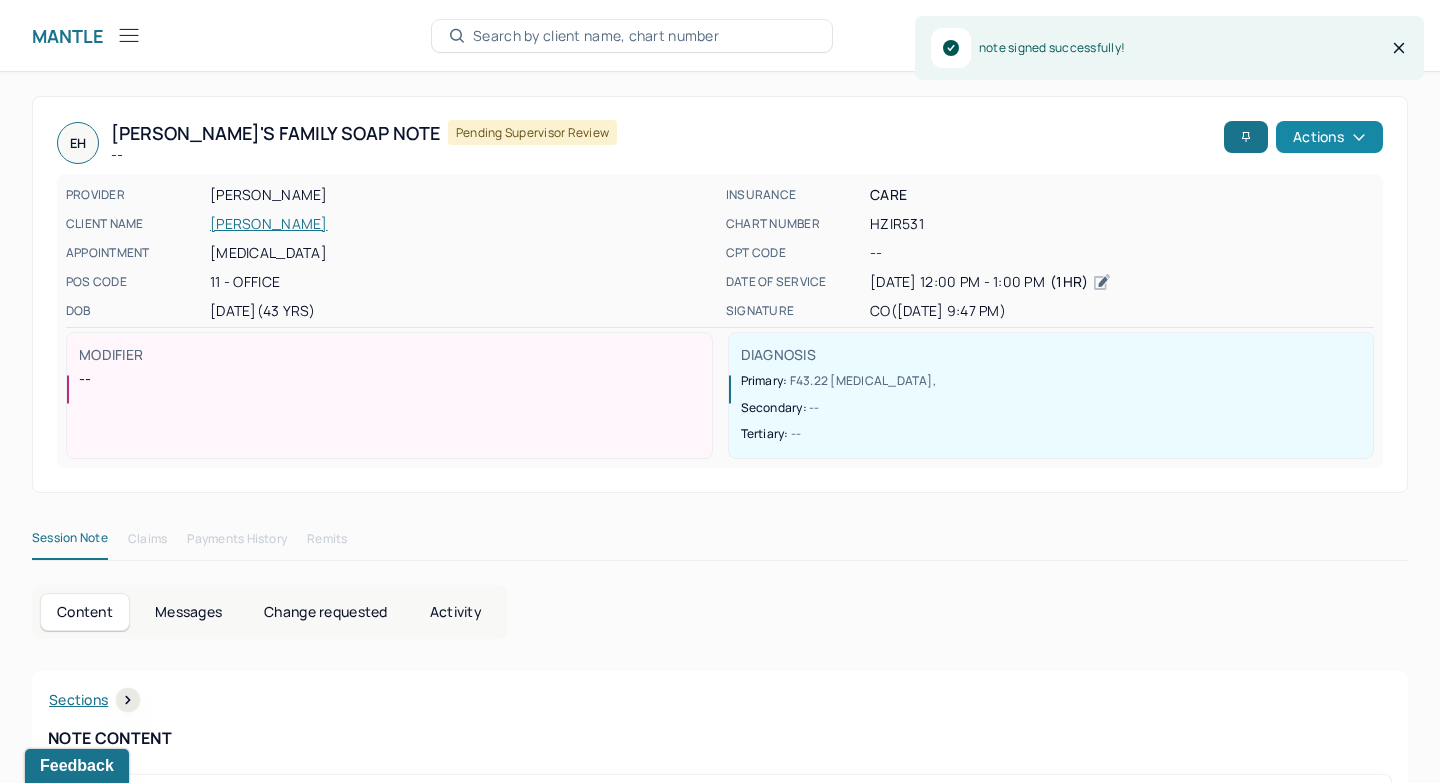 click on "Actions" at bounding box center [1329, 137] 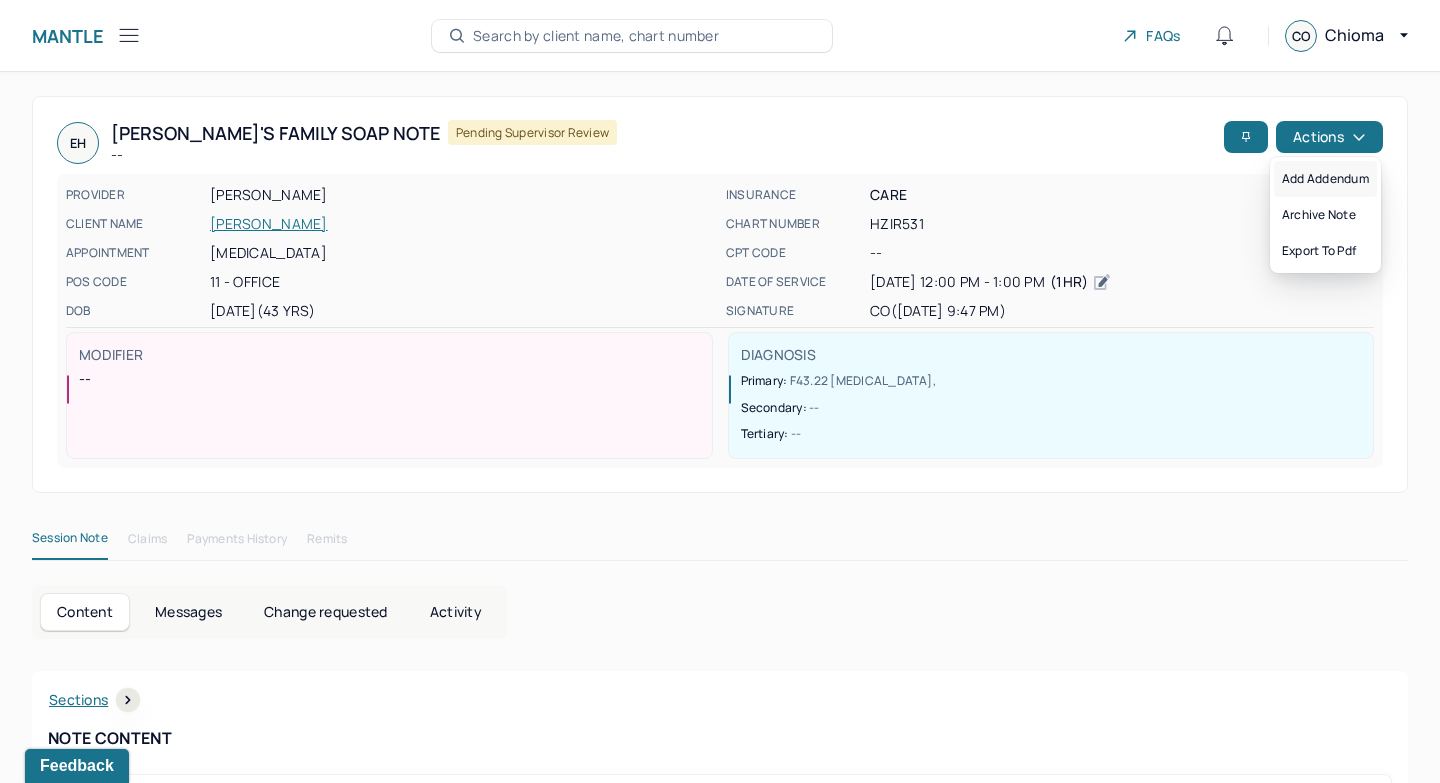 click on "Add addendum" at bounding box center [1325, 179] 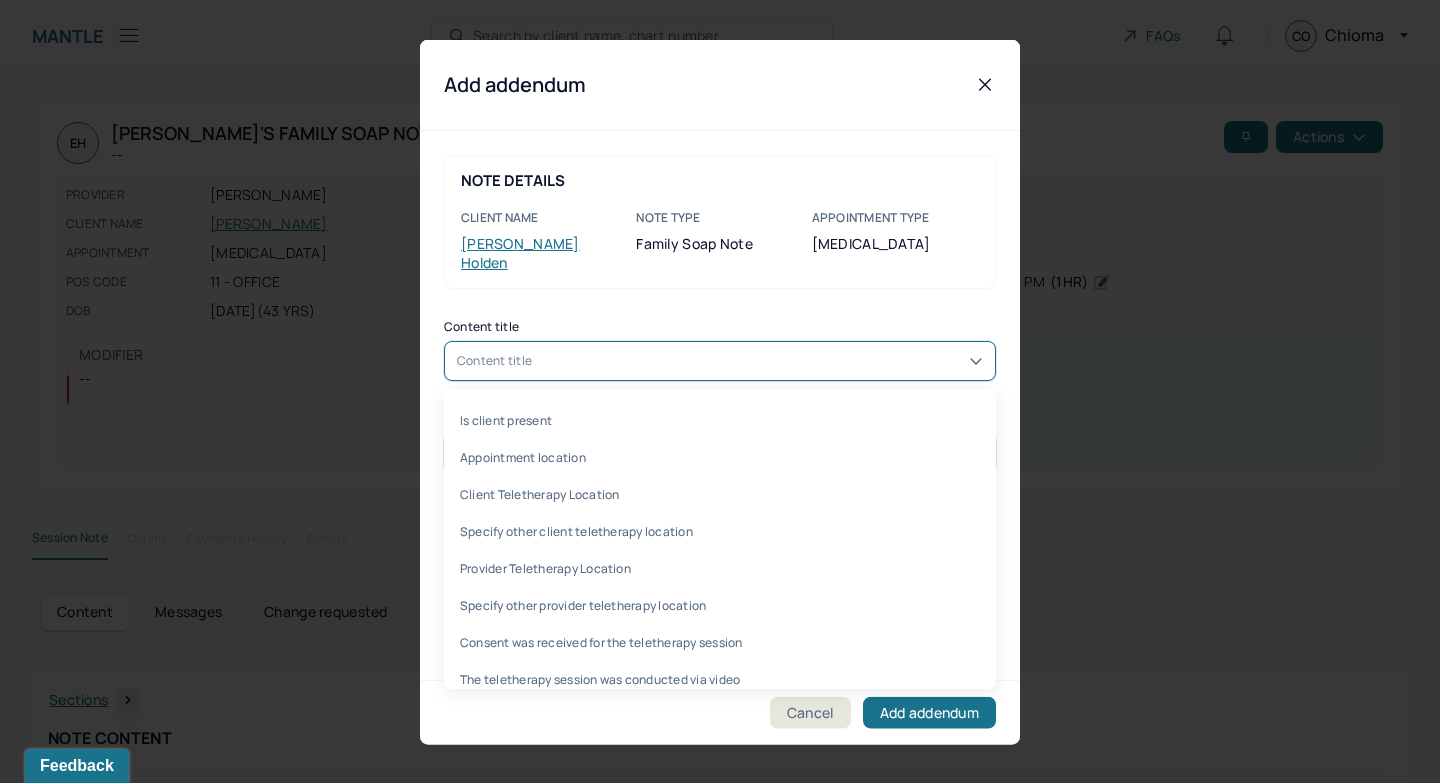 click on "Content title" at bounding box center (720, 360) 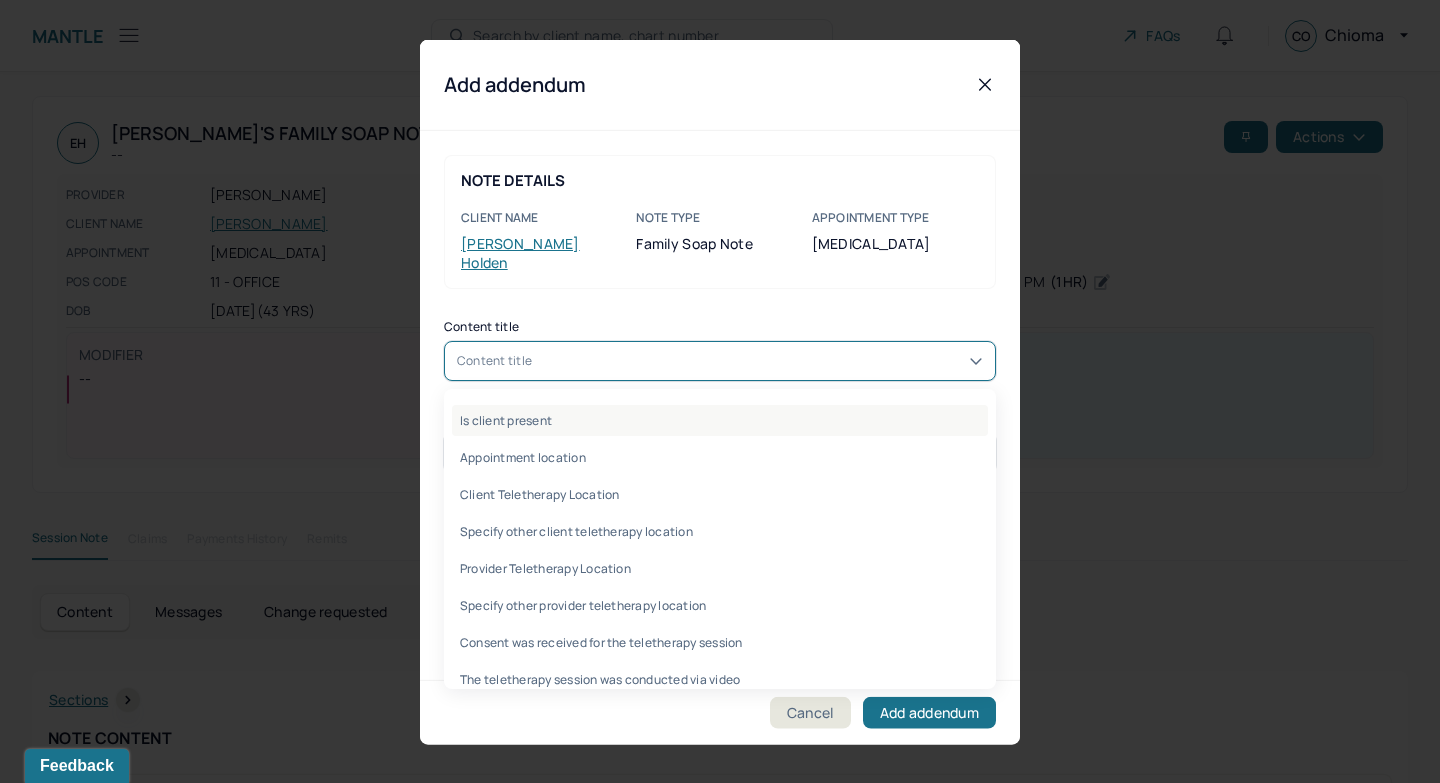 click on "Is client present" at bounding box center [720, 419] 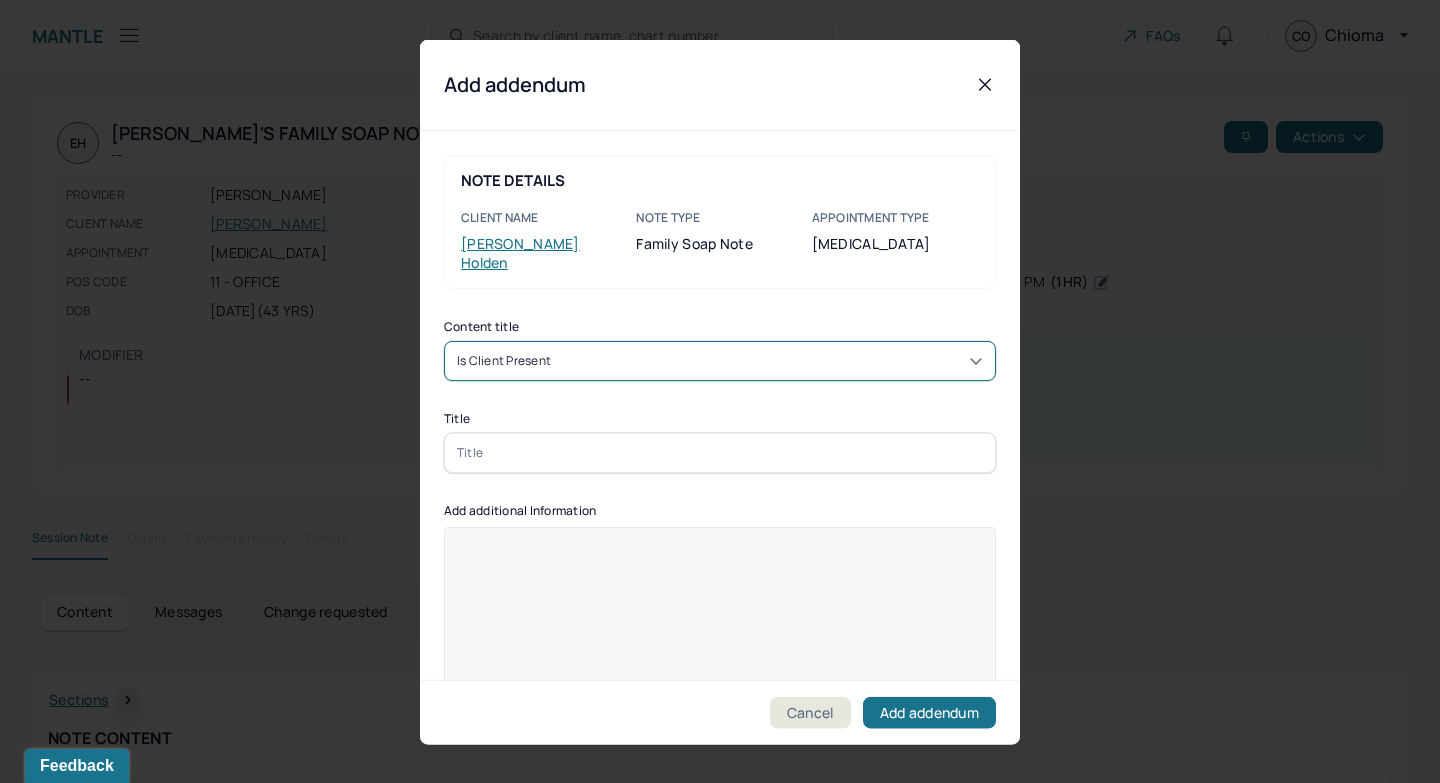 click at bounding box center [720, 452] 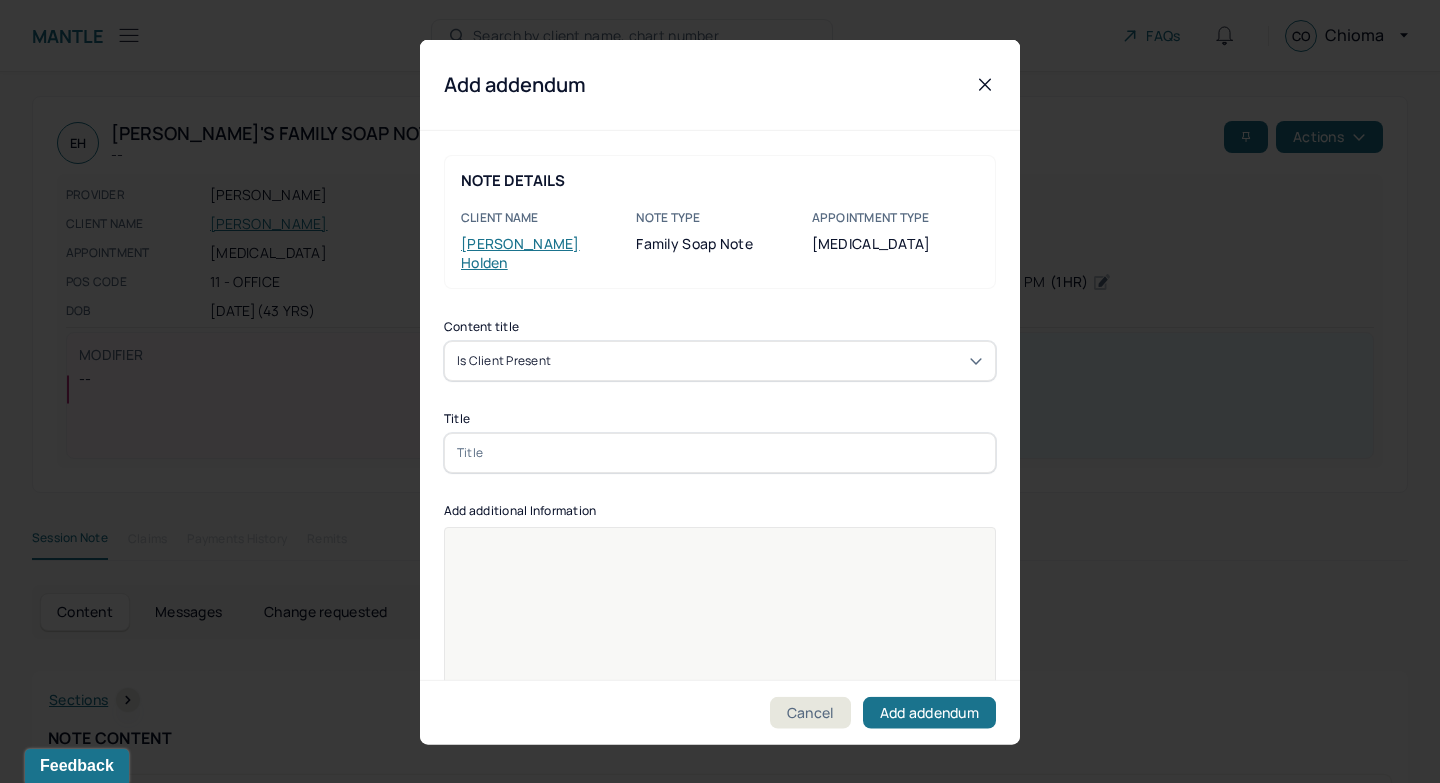click at bounding box center [720, 452] 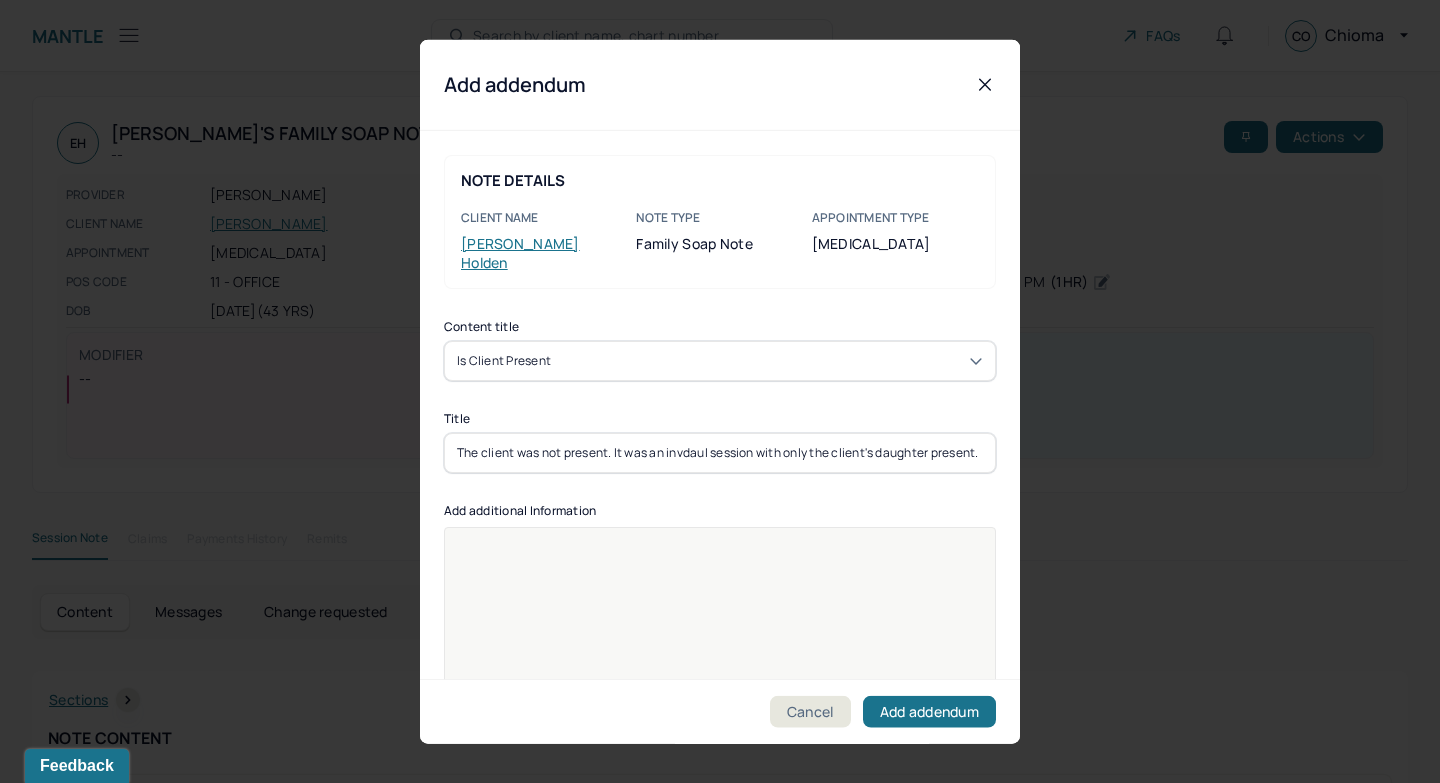 scroll, scrollTop: 0, scrollLeft: 2, axis: horizontal 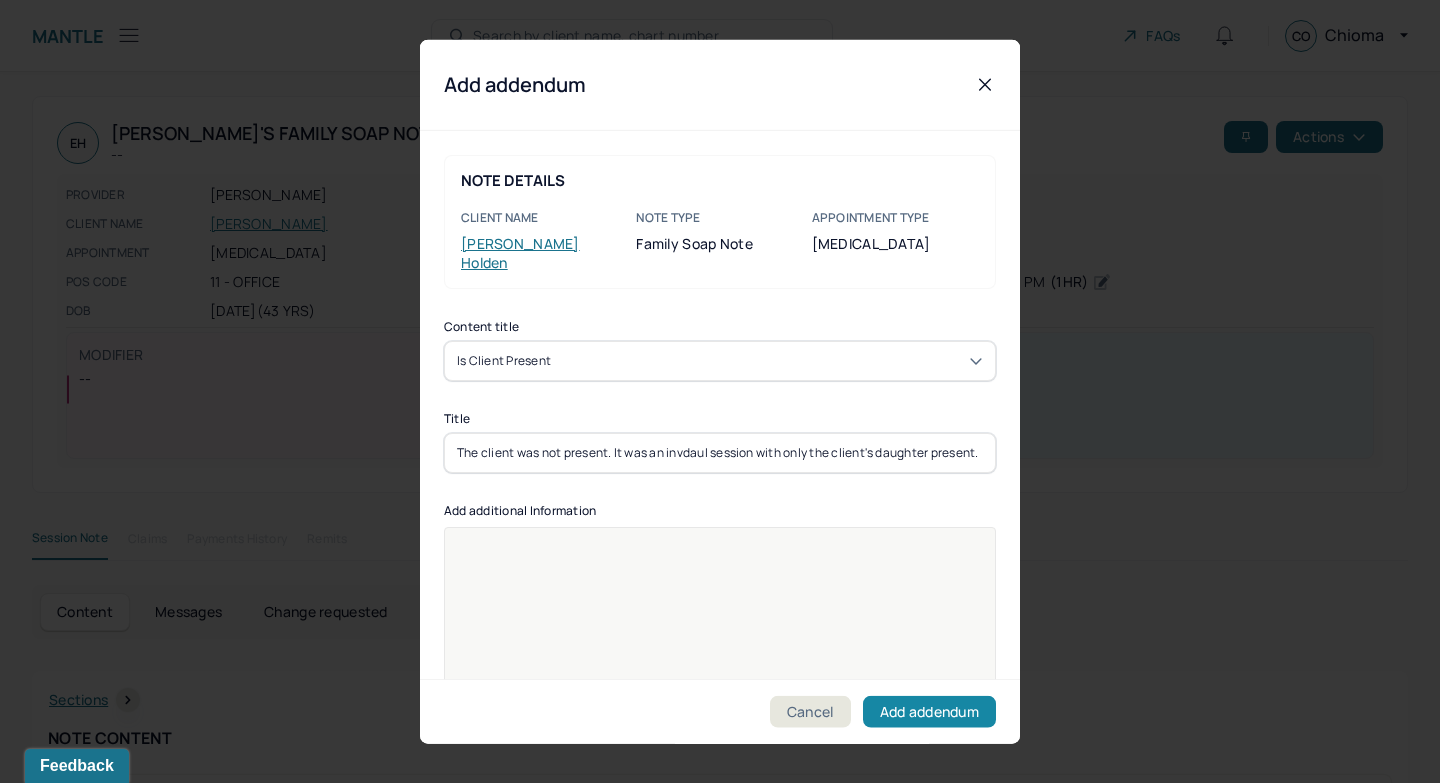 type on "The client was not present. It was an invdaul session with only the client's daughter present." 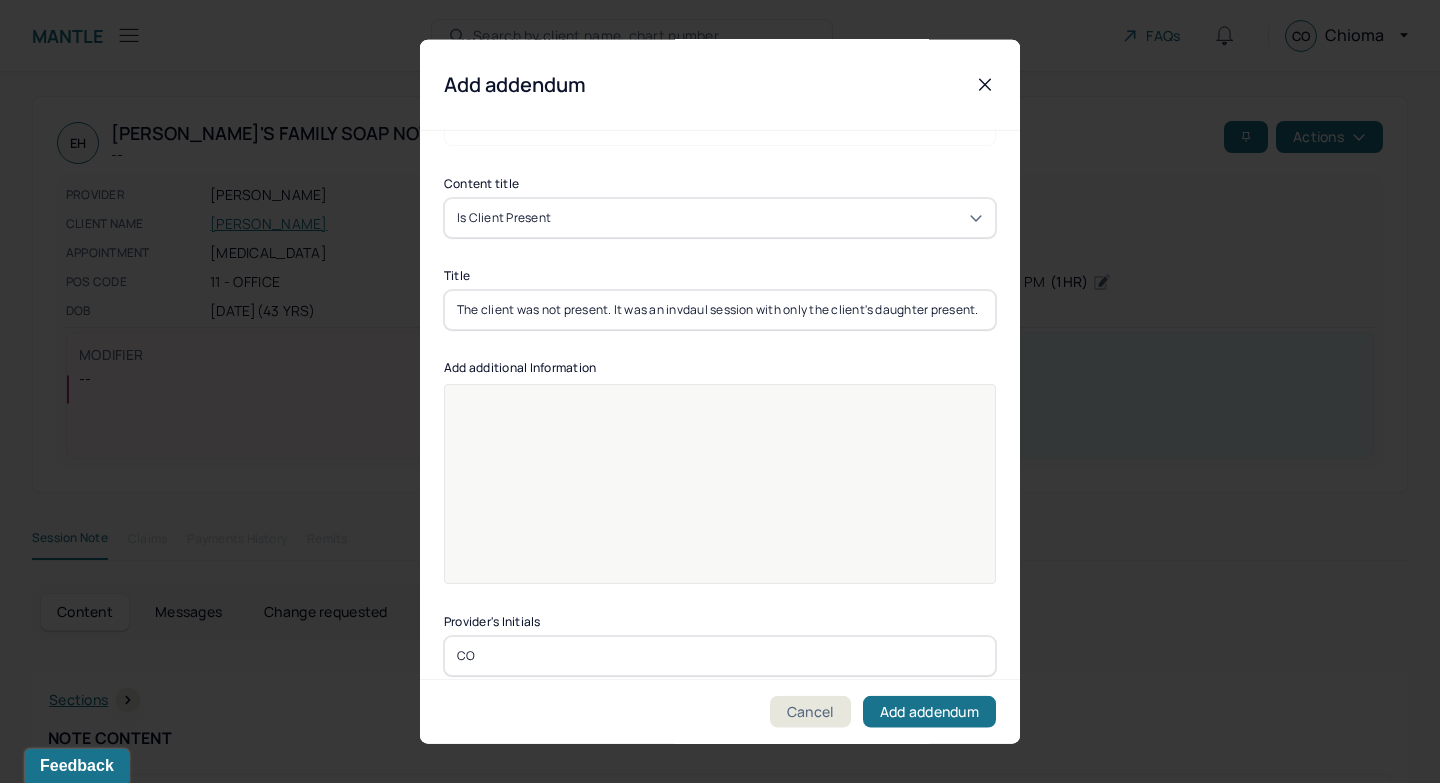 type on "CO" 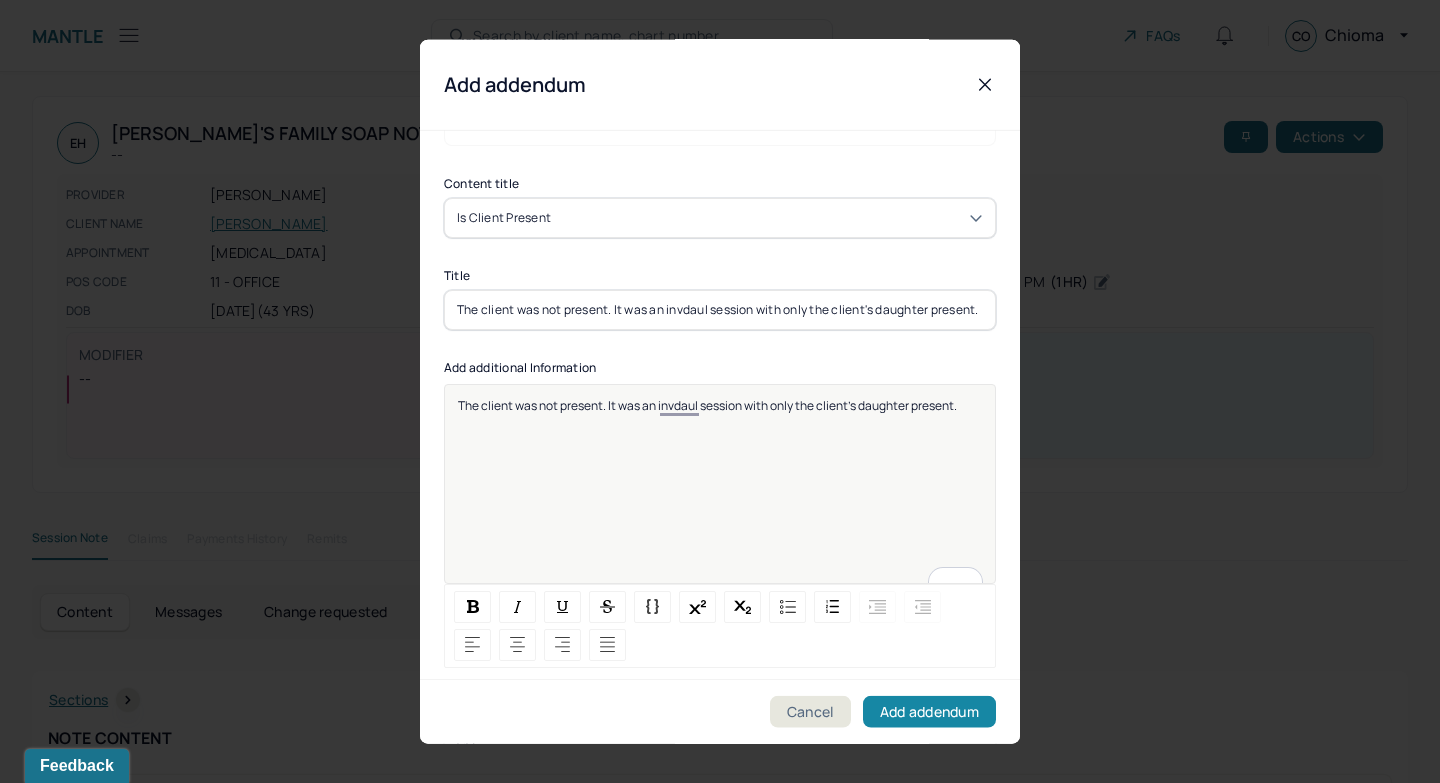 click on "Add addendum" at bounding box center [929, 712] 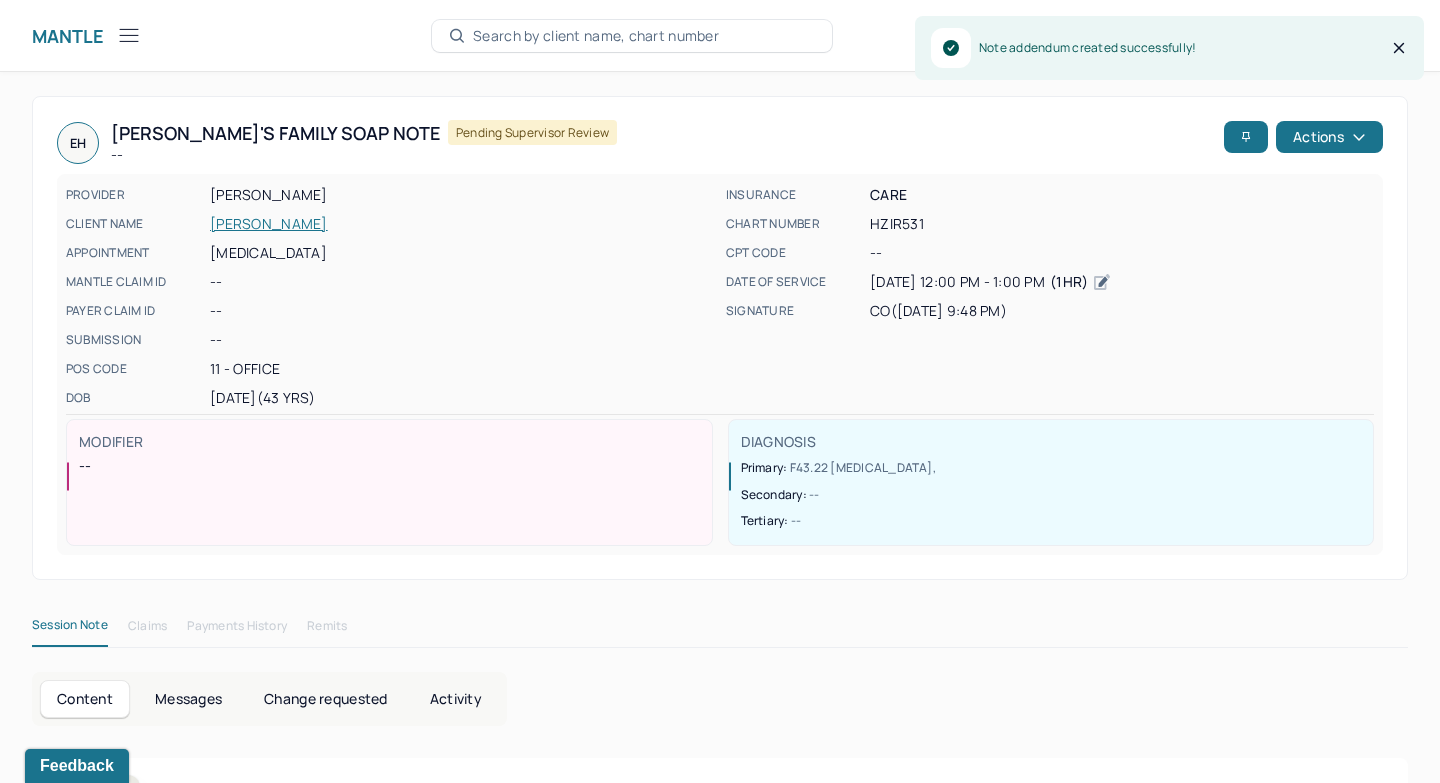 click 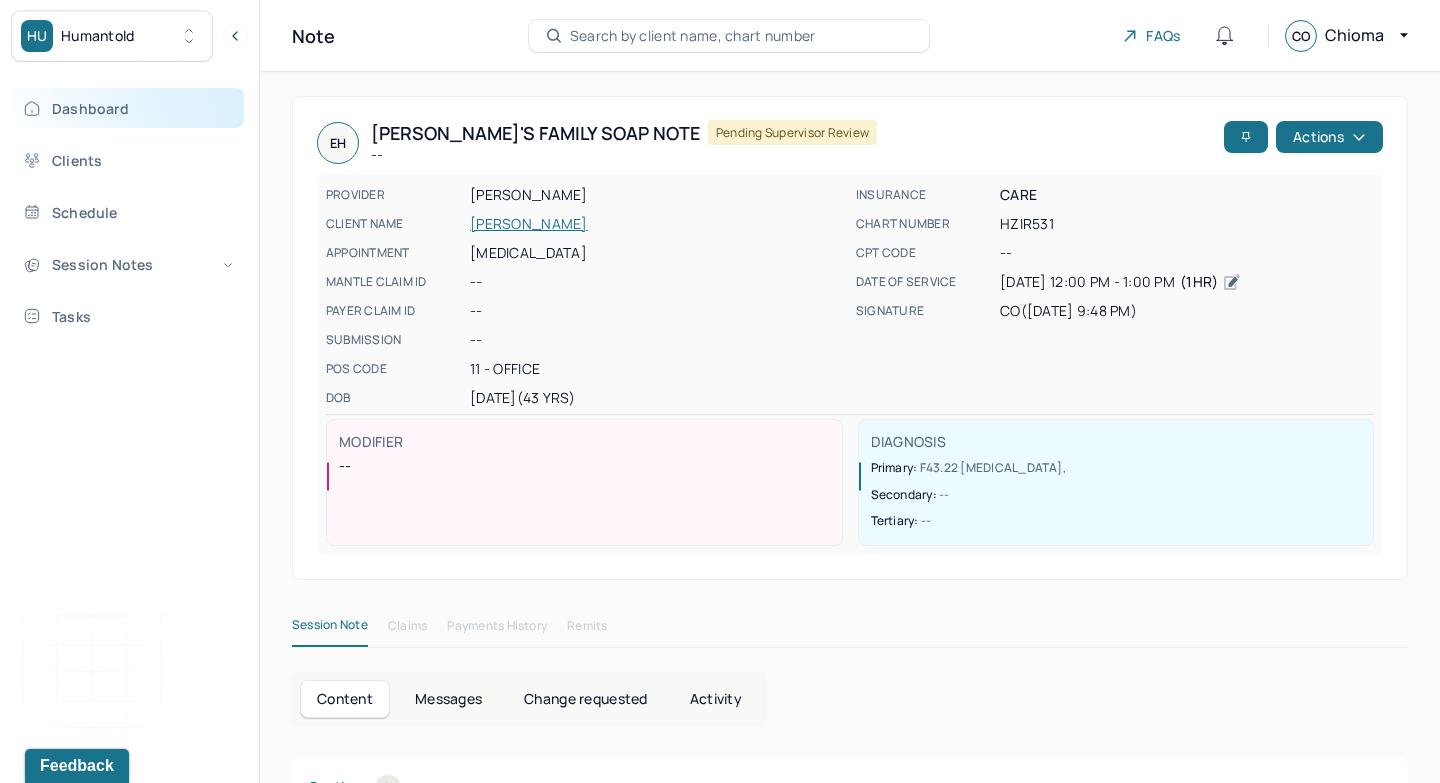 click on "Dashboard" at bounding box center [128, 108] 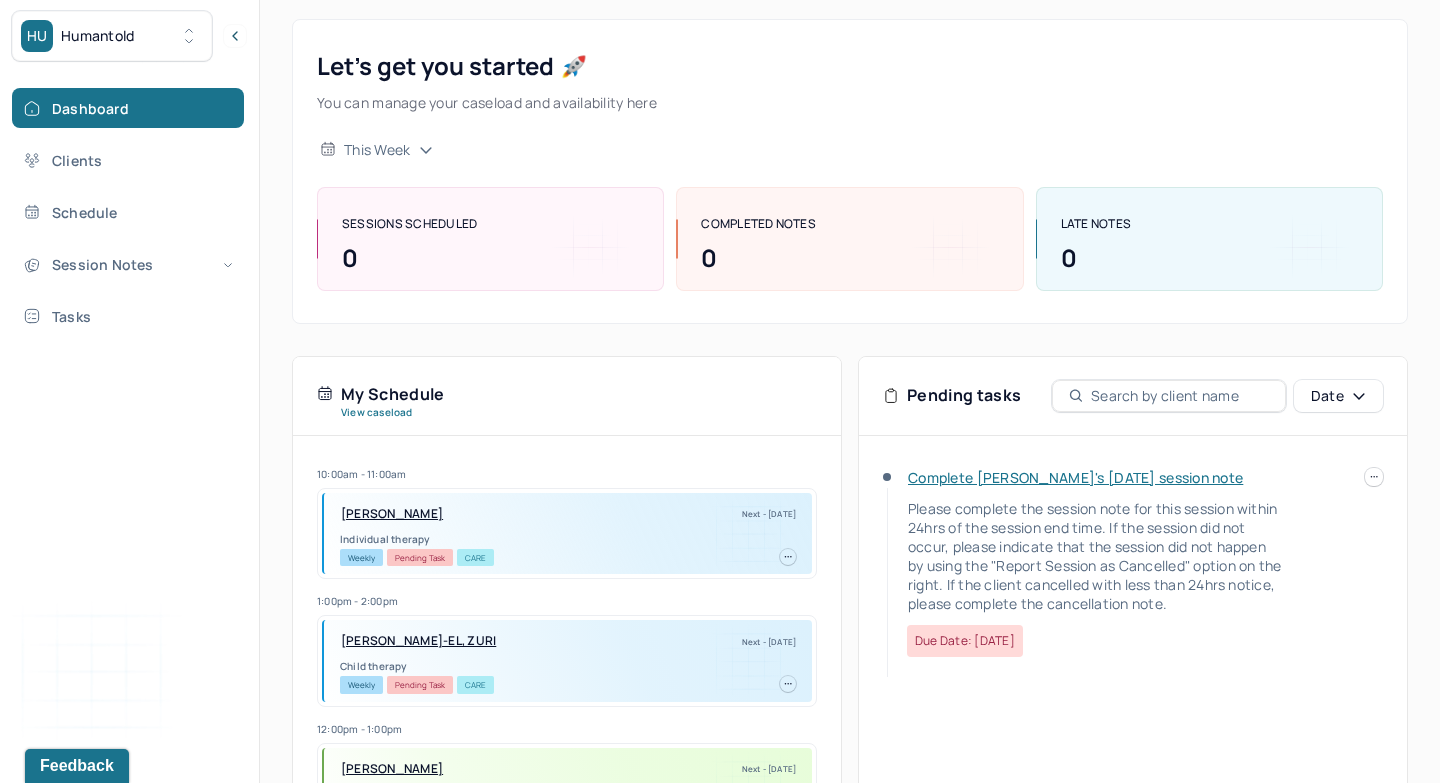 scroll, scrollTop: 120, scrollLeft: 0, axis: vertical 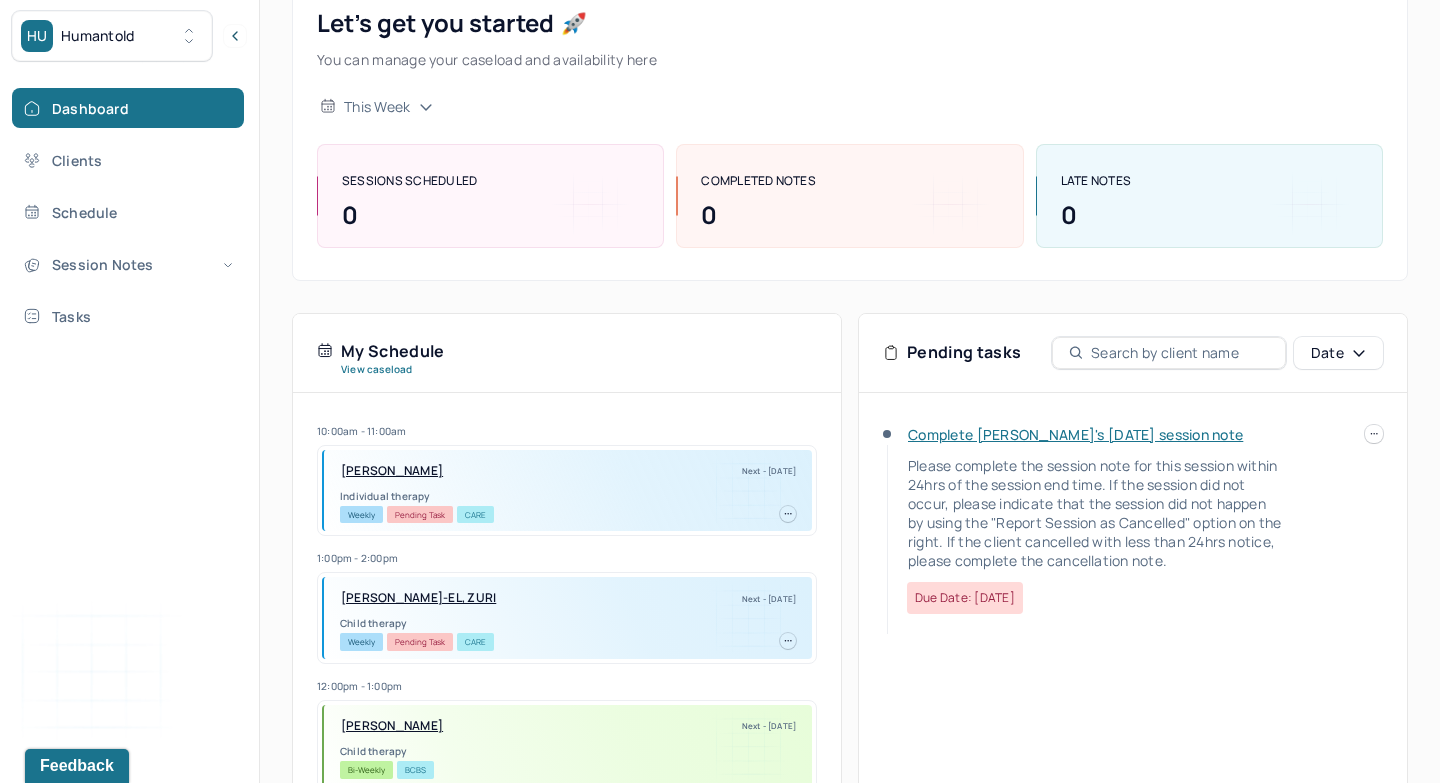 click on "Complete [PERSON_NAME]'s [DATE] session note" at bounding box center [1075, 434] 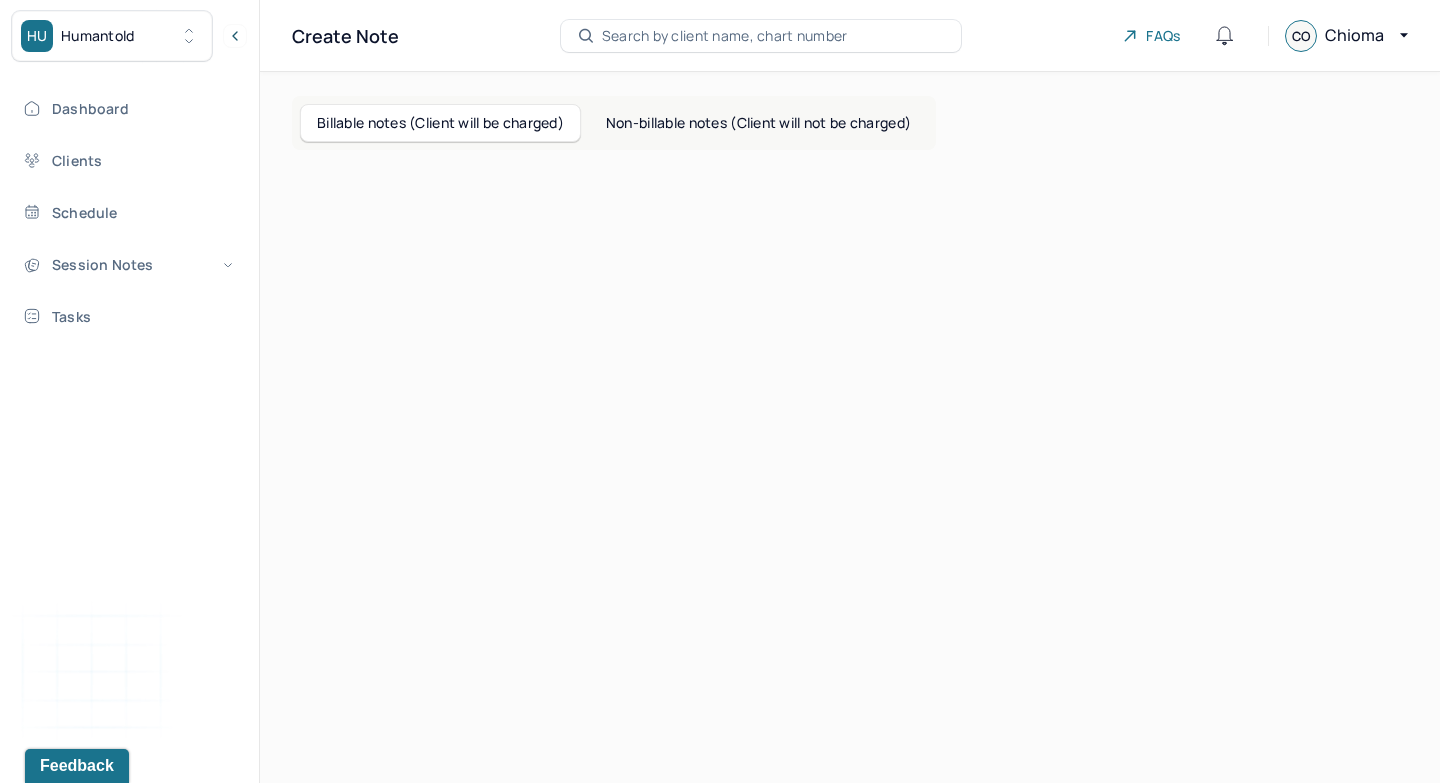 scroll, scrollTop: 0, scrollLeft: 0, axis: both 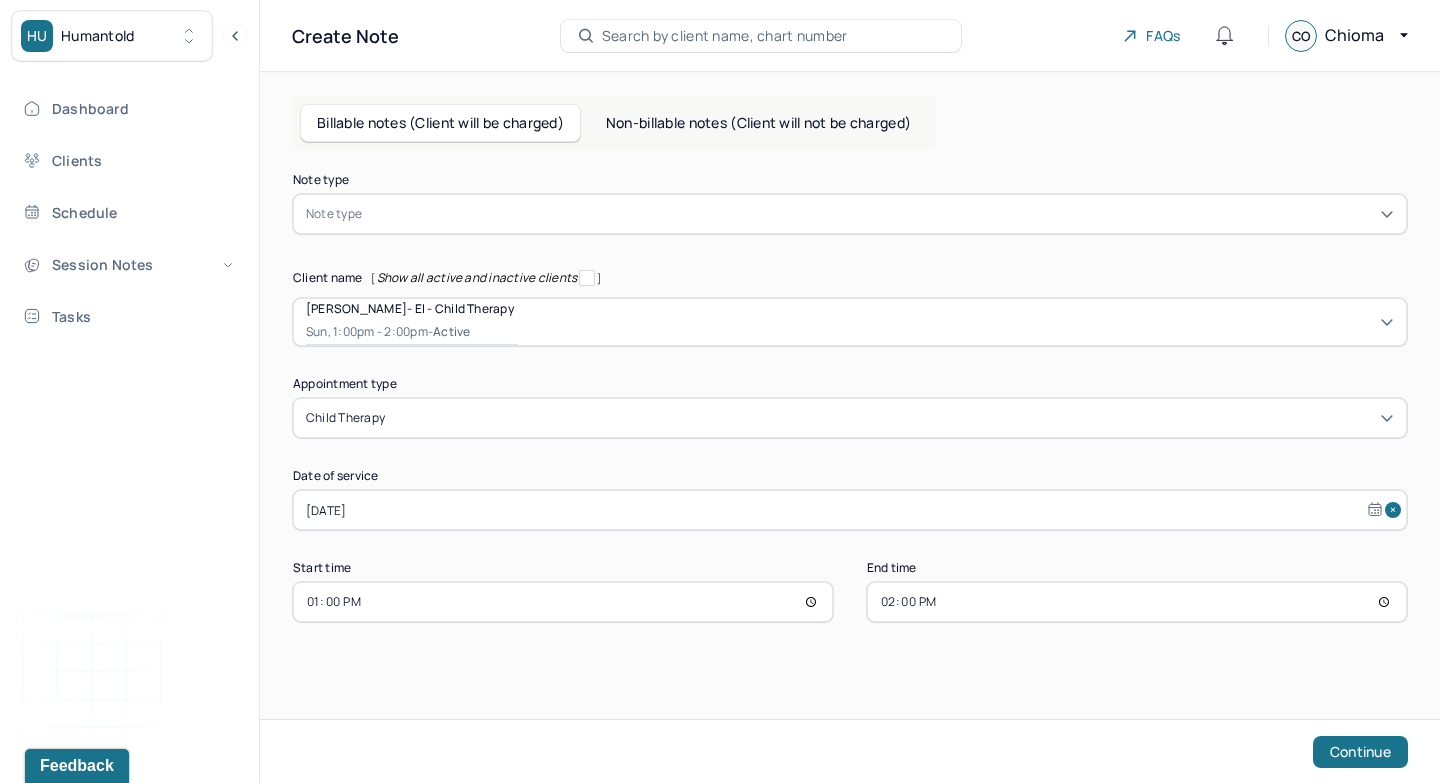 click at bounding box center [880, 214] 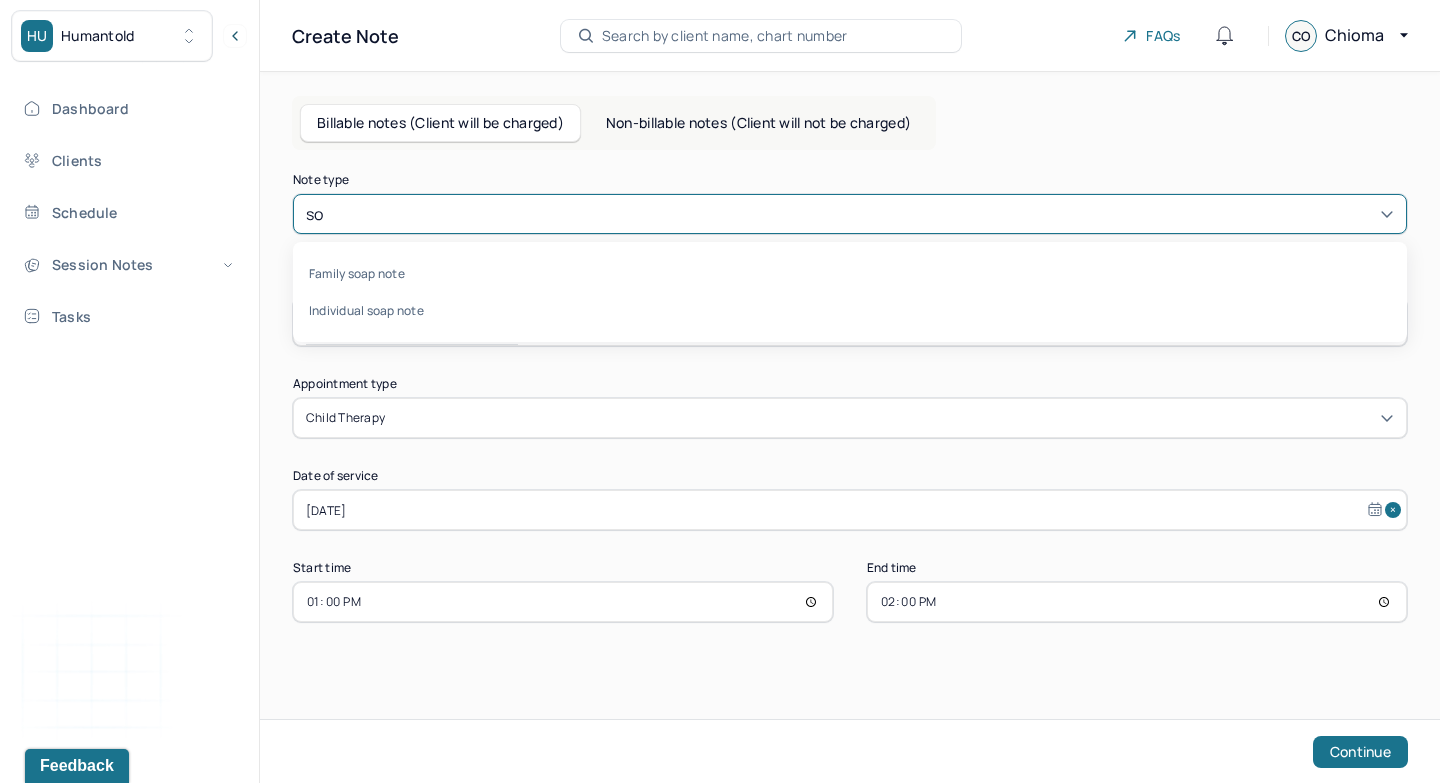 type on "soa" 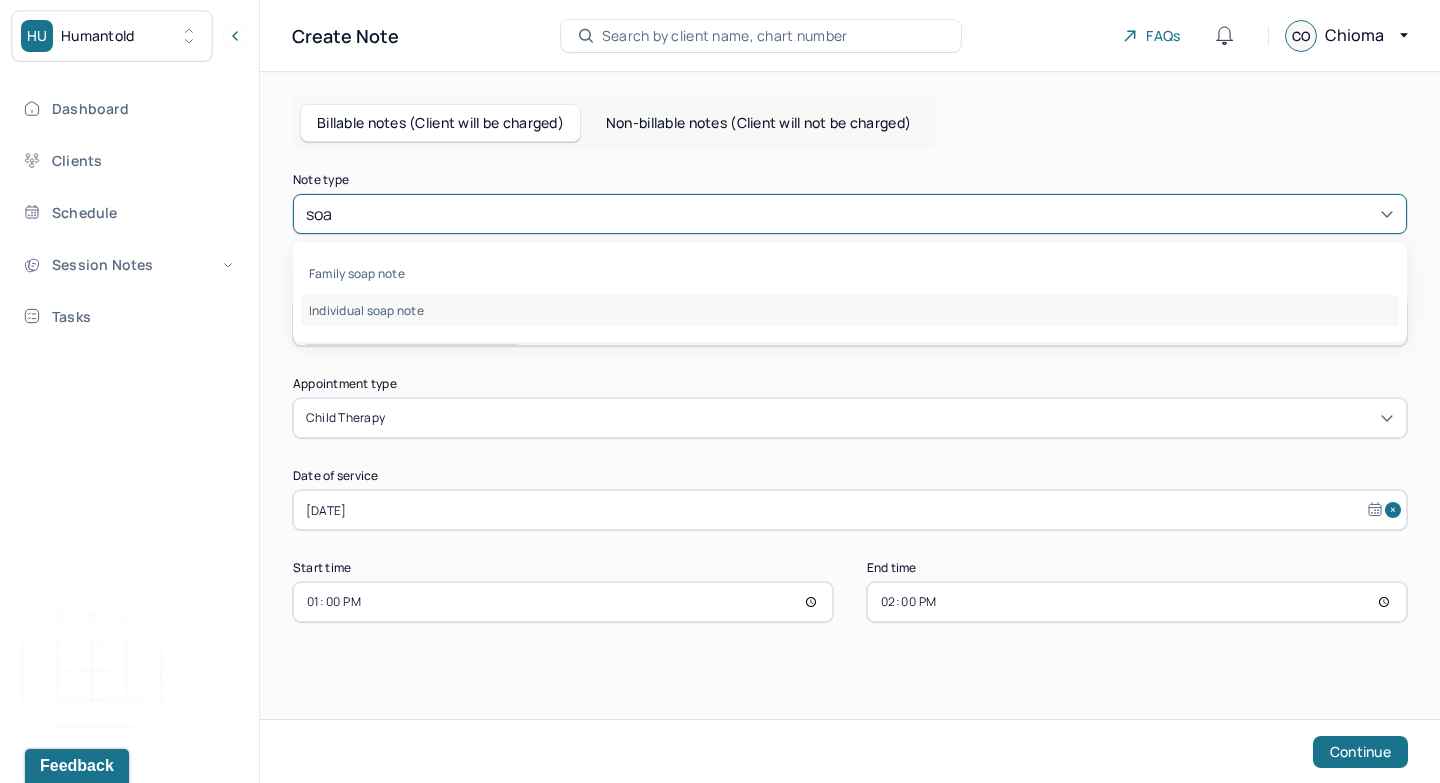click on "Individual soap note" at bounding box center [850, 310] 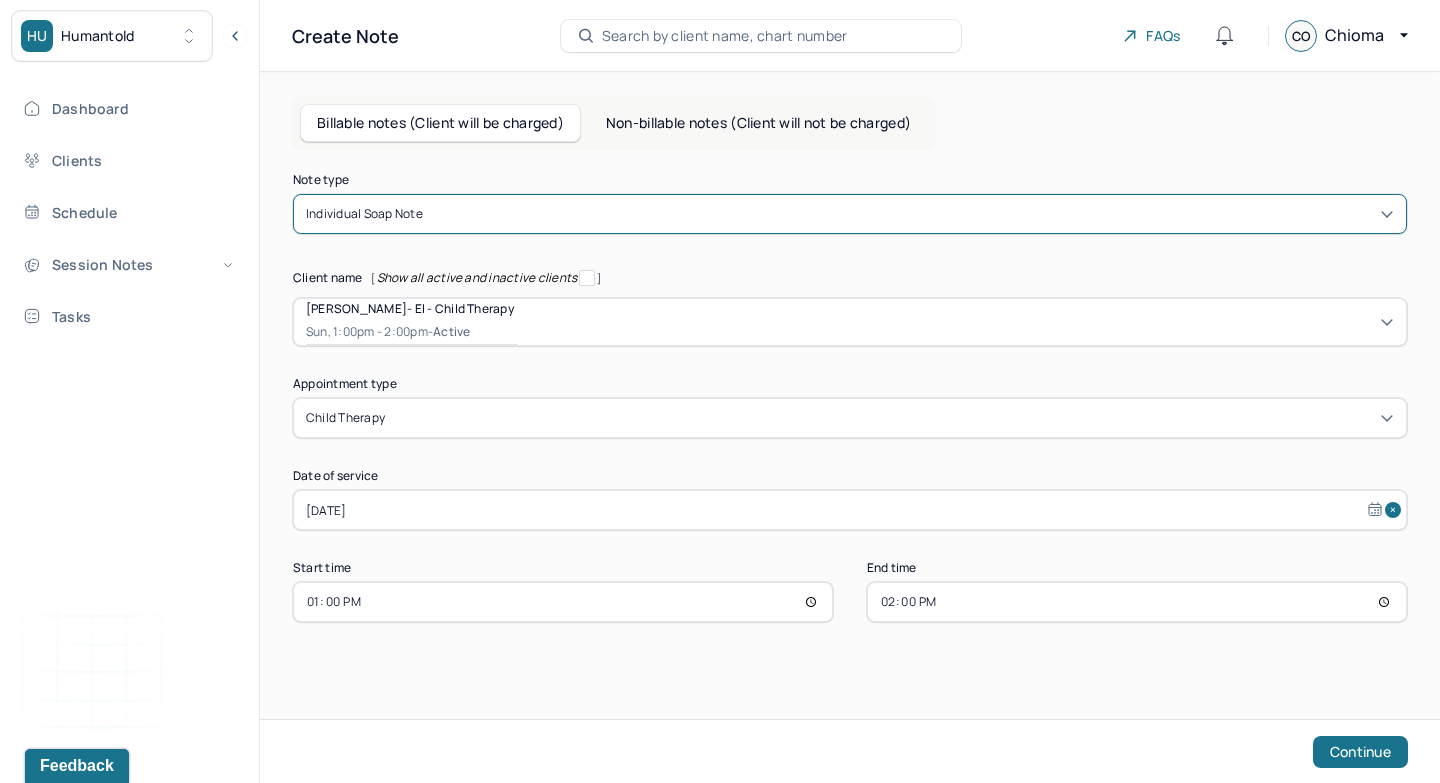 click on "[DATE]" at bounding box center (850, 510) 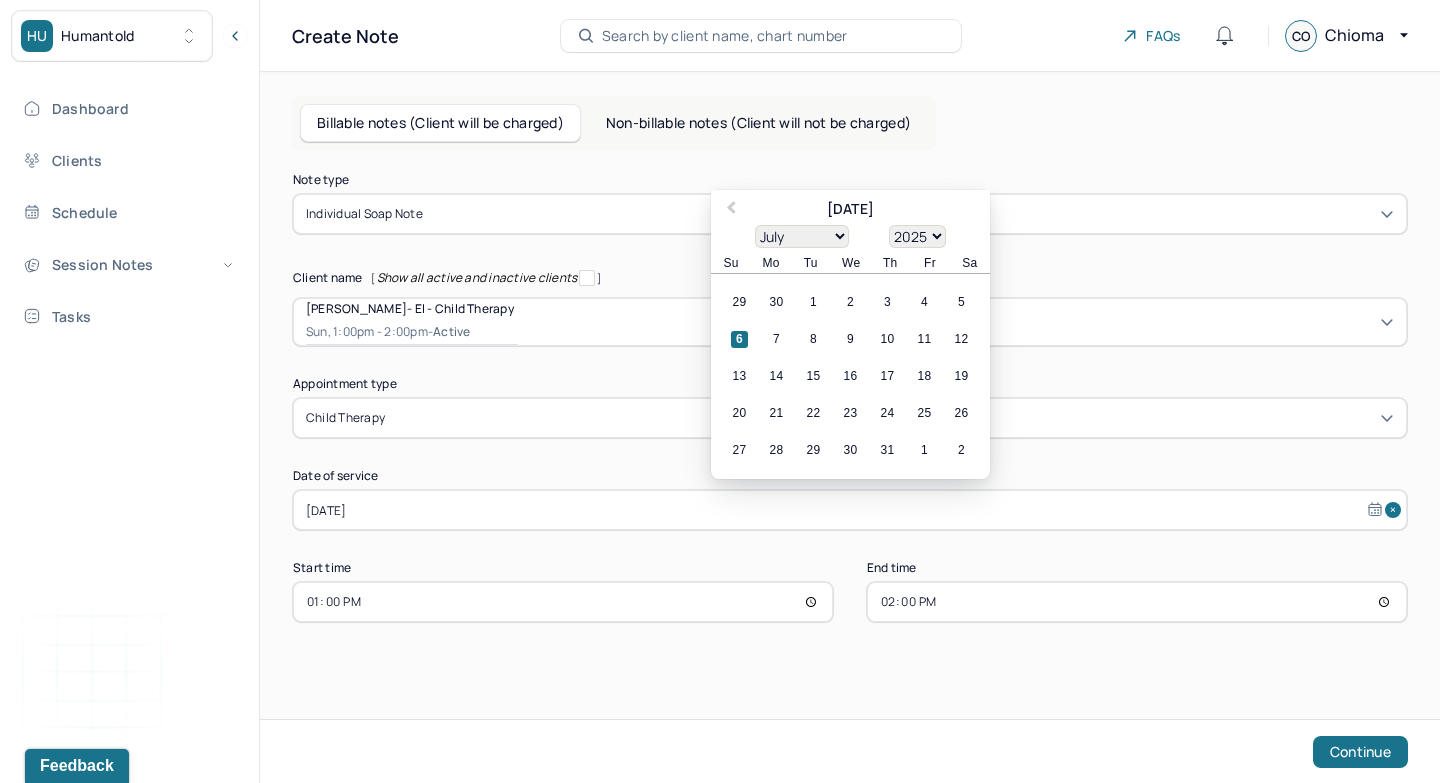 click on "Note type Individual soap note Client name [ Show all active and inactive clients ] [PERSON_NAME]- El - Child therapy Sun, 1:00pm - 2:00pm  -  active Supervisee name [PERSON_NAME] Appointment type child therapy Date of service [DATE] Previous Month July [DATE] February March April May June July August September October November [DATE] 1901 1902 1903 1904 1905 1906 1907 1908 1909 1910 1911 1912 1913 1914 1915 1916 1917 1918 1919 1920 1921 1922 1923 1924 1925 1926 1927 1928 1929 1930 1931 1932 1933 1934 1935 1936 1937 1938 1939 1940 1941 1942 1943 1944 1945 1946 1947 1948 1949 1950 1951 1952 1953 1954 1955 1956 1957 1958 1959 1960 1961 1962 1963 1964 1965 1966 1967 1968 1969 1970 1971 1972 1973 1974 1975 1976 1977 1978 1979 1980 1981 1982 1983 1984 1985 1986 1987 1988 1989 1990 1991 1992 1993 1994 1995 1996 1997 1998 1999 2000 2001 2002 2003 2004 2005 2006 2007 2008 2009 2010 2011 2012 2013 2014 2015 2016 2017 2018 2019 2020 2021 2022 2023 2024 2025 Su Mo Tu We Th Fr Sa 29 30 1 2 3 4 5 6 7 8" at bounding box center [850, 398] 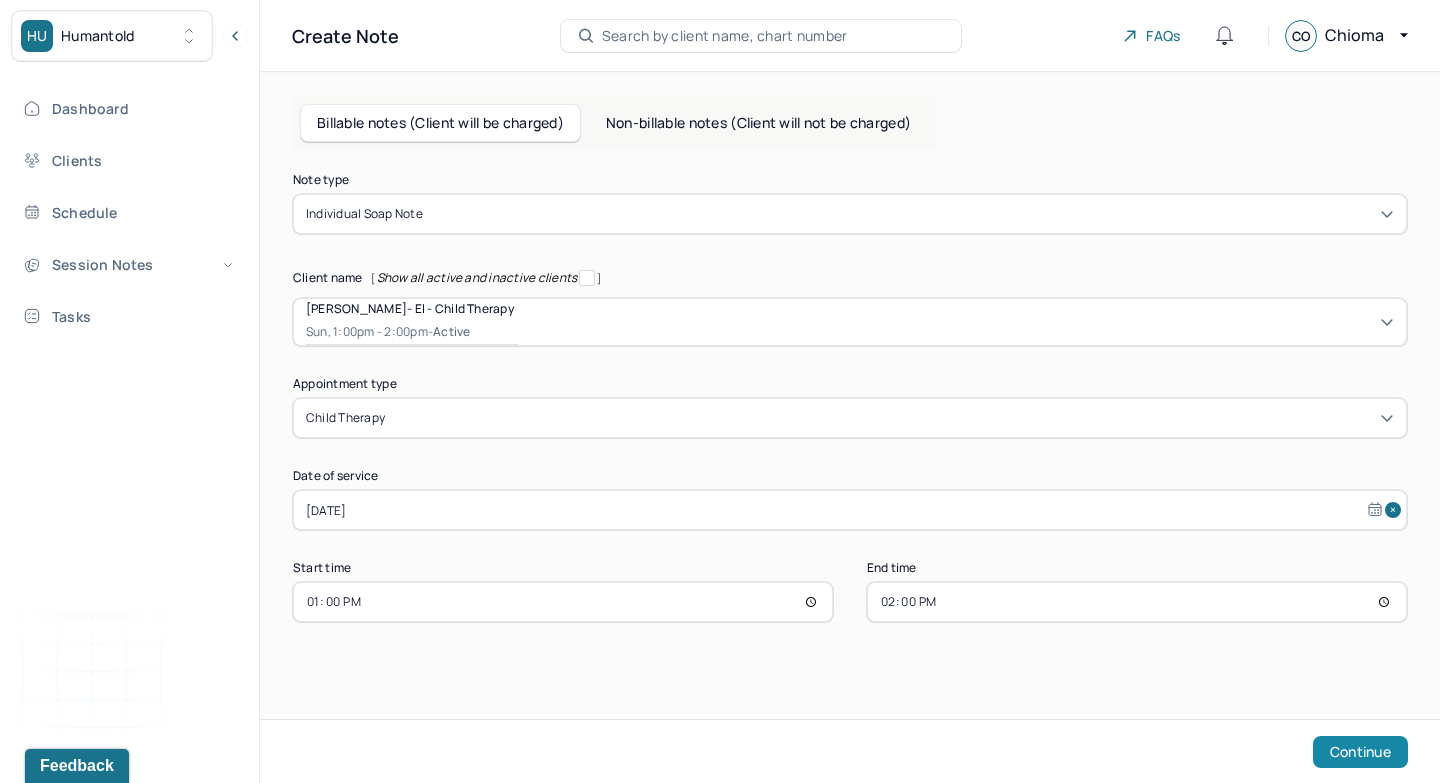 click on "Continue" at bounding box center [1360, 752] 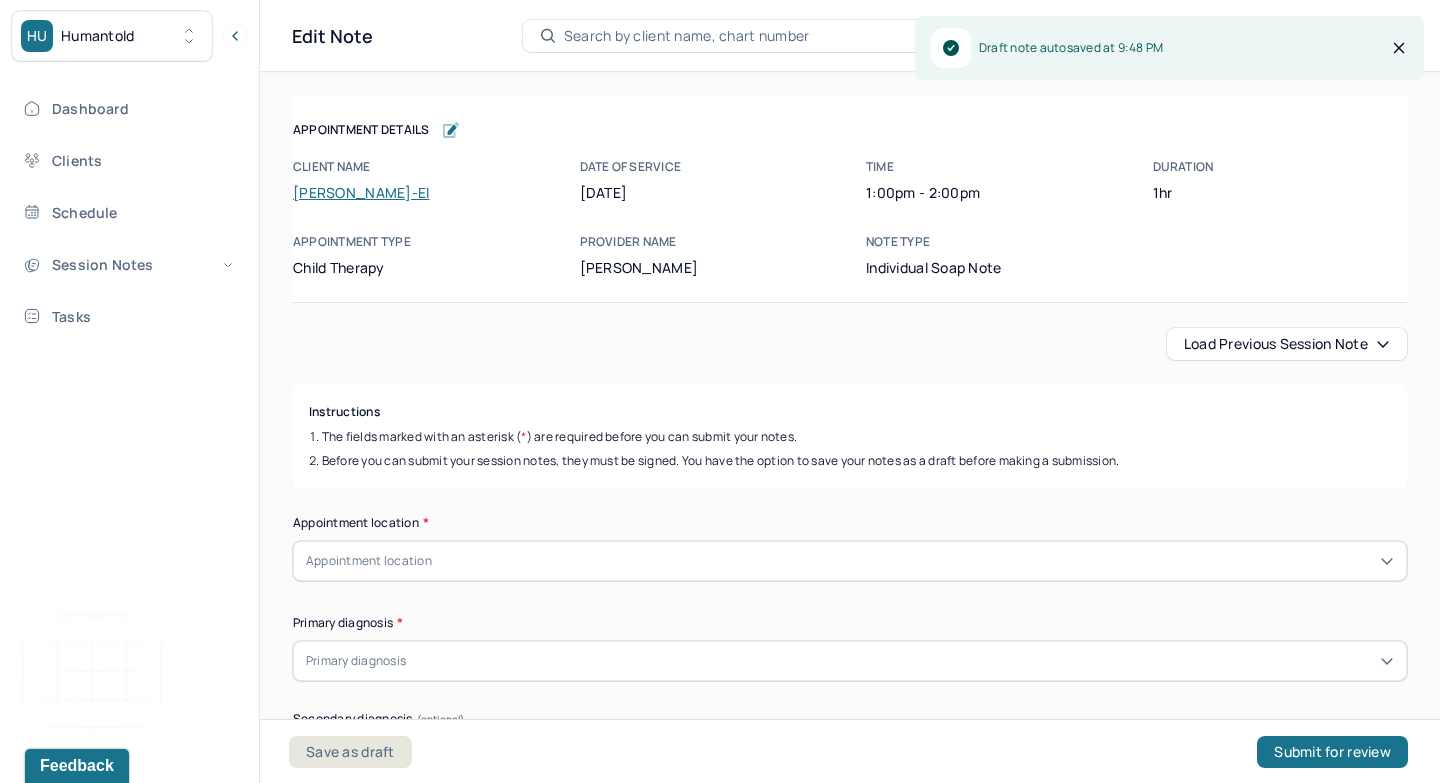 scroll, scrollTop: 188, scrollLeft: 0, axis: vertical 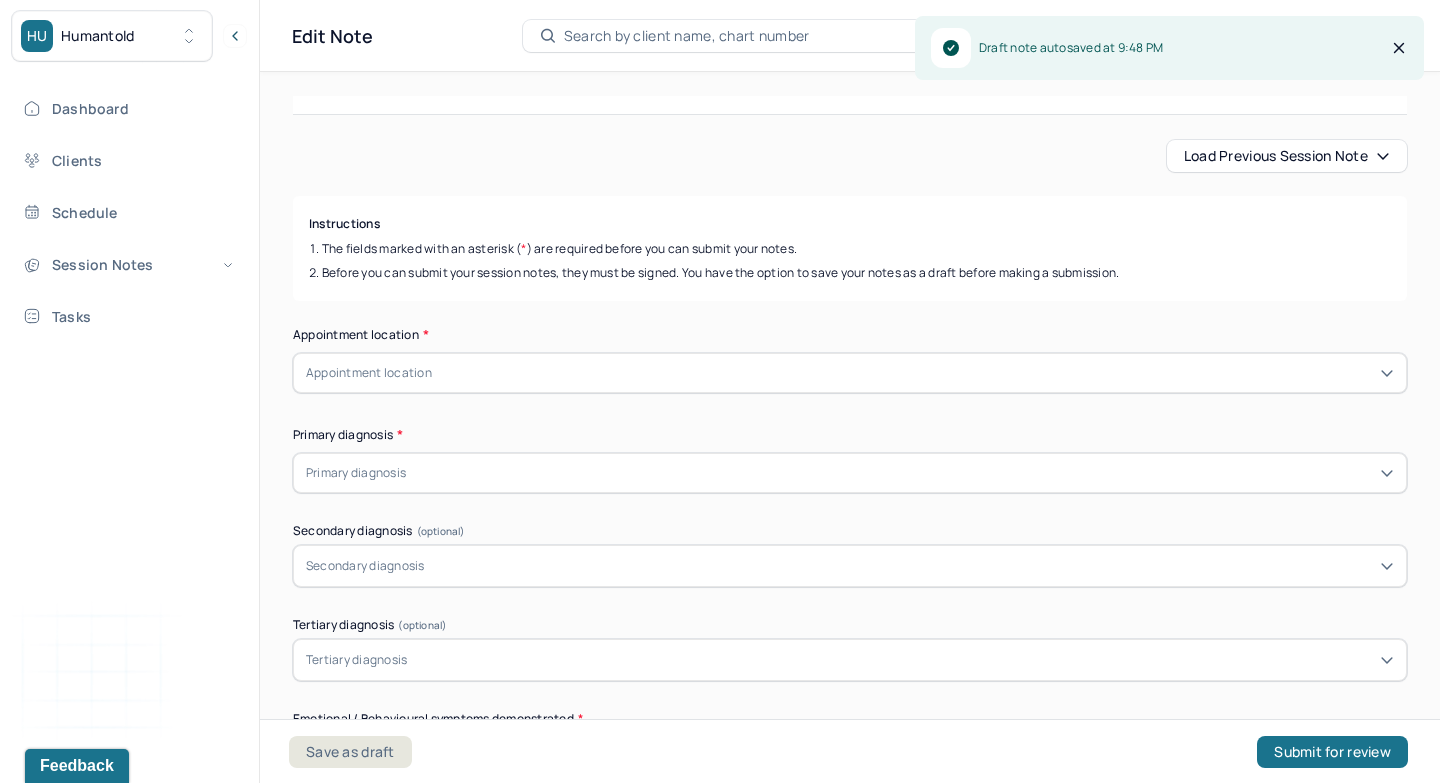 click on "Appointment location" at bounding box center [850, 373] 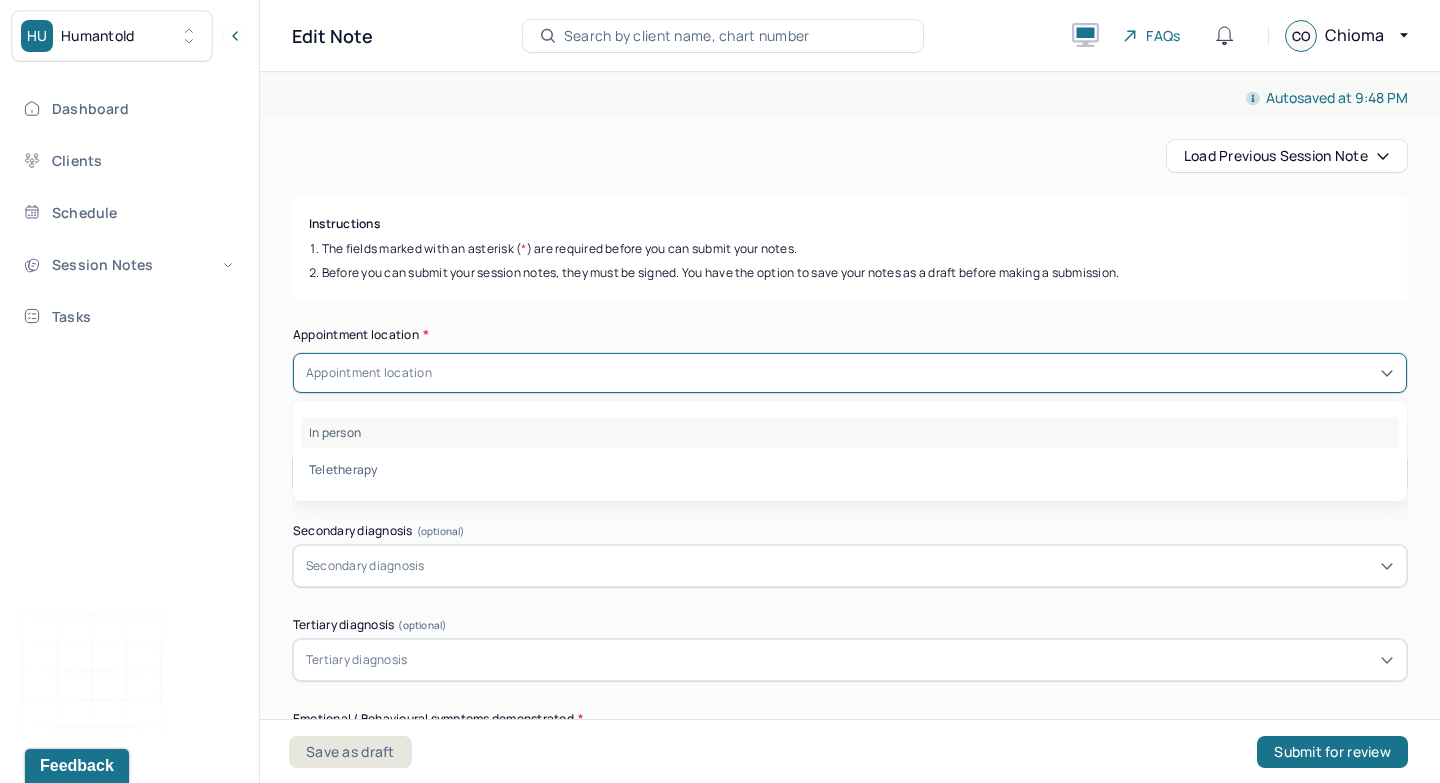 click on "In person" at bounding box center [850, 432] 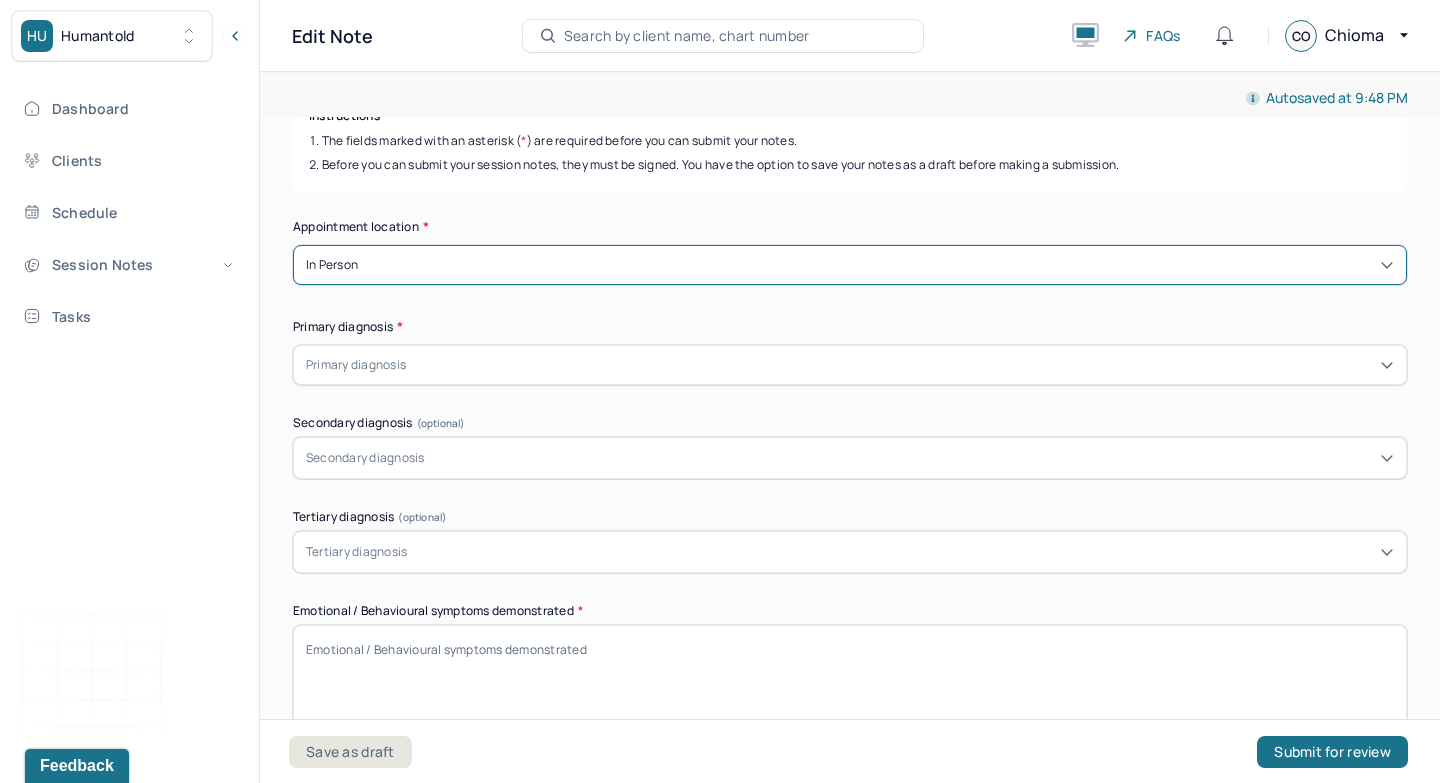 scroll, scrollTop: 221, scrollLeft: 0, axis: vertical 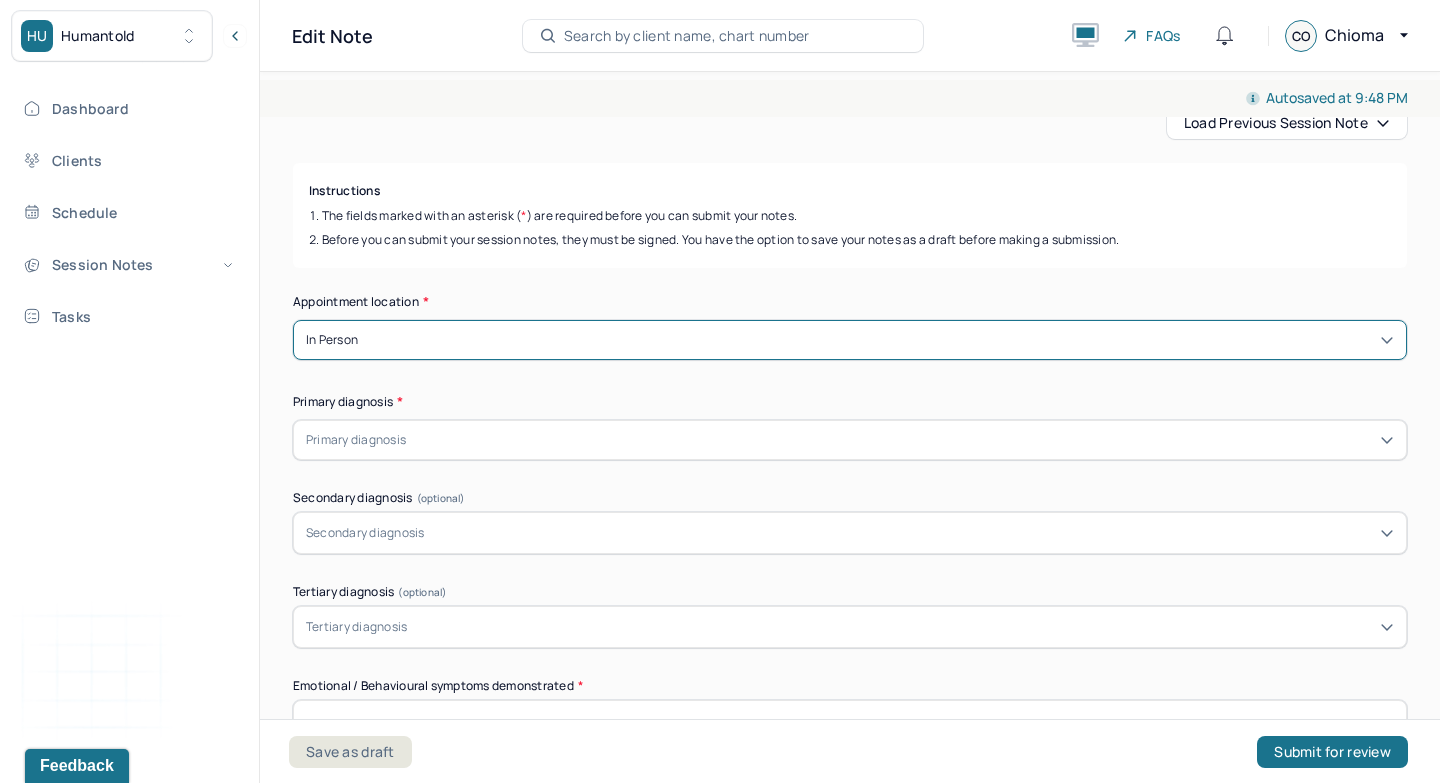 click on "Load previous session note" at bounding box center [1287, 123] 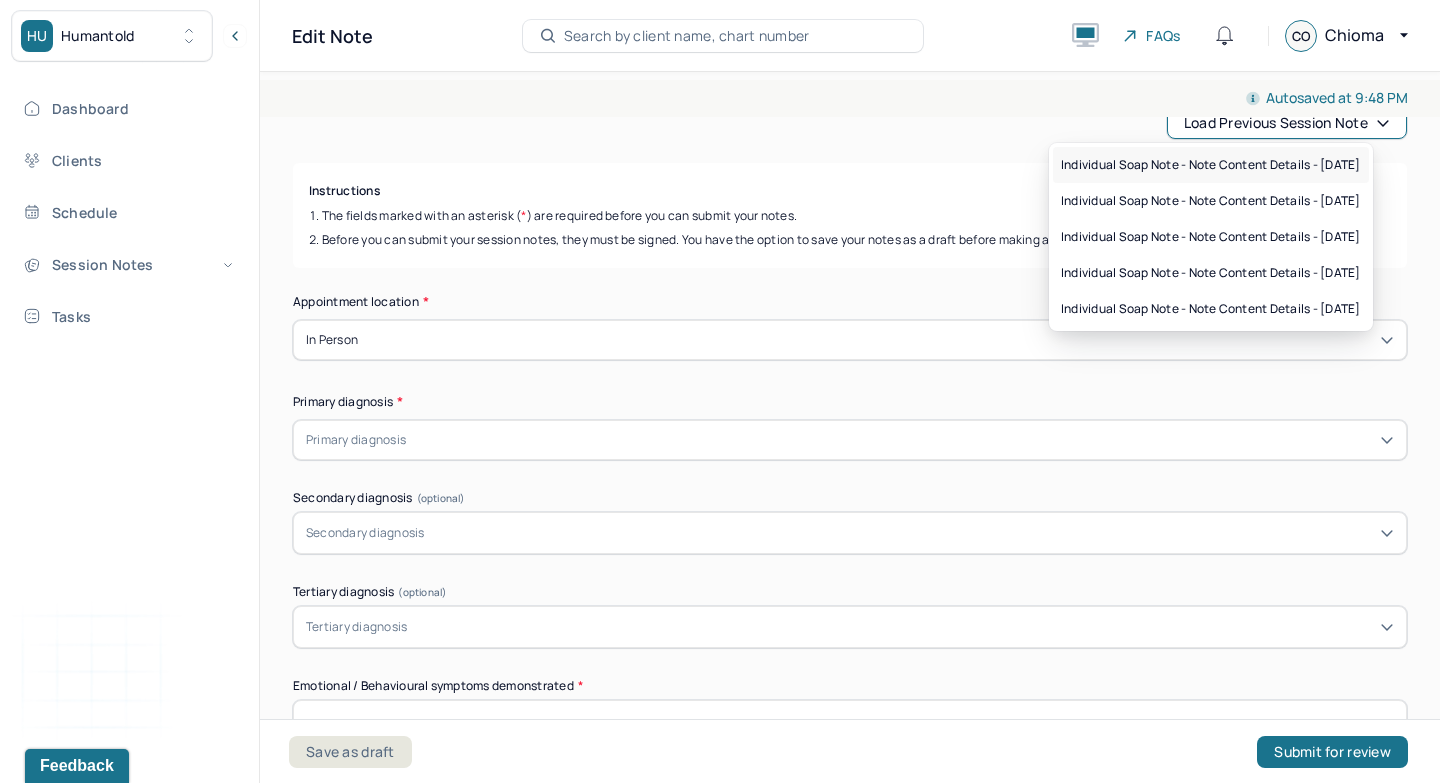 click on "Individual soap note   - Note content Details -   [DATE]" at bounding box center [1211, 165] 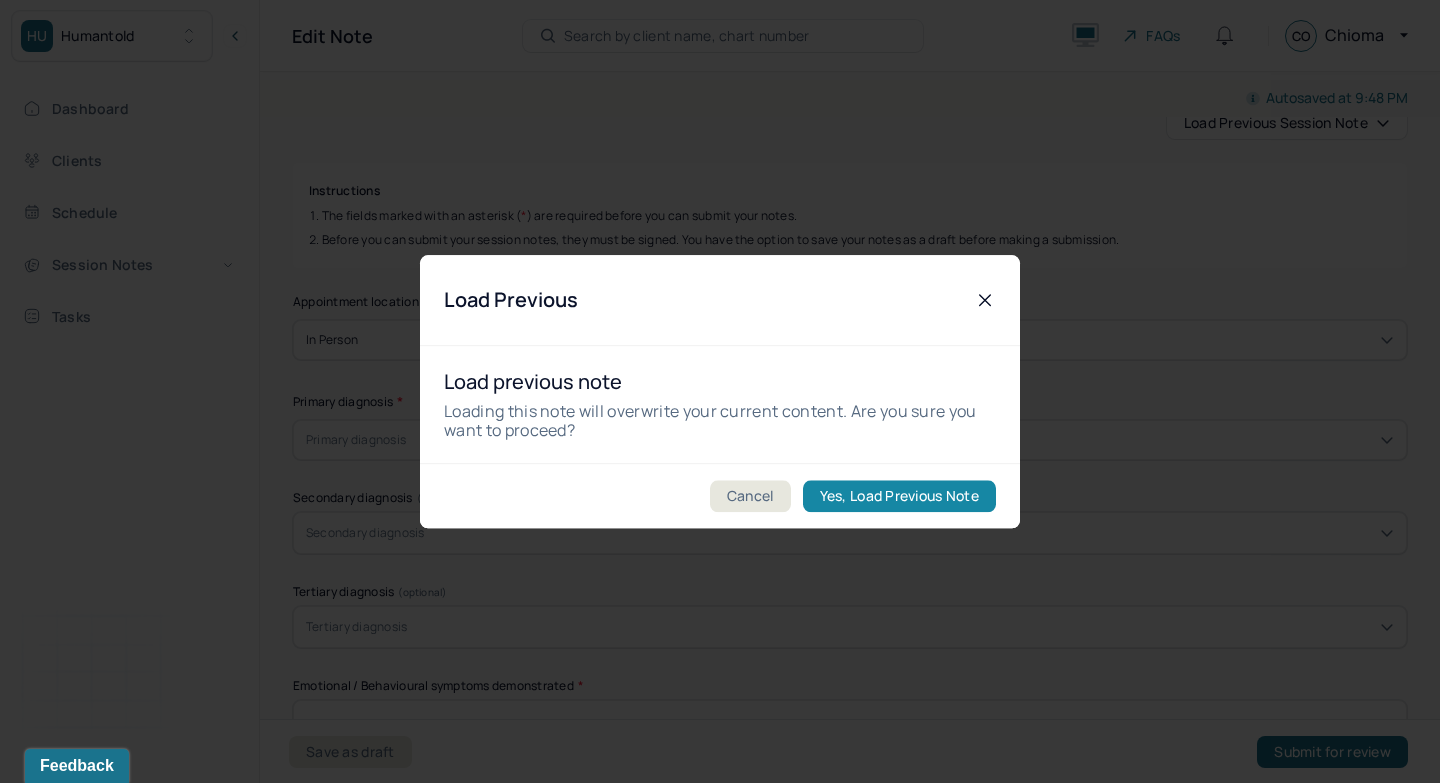 click on "Yes, Load Previous Note" at bounding box center (899, 496) 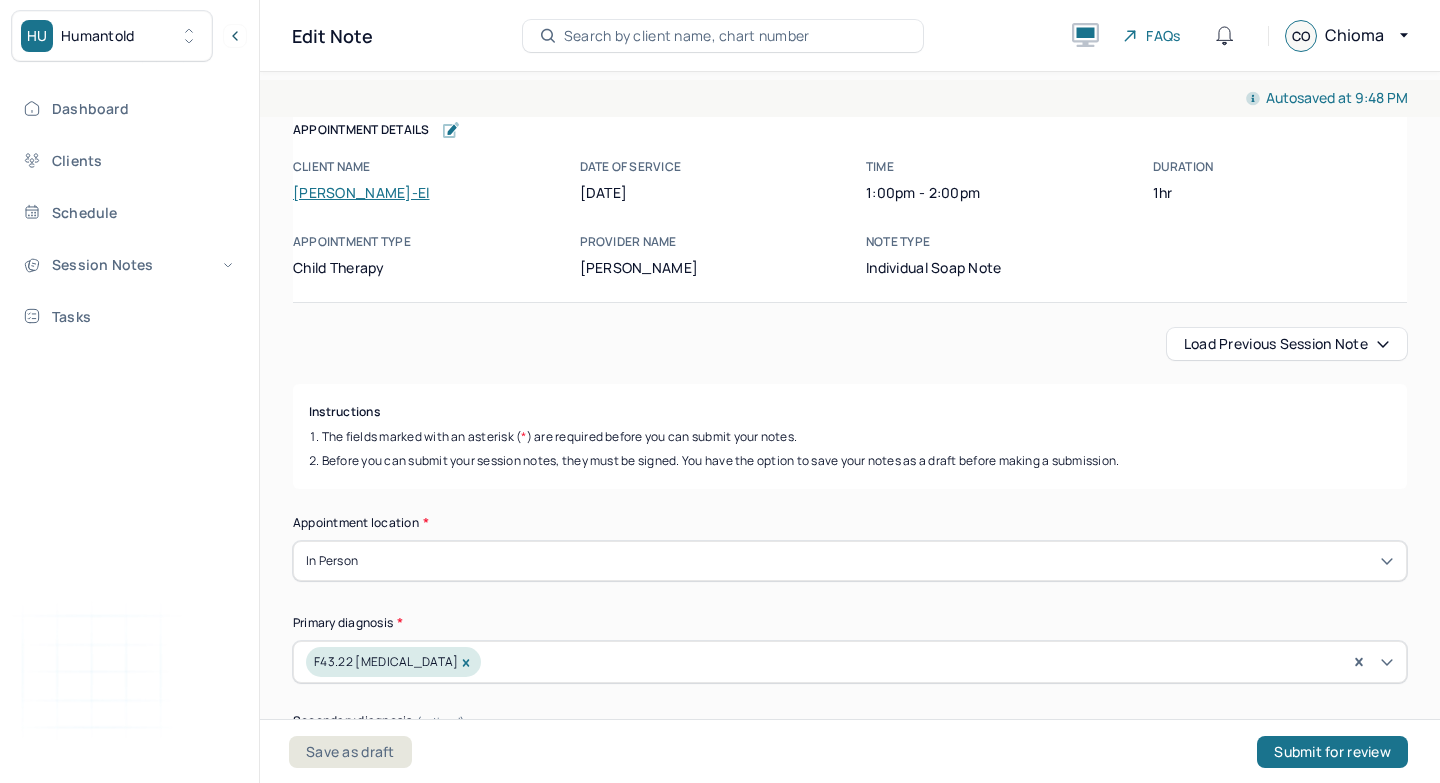 scroll, scrollTop: 0, scrollLeft: 0, axis: both 